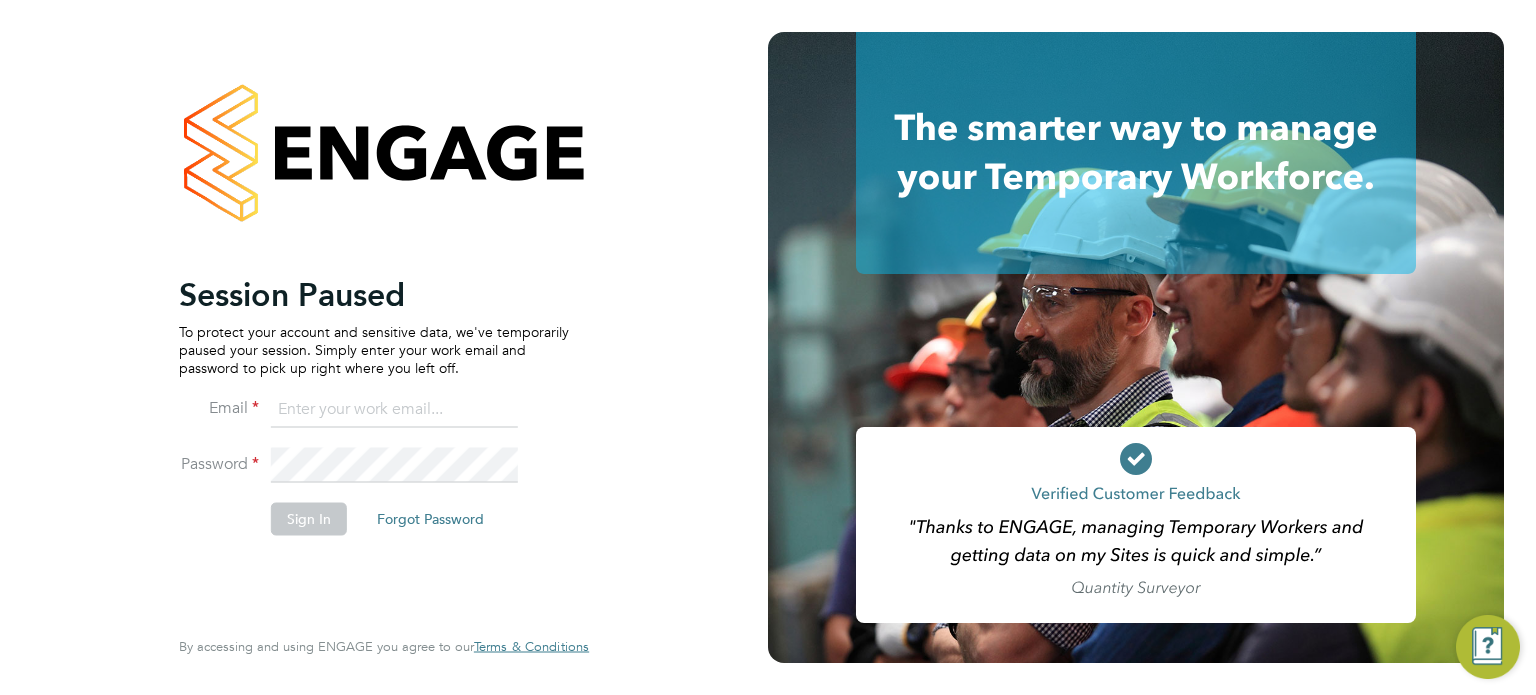 scroll, scrollTop: 0, scrollLeft: 0, axis: both 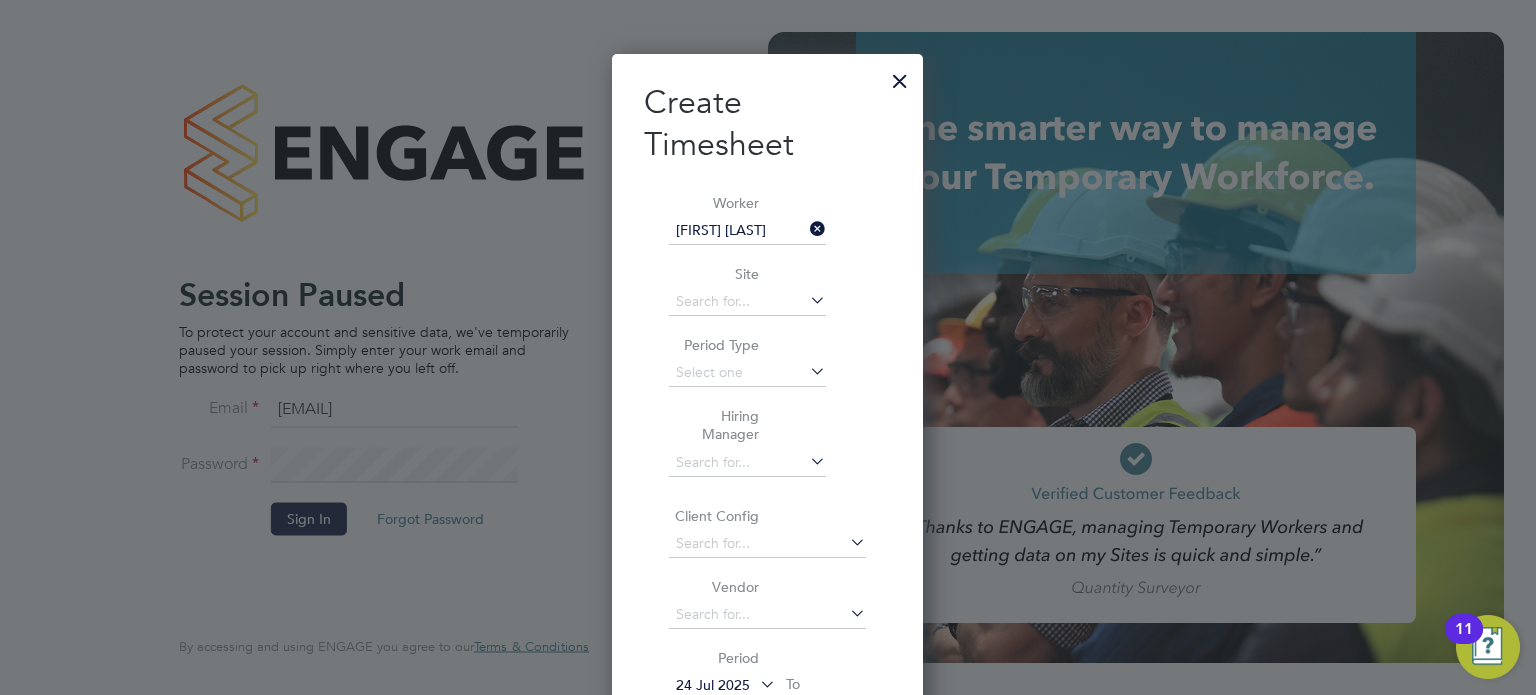 click at bounding box center [900, 76] 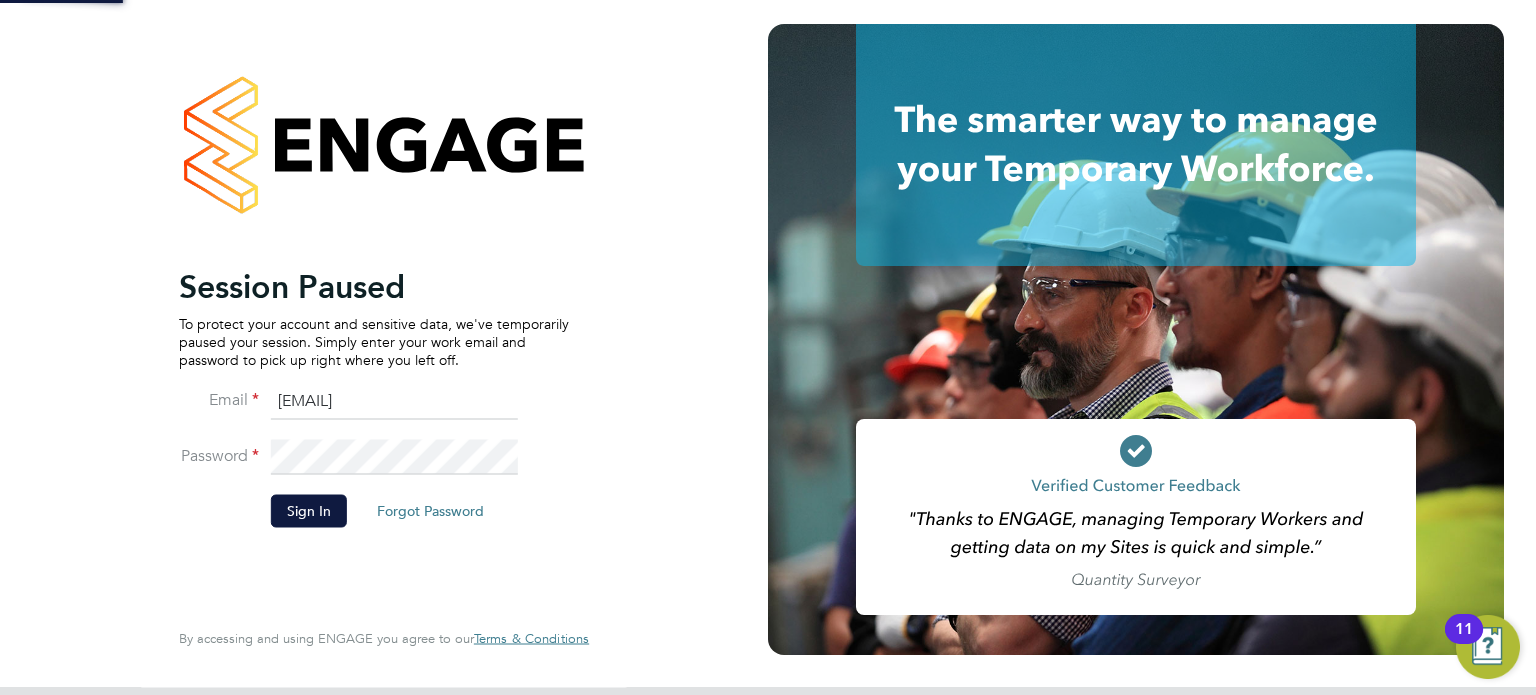 scroll, scrollTop: 0, scrollLeft: 0, axis: both 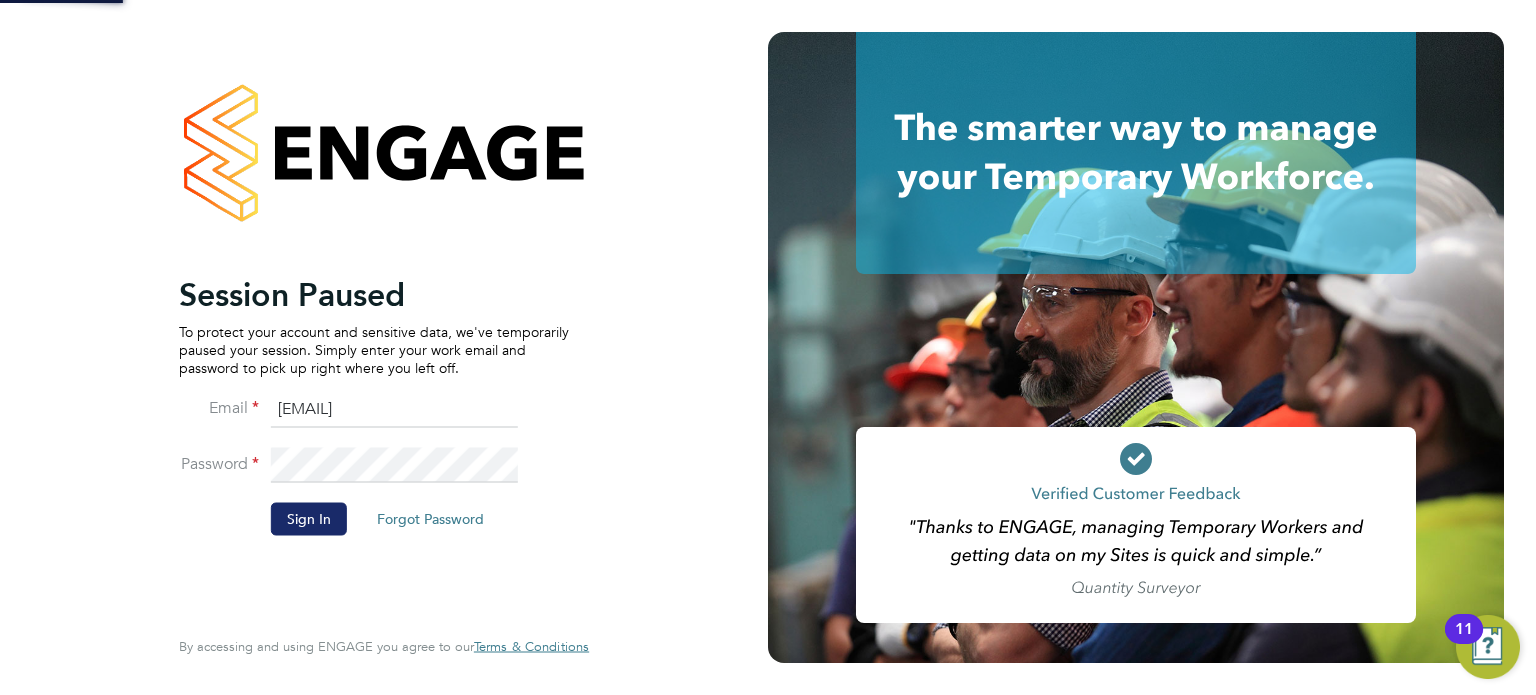 click on "Sign In" 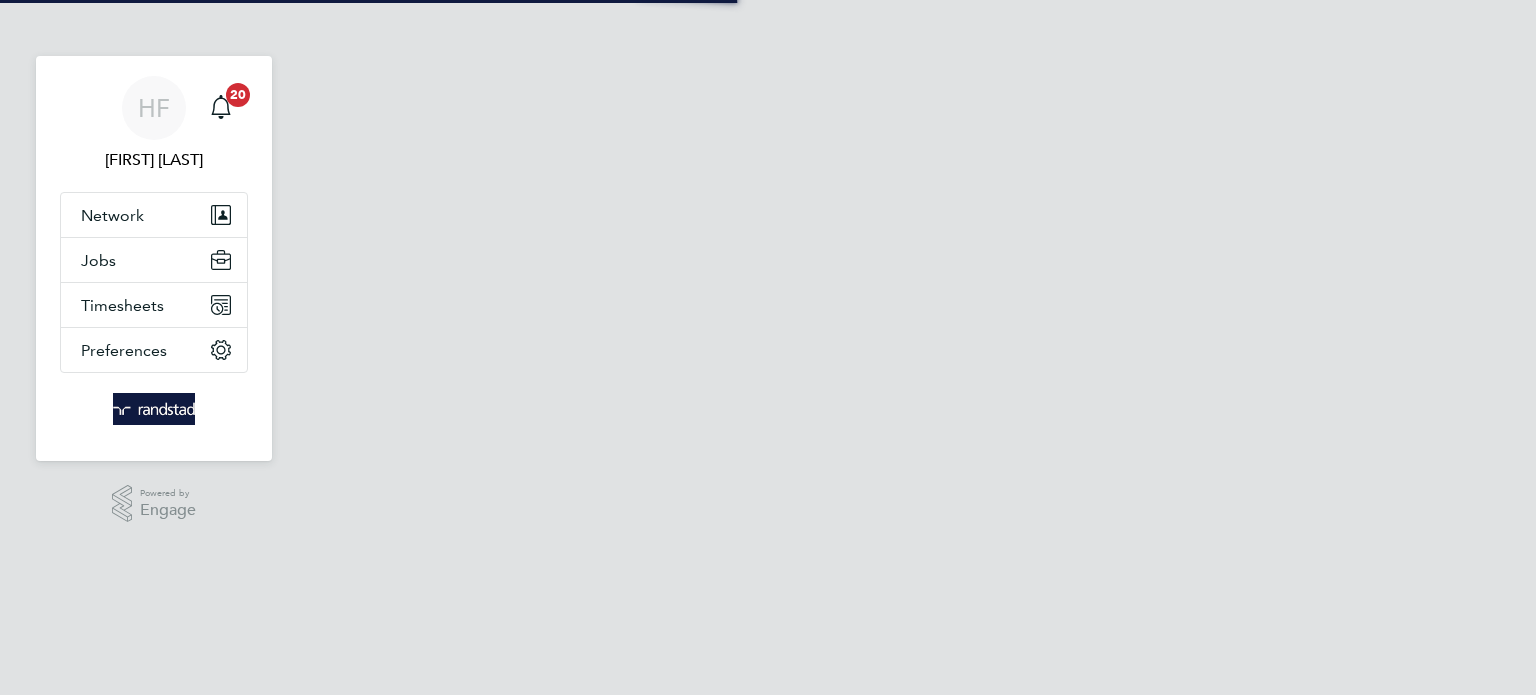 scroll, scrollTop: 0, scrollLeft: 0, axis: both 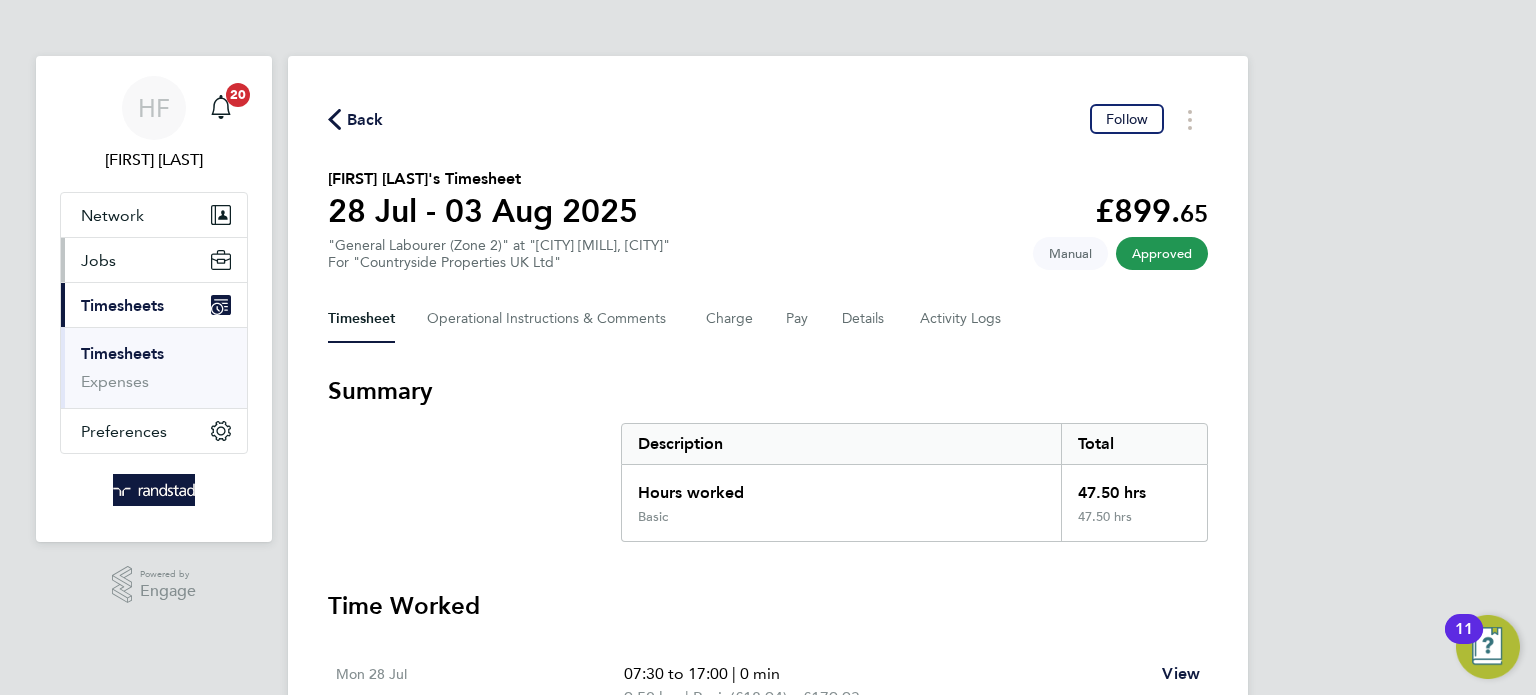 click on "Jobs" at bounding box center (98, 260) 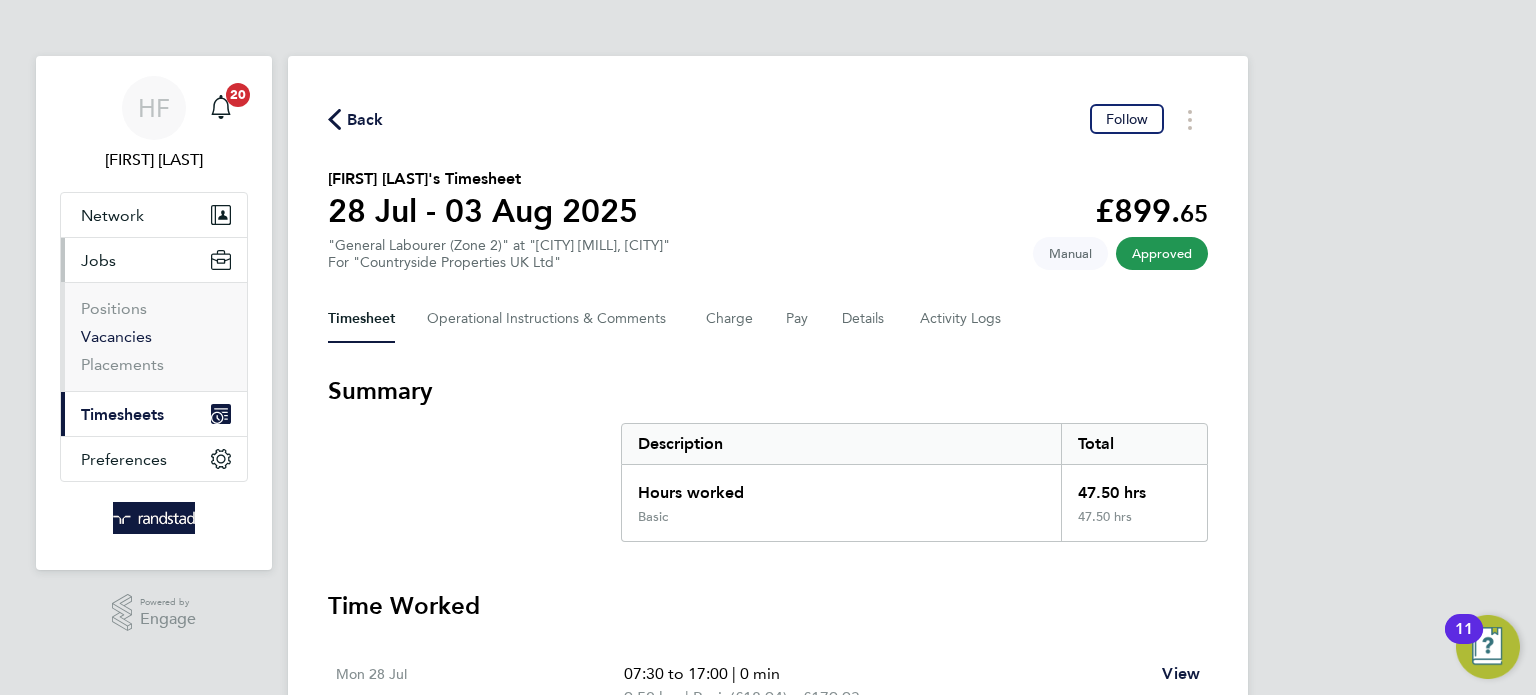 click on "Vacancies" at bounding box center (116, 336) 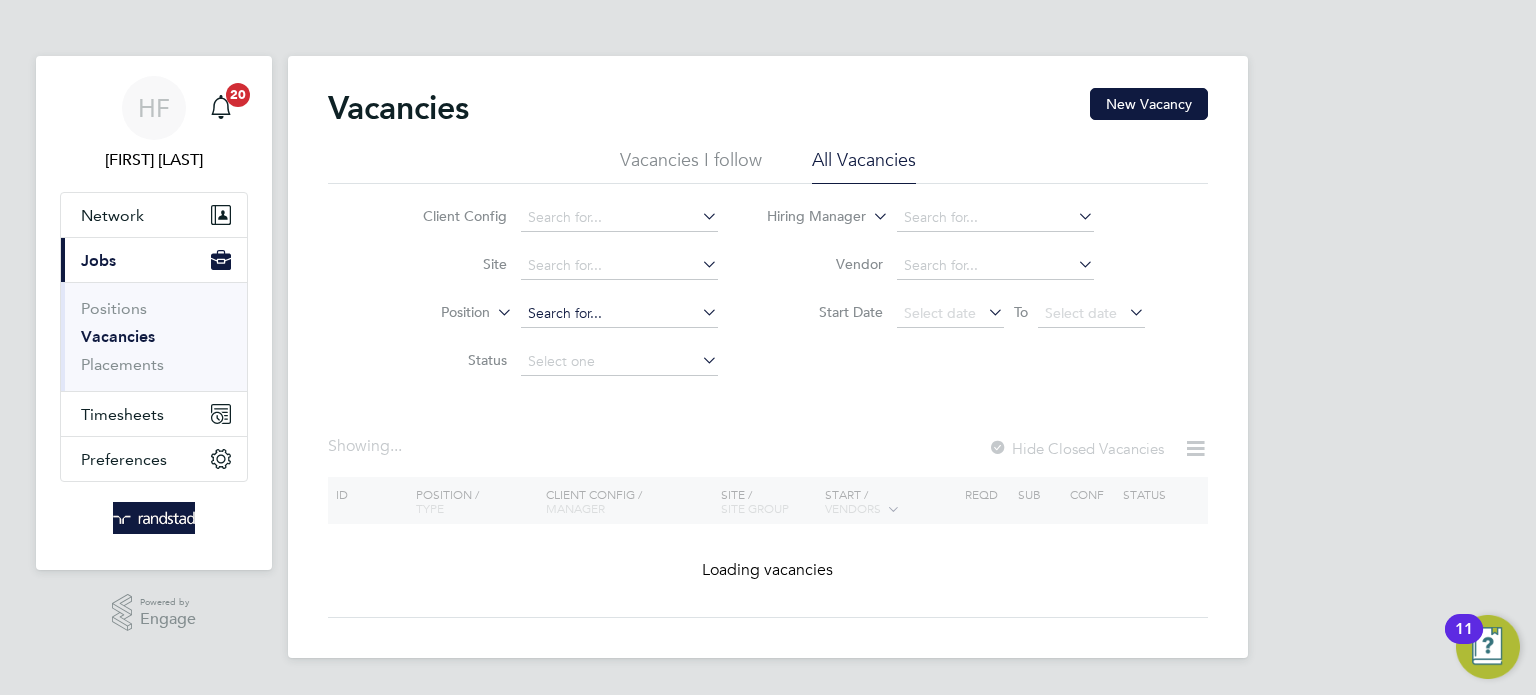 click 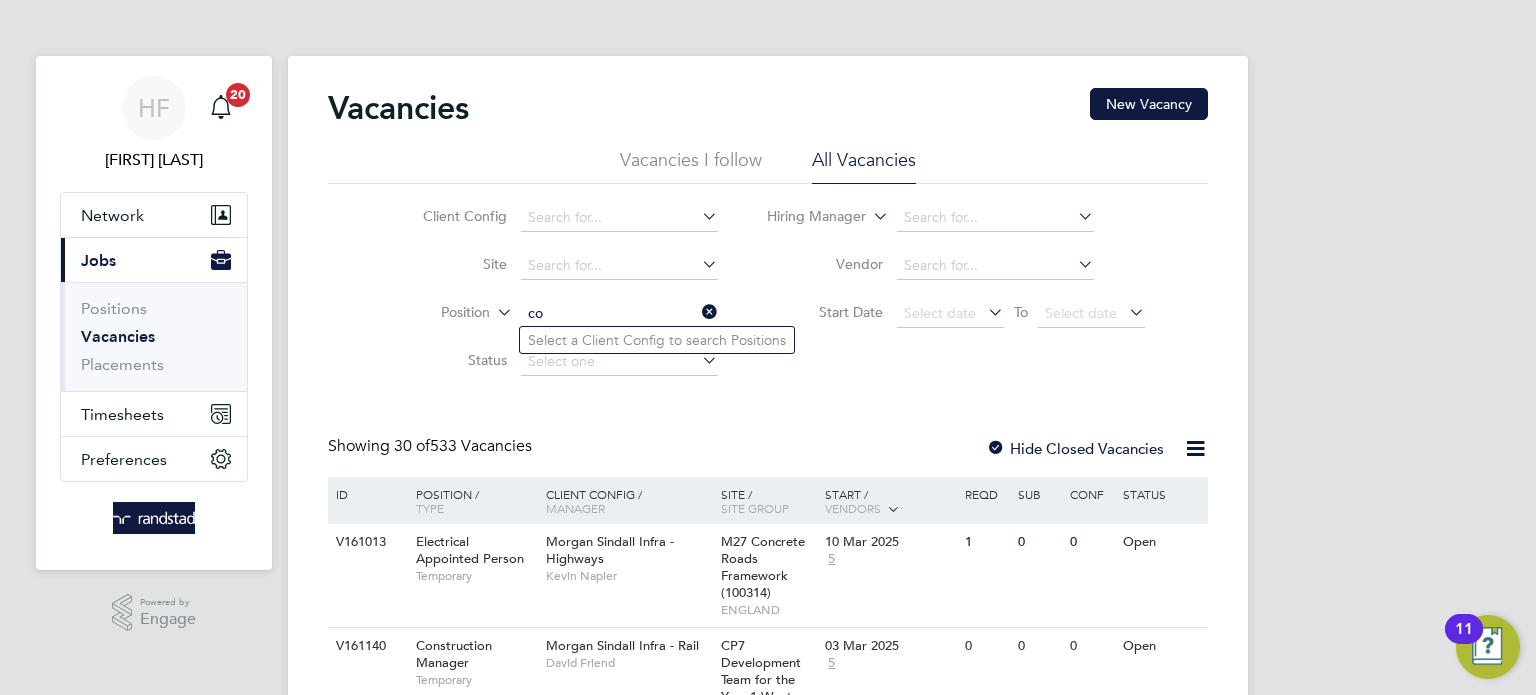 type on "c" 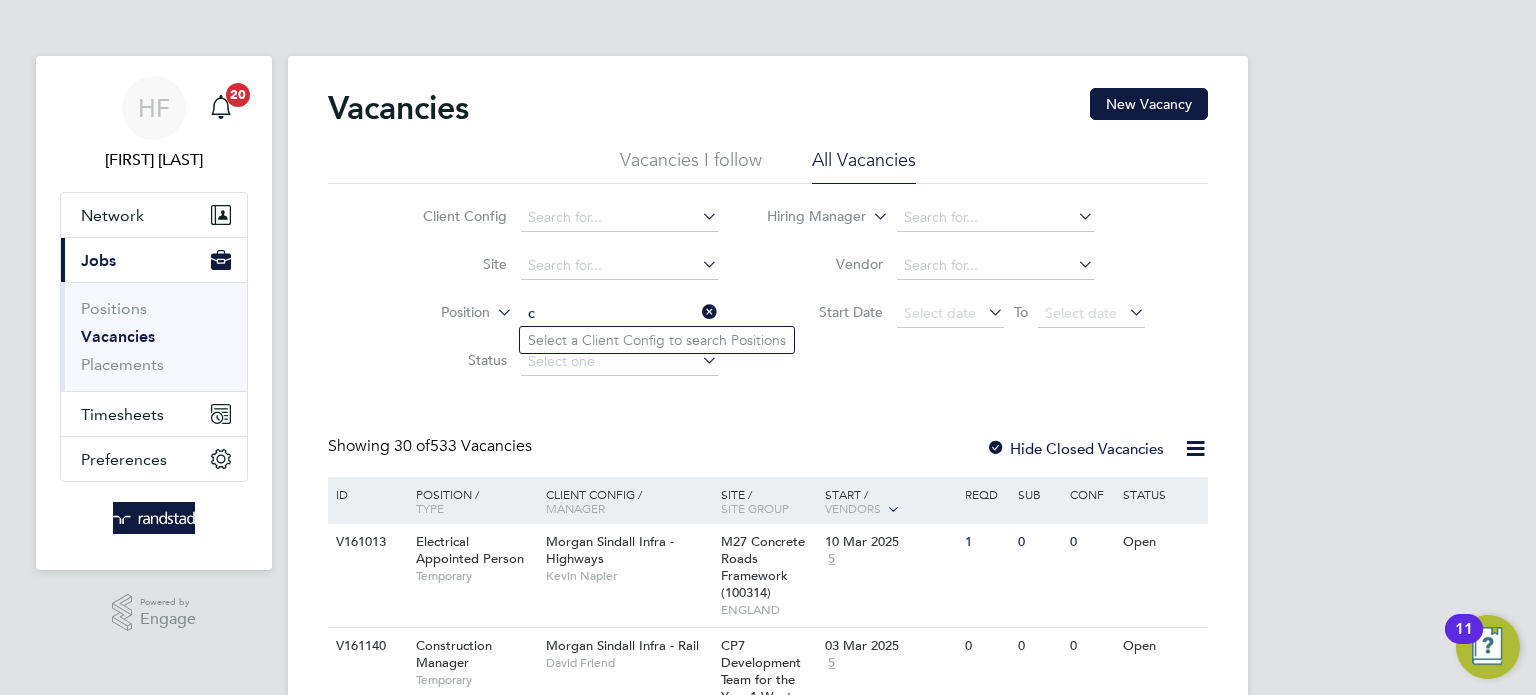 type 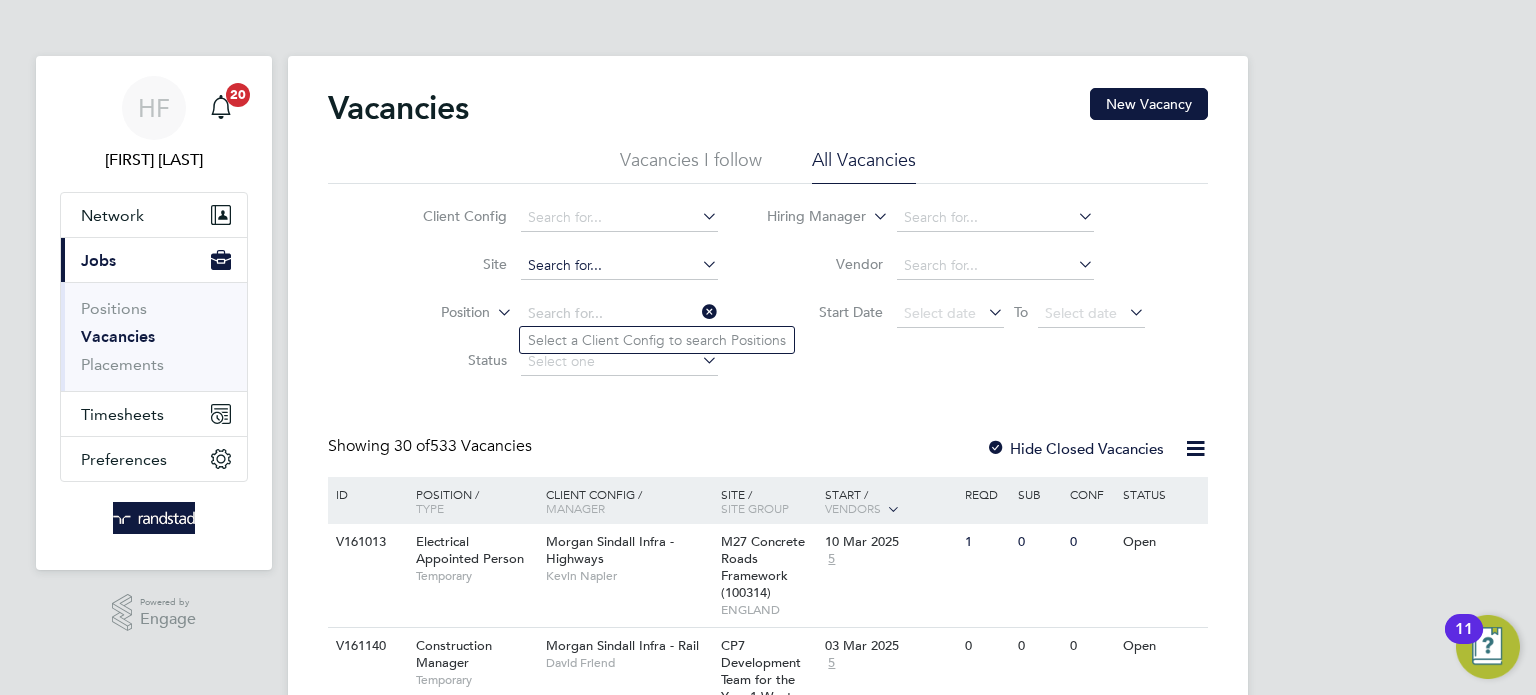 click 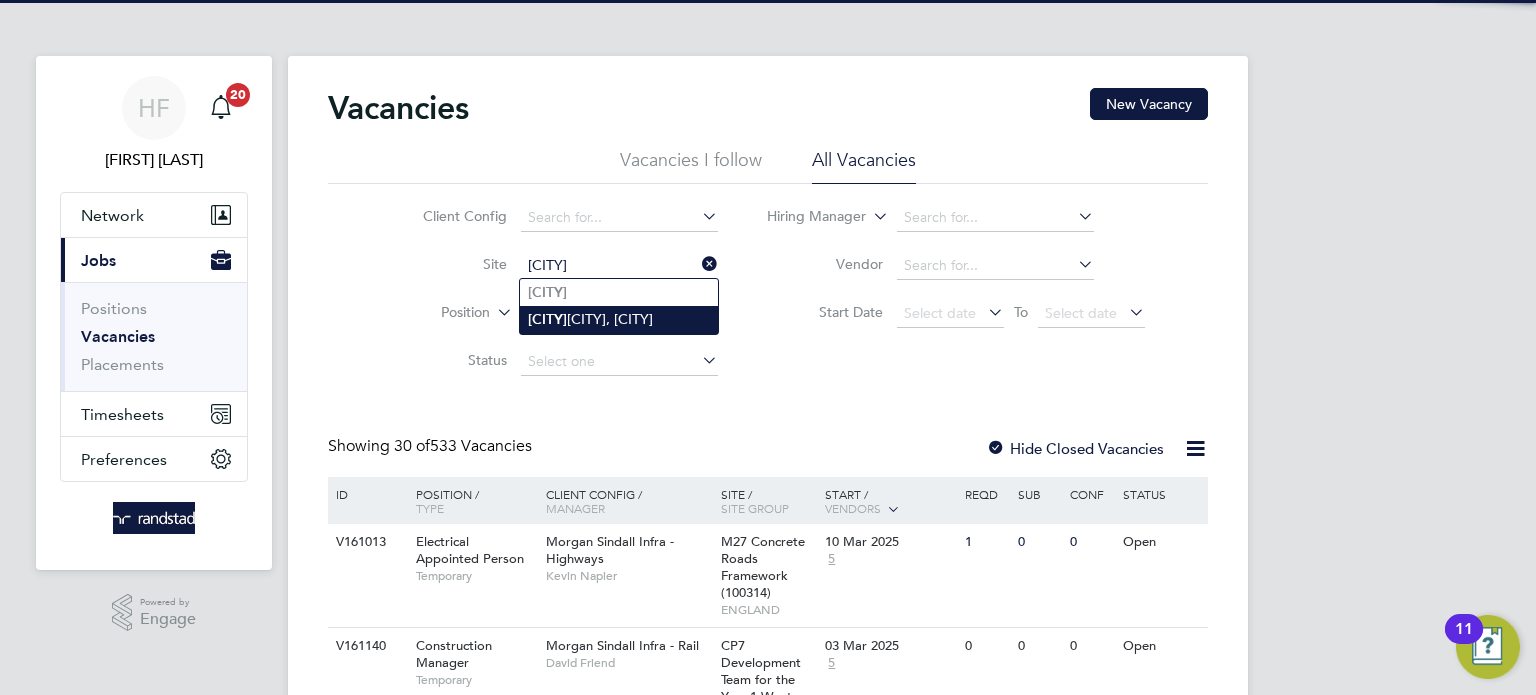 click on "Coggeshall  Mill, Coggeshall" 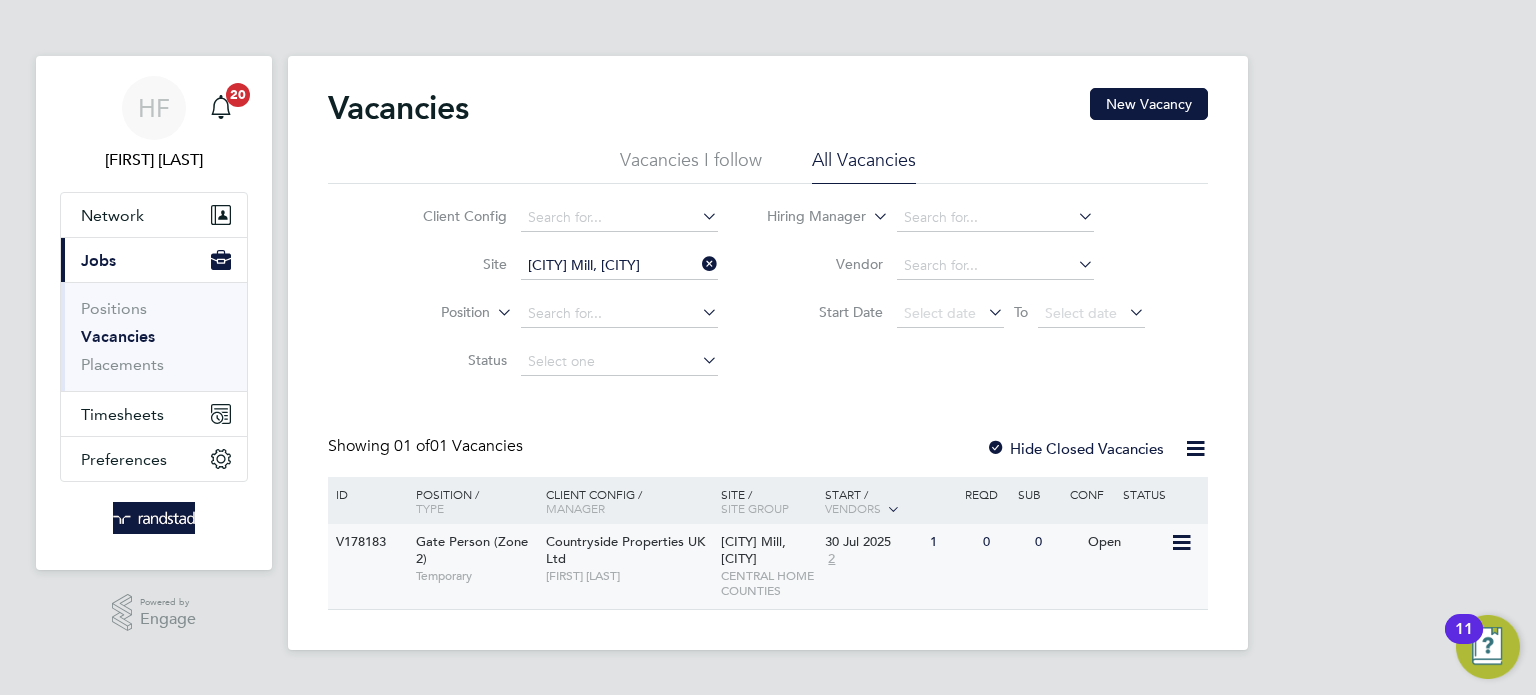 click on "Countryside Properties UK Ltd   Declan Joy" 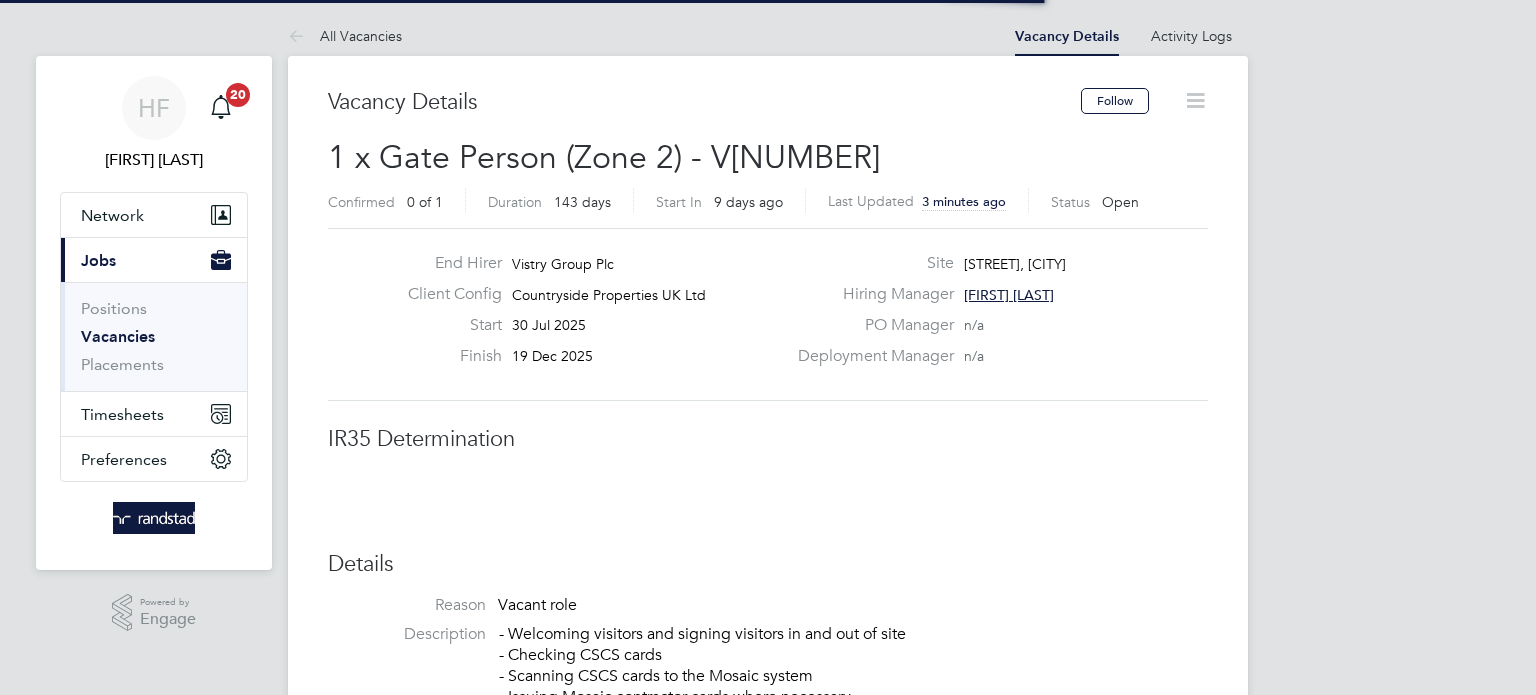 scroll, scrollTop: 0, scrollLeft: 0, axis: both 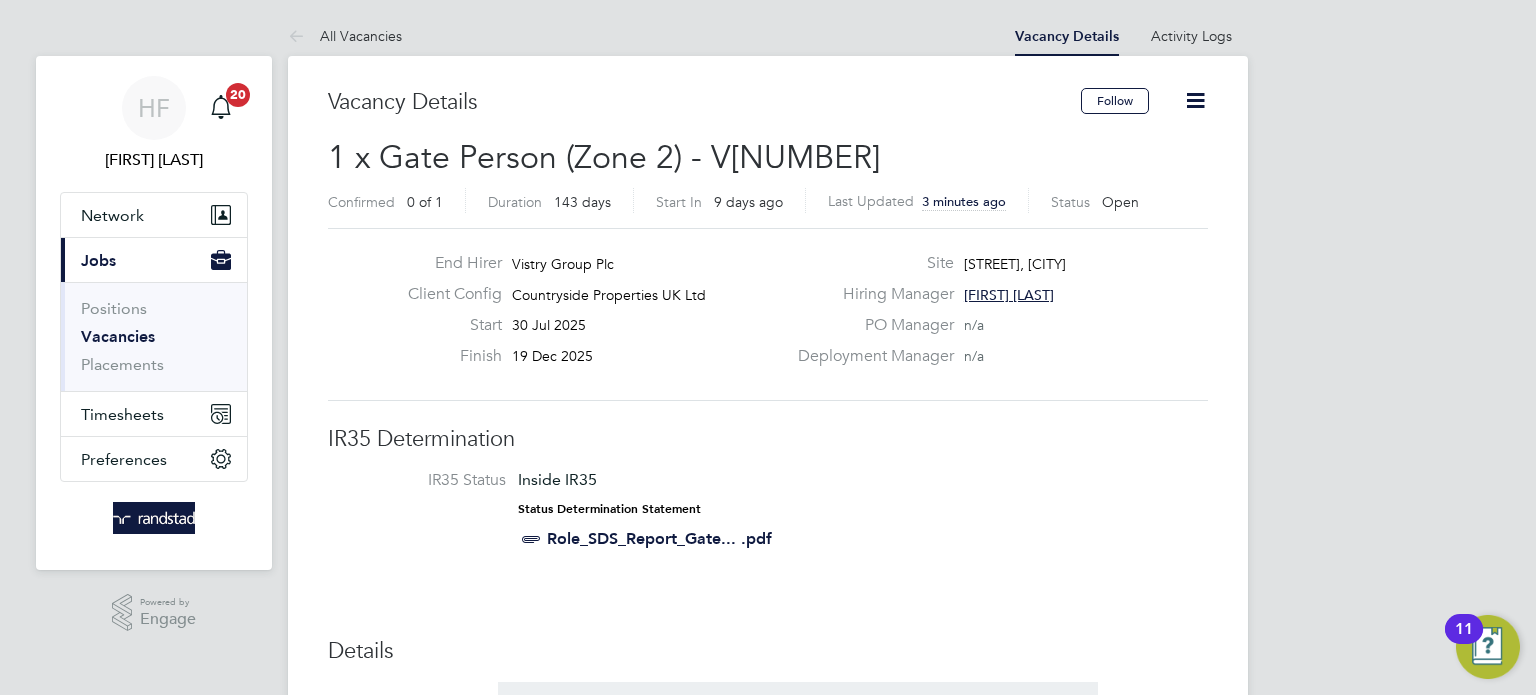 click on "Vacancies" at bounding box center (118, 336) 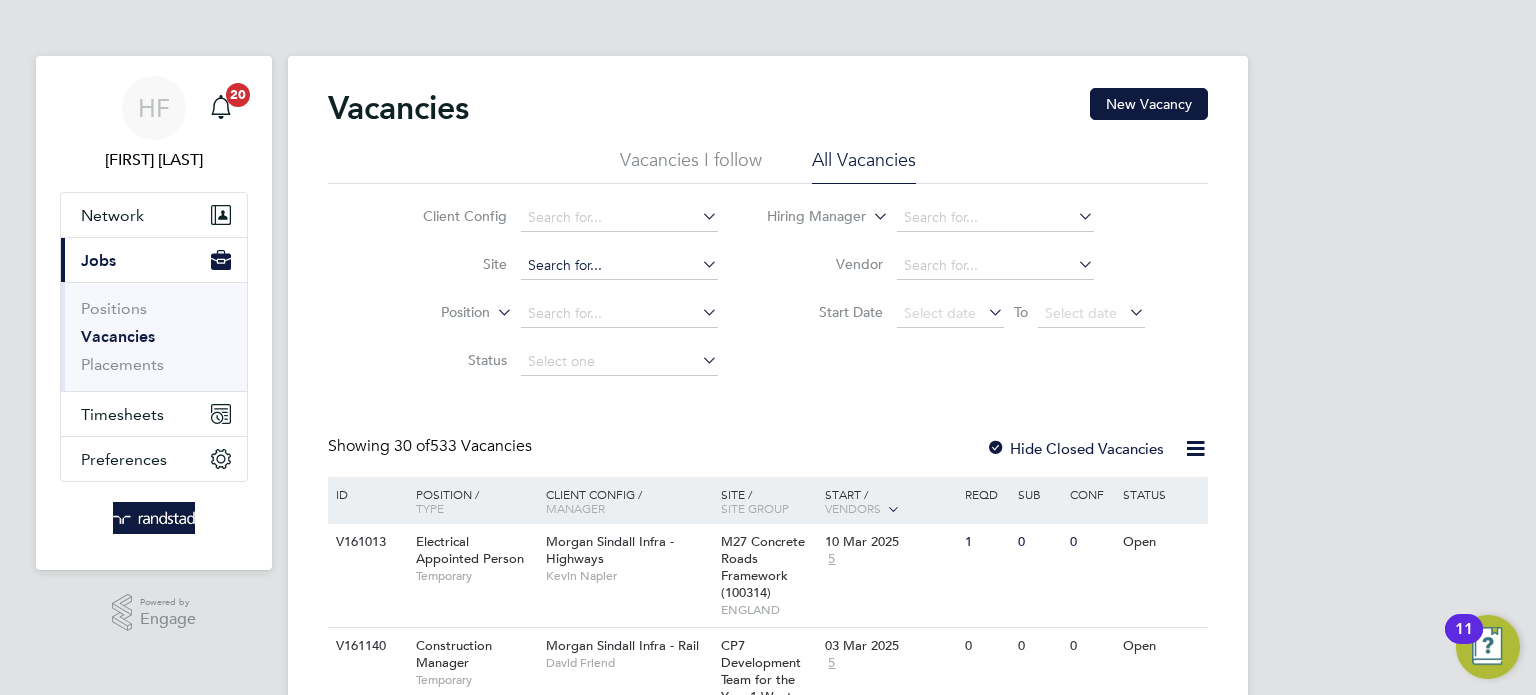 click 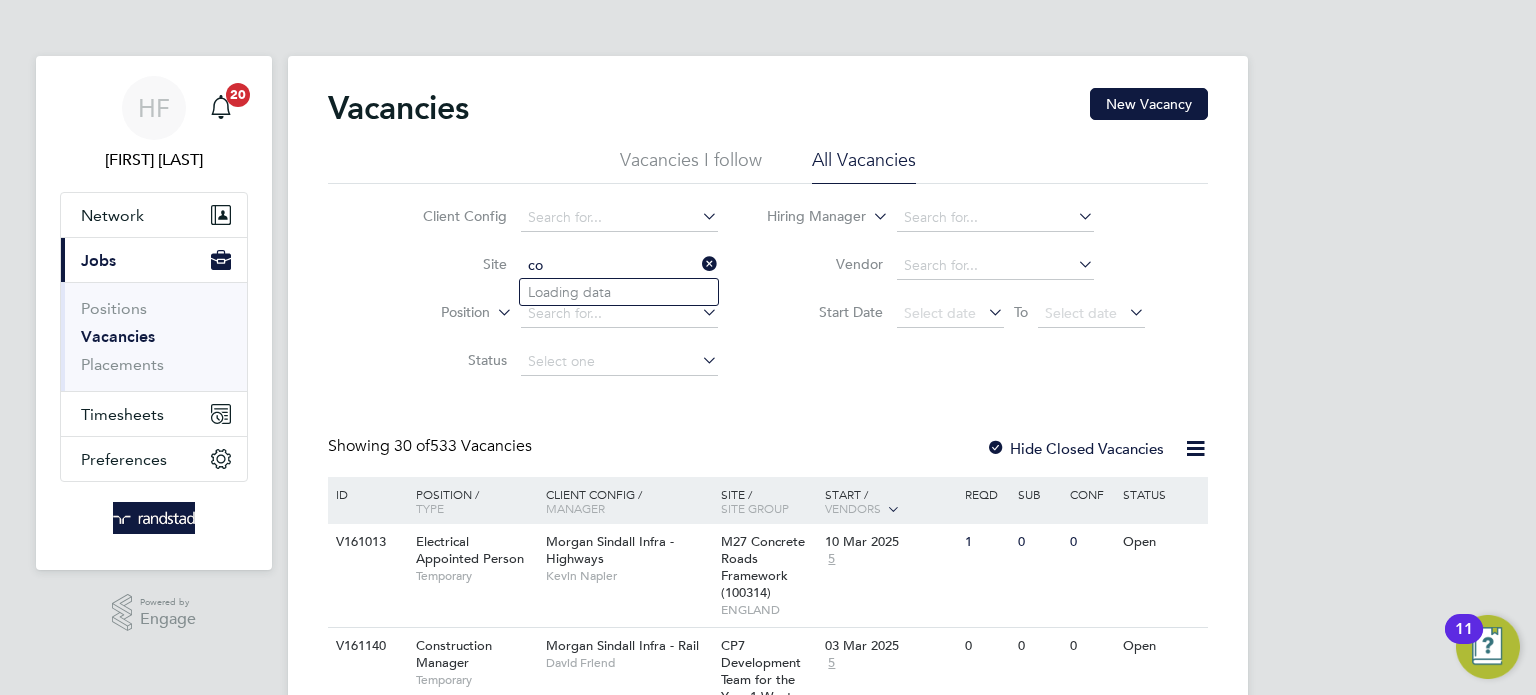type on "c" 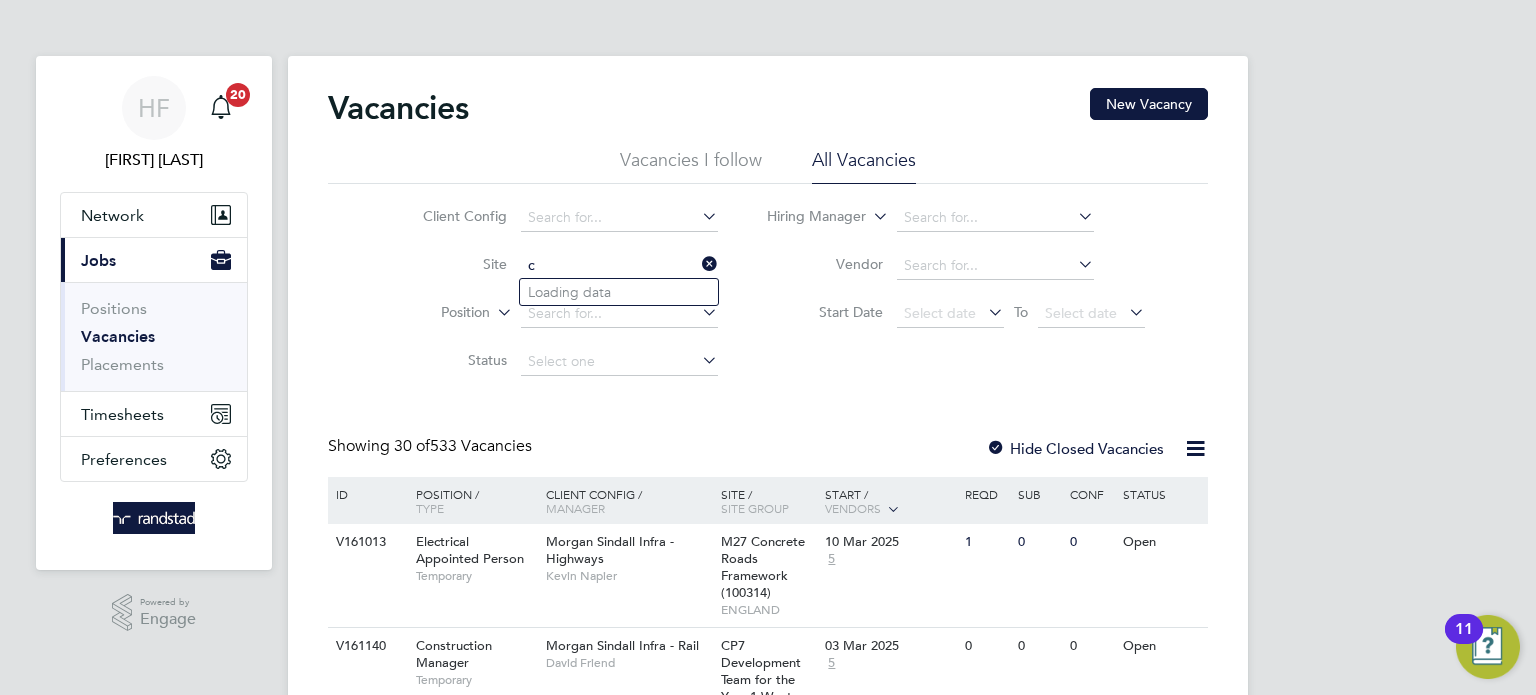 type 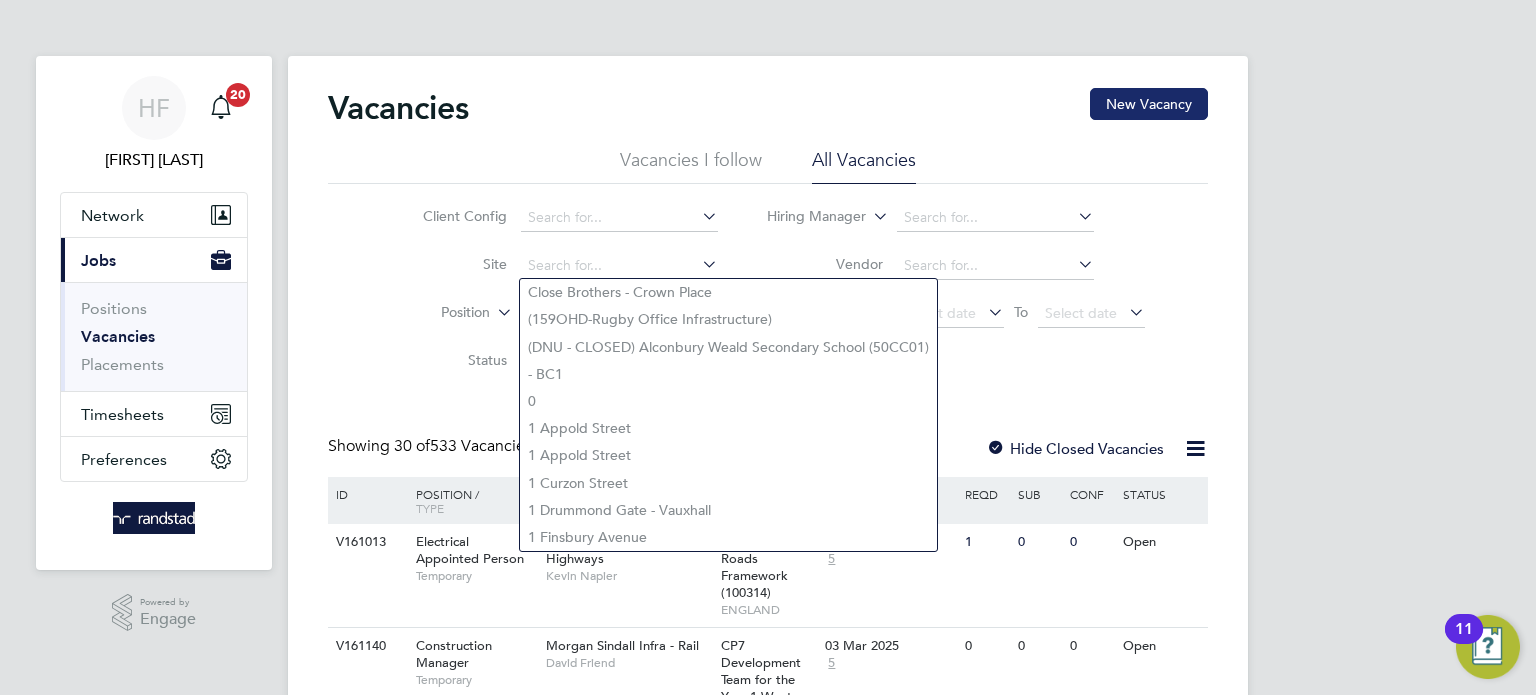 click on "New Vacancy" 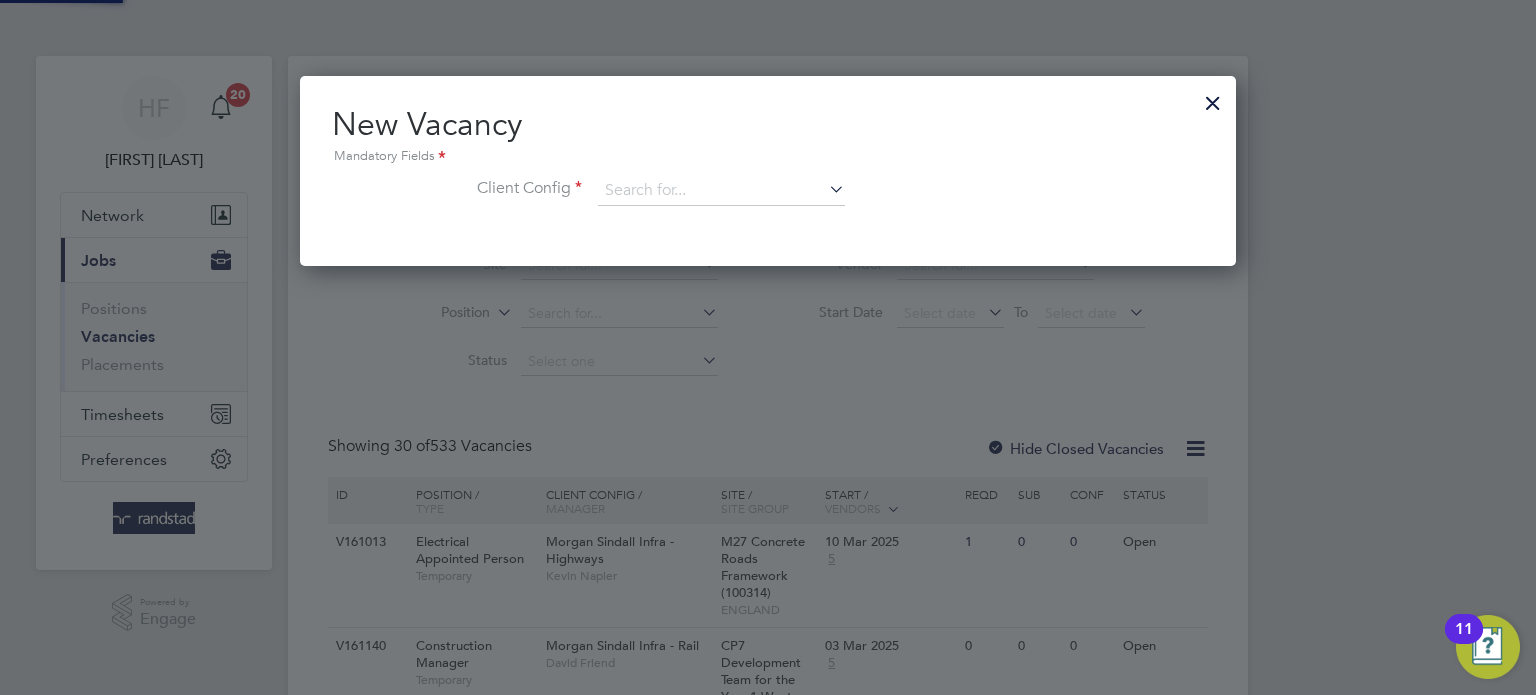scroll, scrollTop: 10, scrollLeft: 10, axis: both 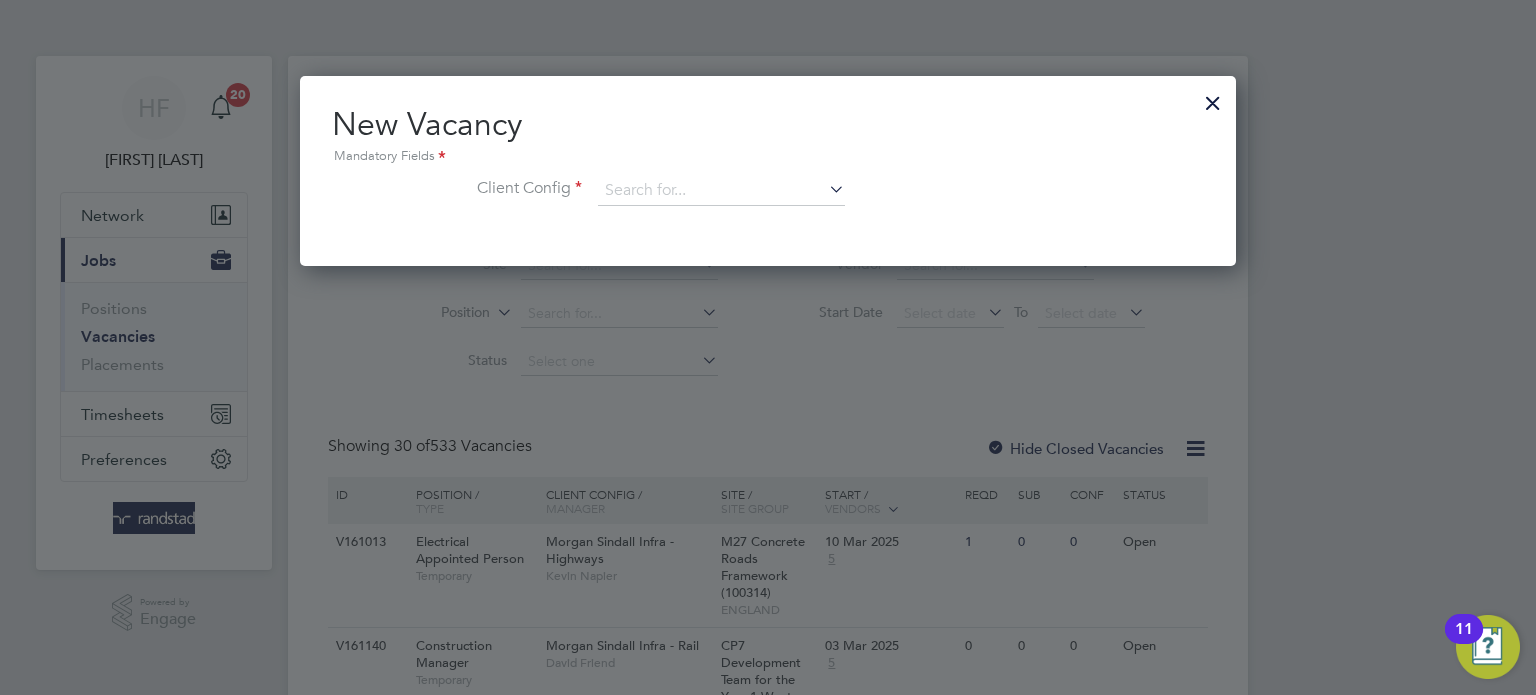click at bounding box center (1213, 98) 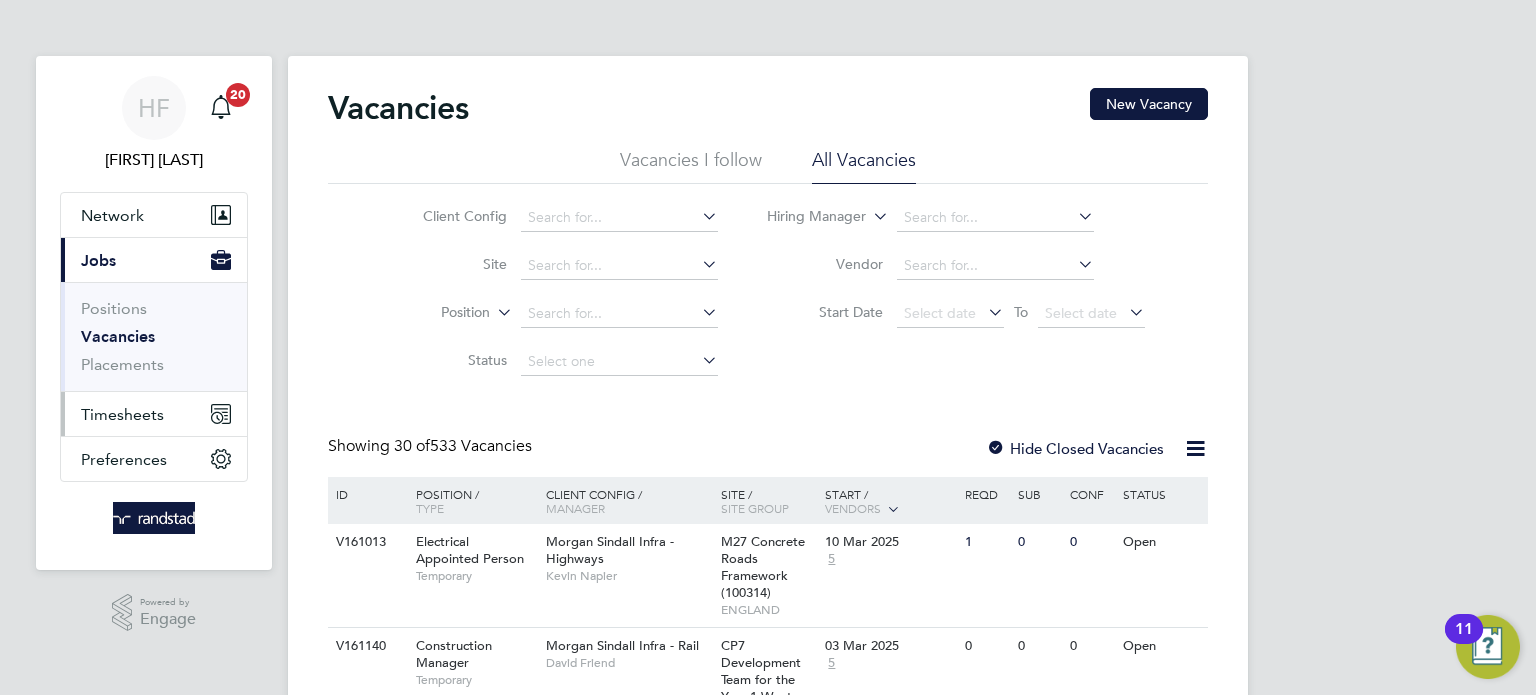 click on "Timesheets" at bounding box center [122, 414] 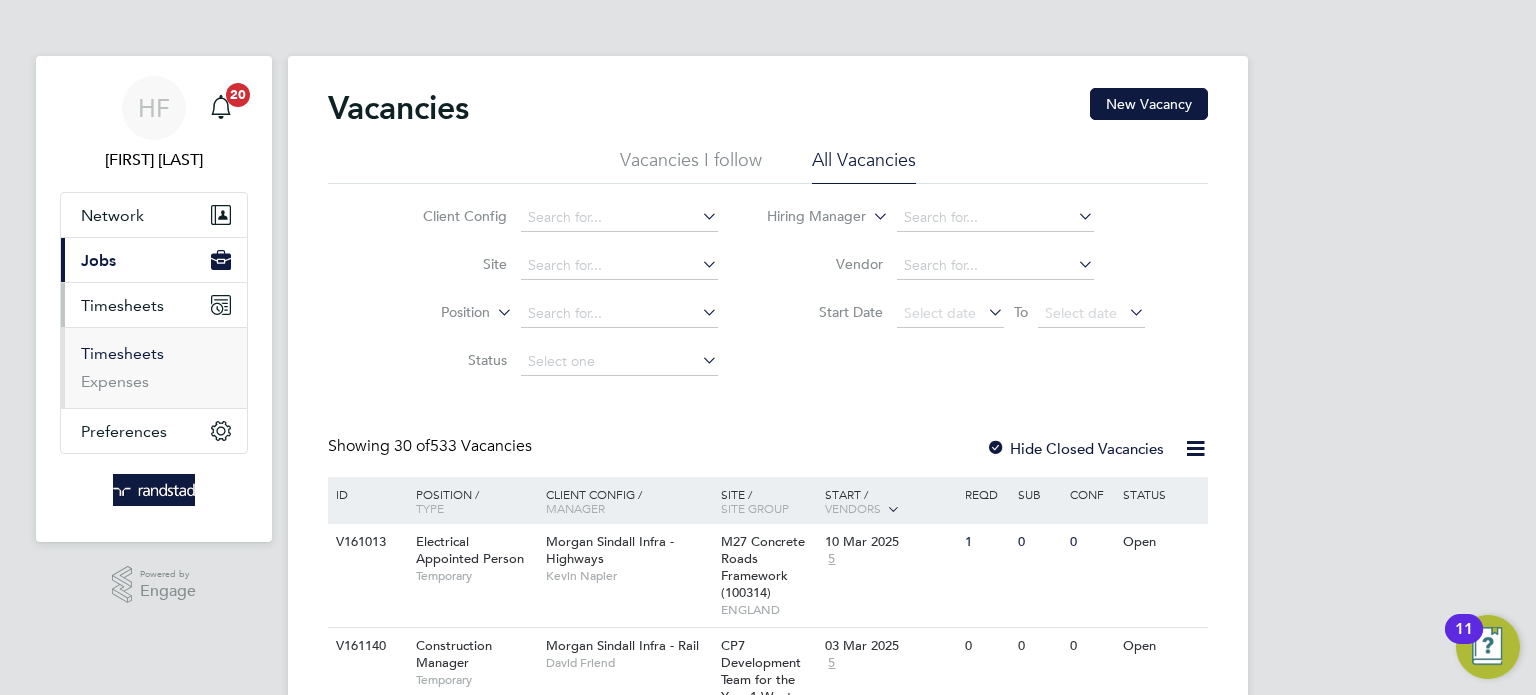 click on "Timesheets" at bounding box center (122, 353) 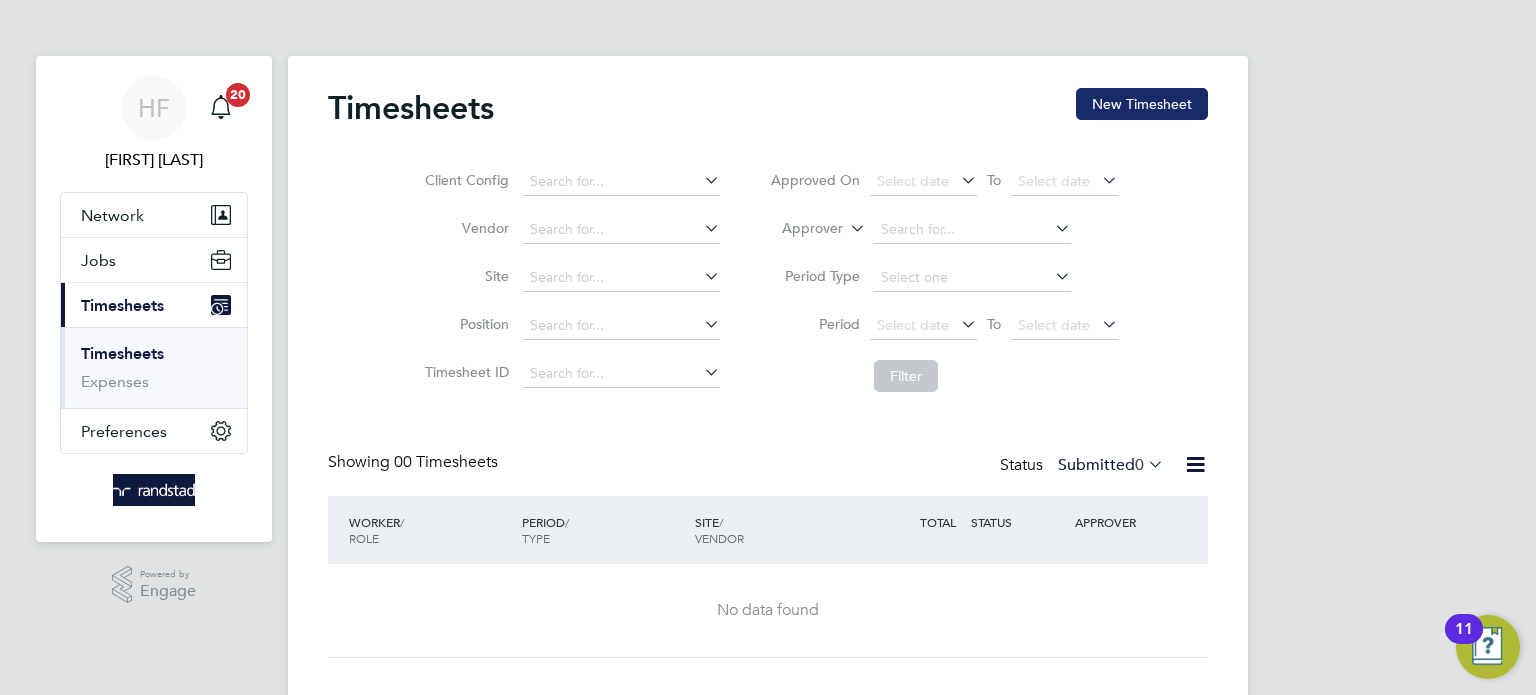 click on "New Timesheet" 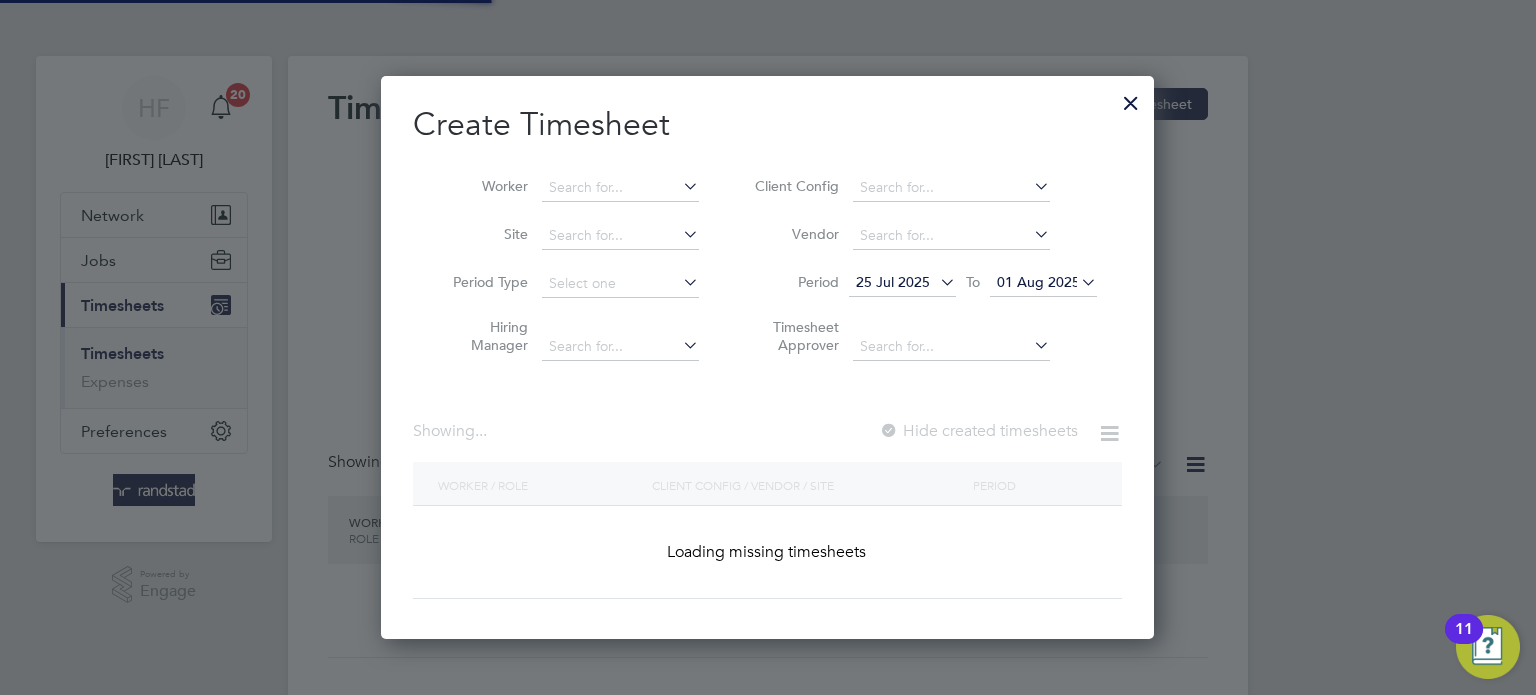 scroll, scrollTop: 10, scrollLeft: 10, axis: both 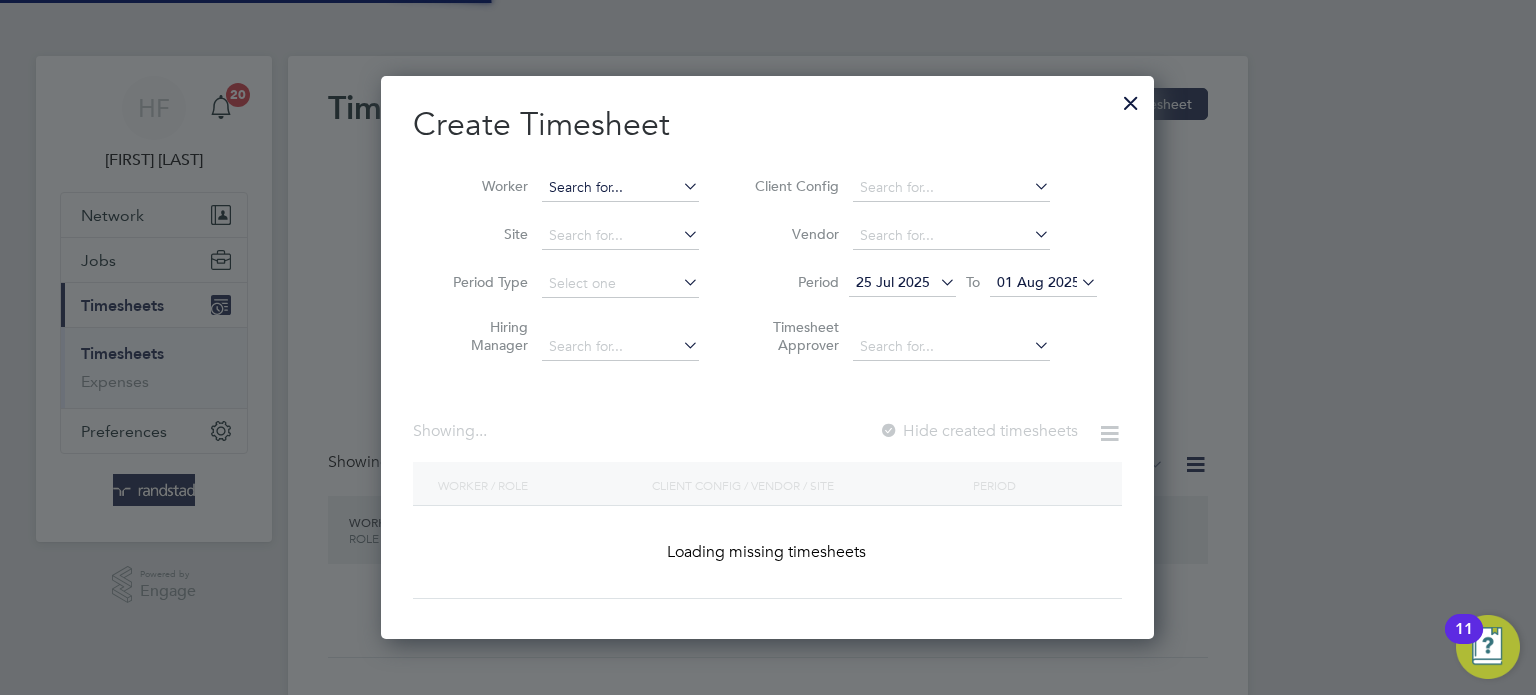 click at bounding box center [620, 188] 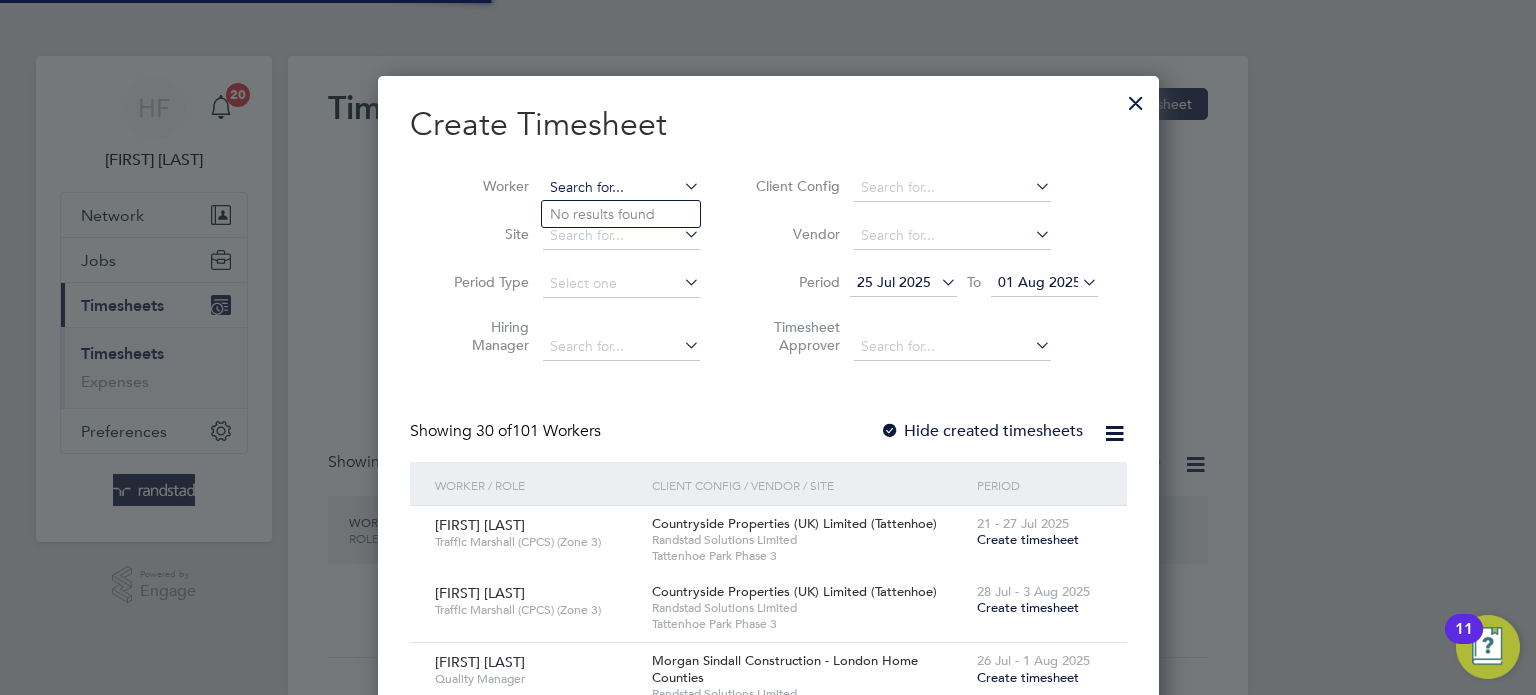 scroll, scrollTop: 10, scrollLeft: 10, axis: both 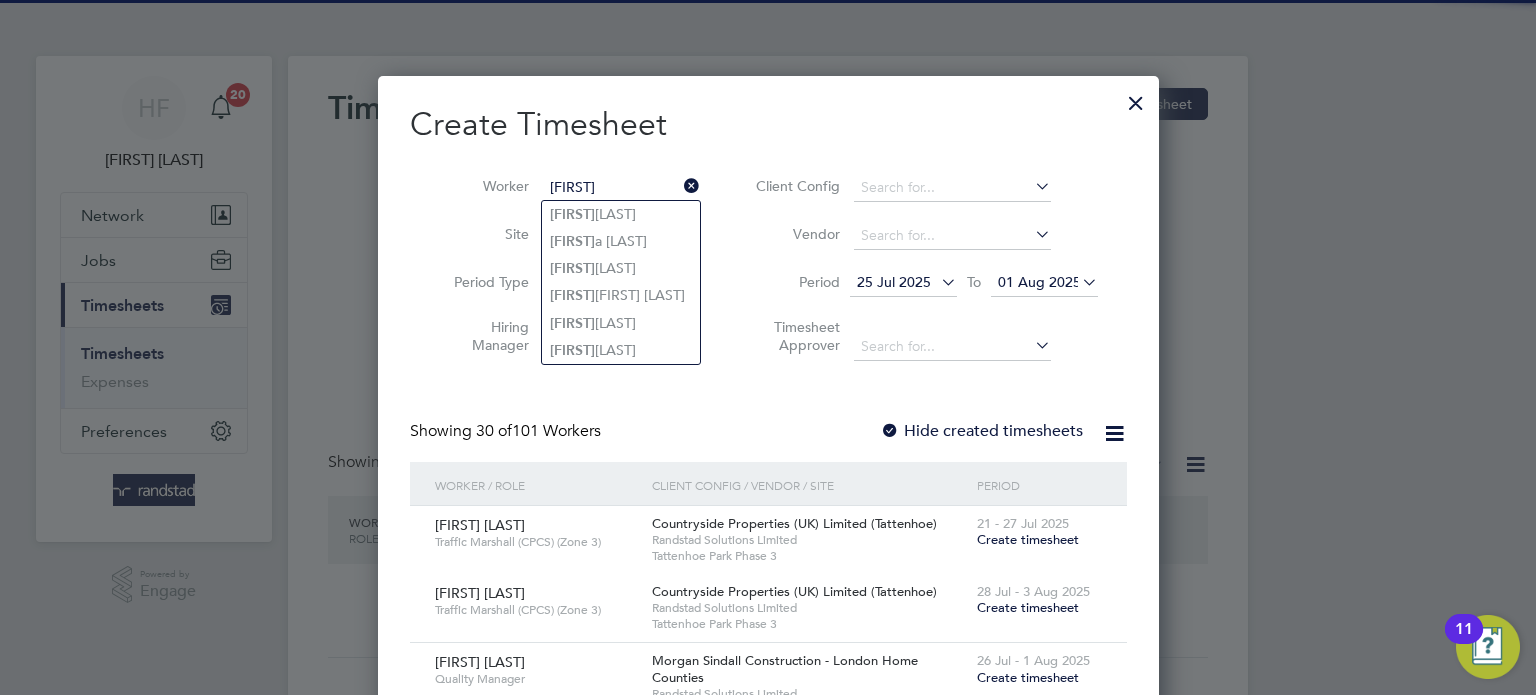 type on "marcel" 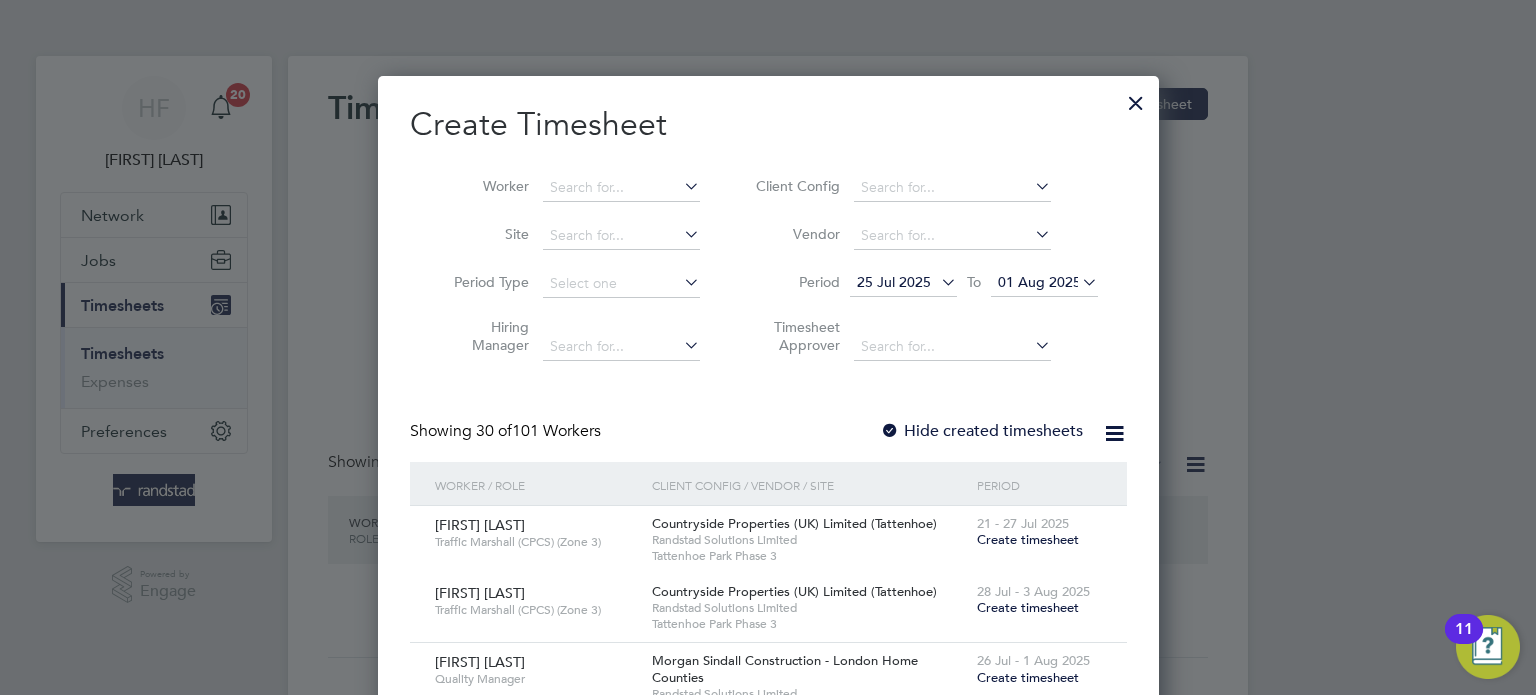 scroll, scrollTop: 3888, scrollLeft: 780, axis: both 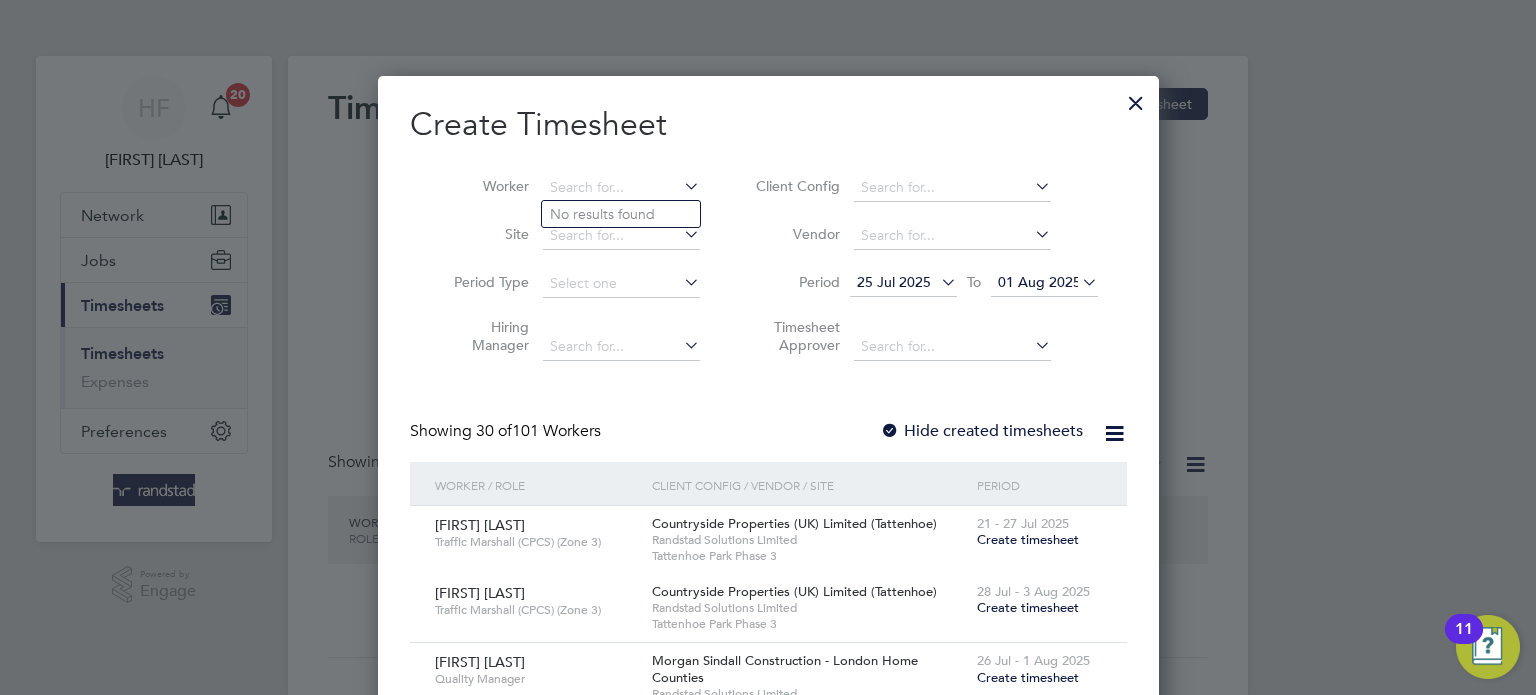 paste on "[FIRST] [LAST]" 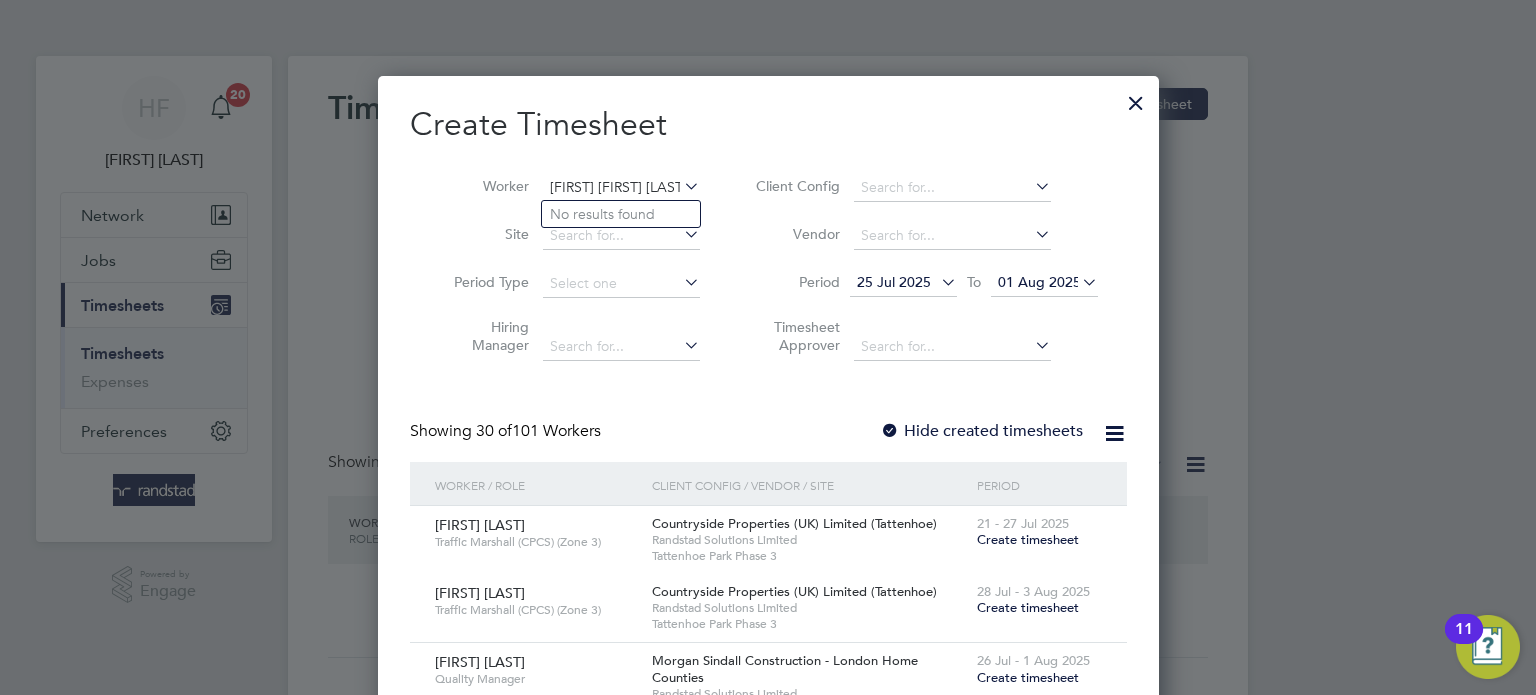 scroll, scrollTop: 0, scrollLeft: 17, axis: horizontal 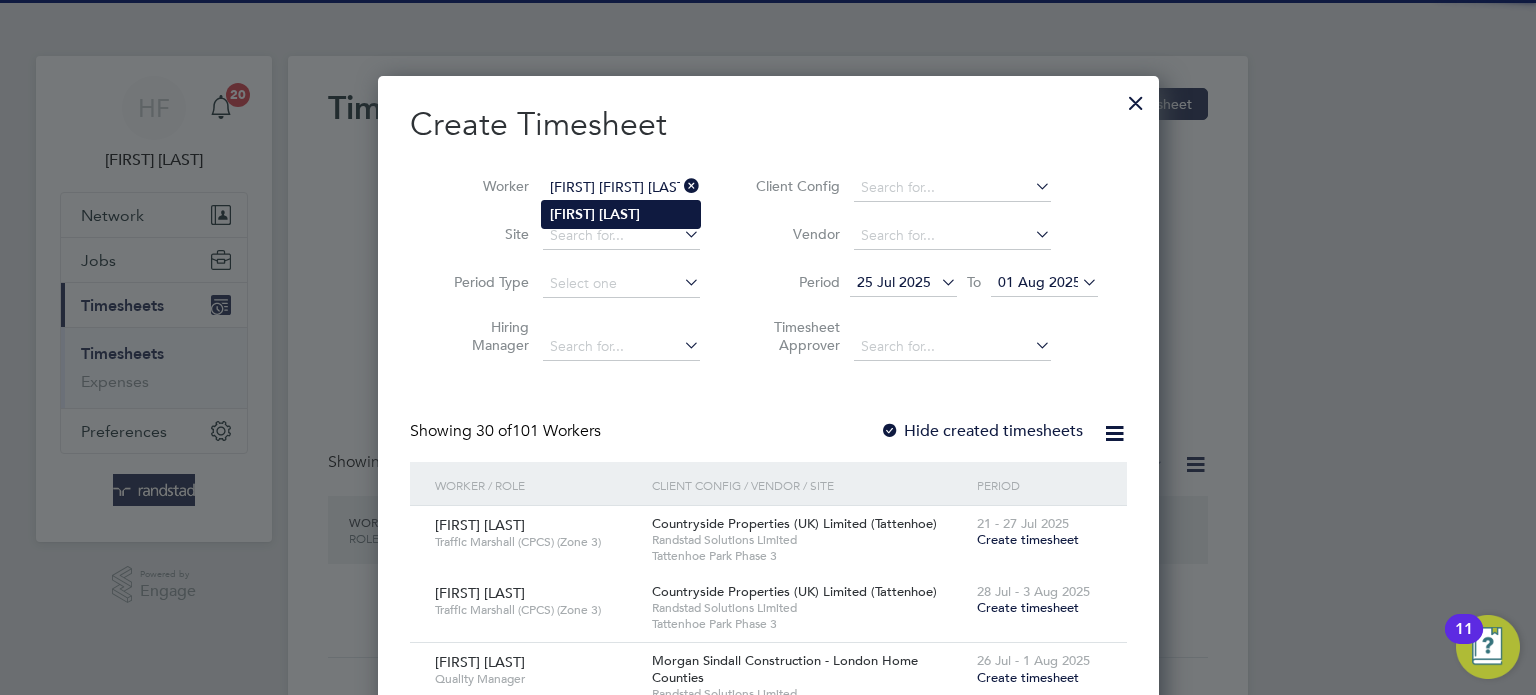 click on "Potoceanu" 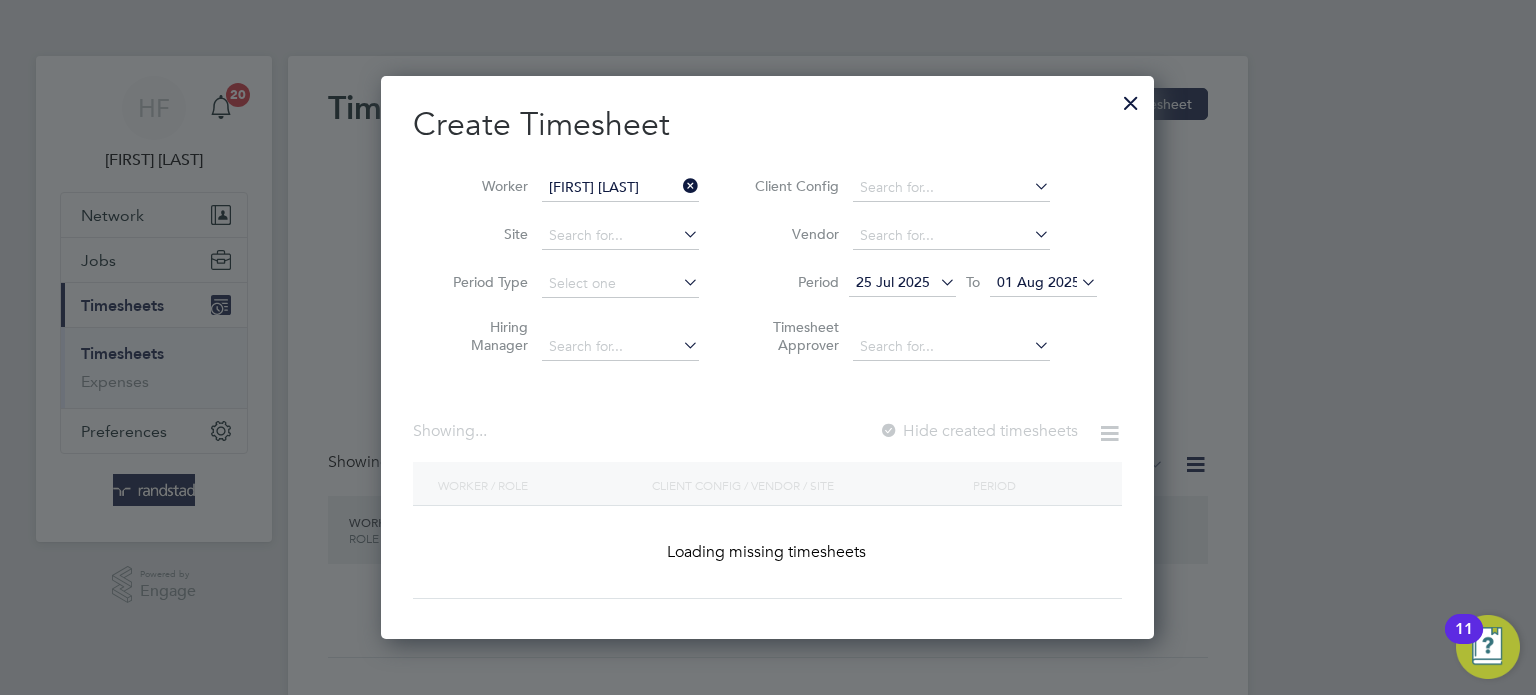 scroll, scrollTop: 0, scrollLeft: 0, axis: both 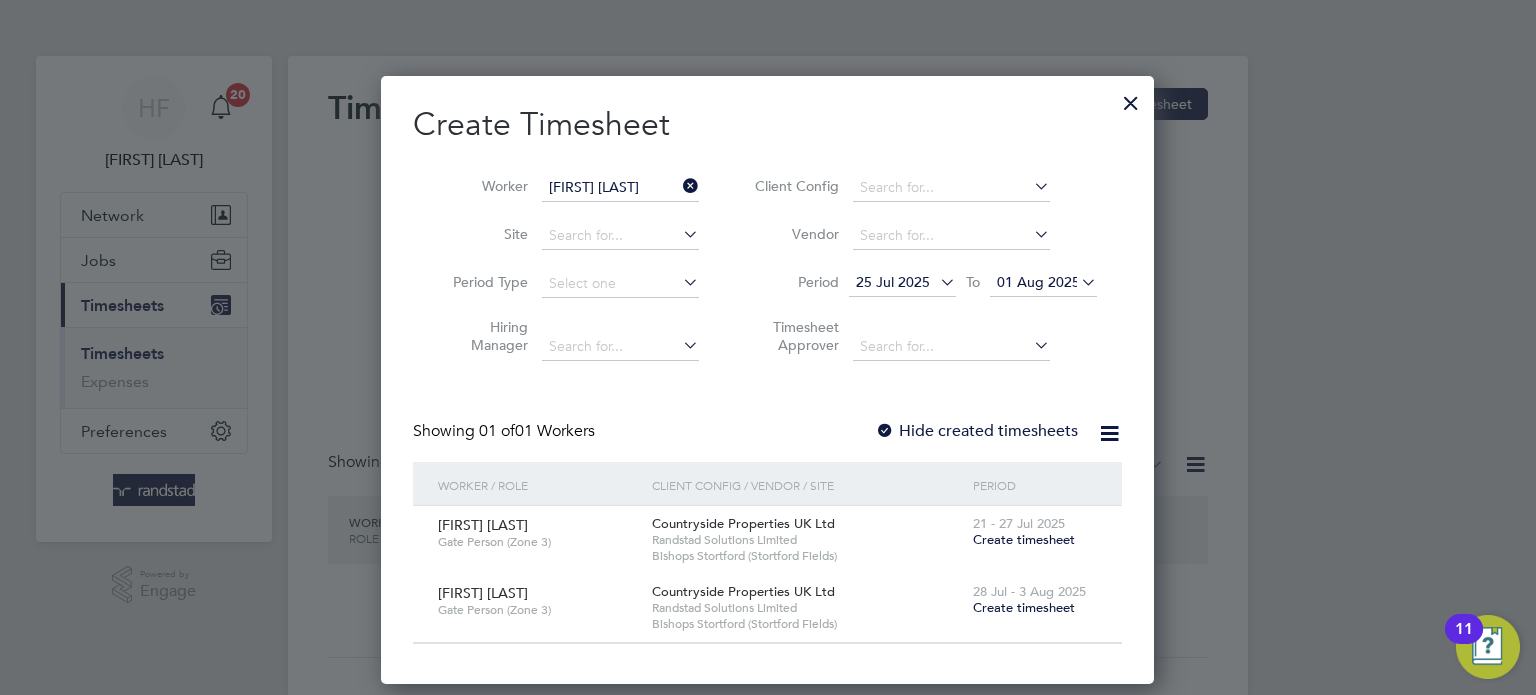 click on "Hide created timesheets" at bounding box center (976, 431) 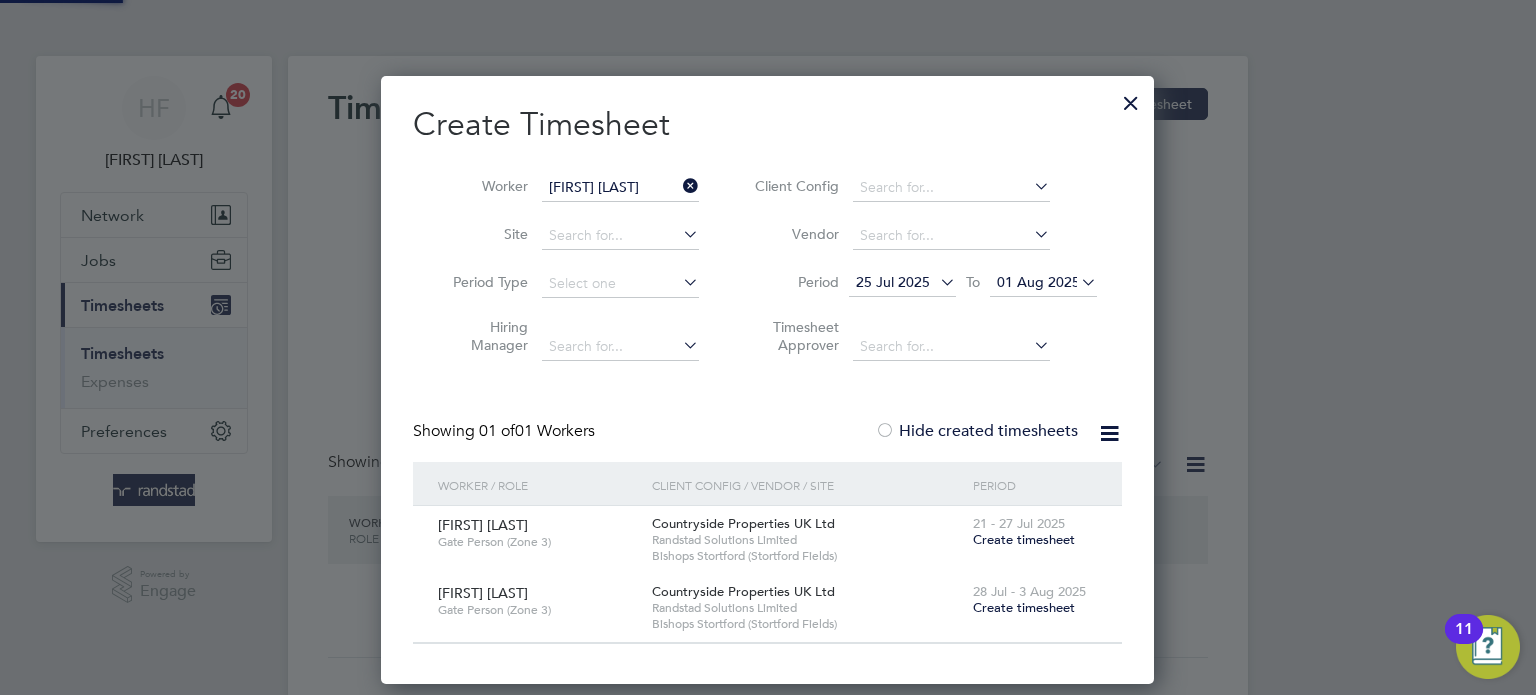 scroll, scrollTop: 9, scrollLeft: 10, axis: both 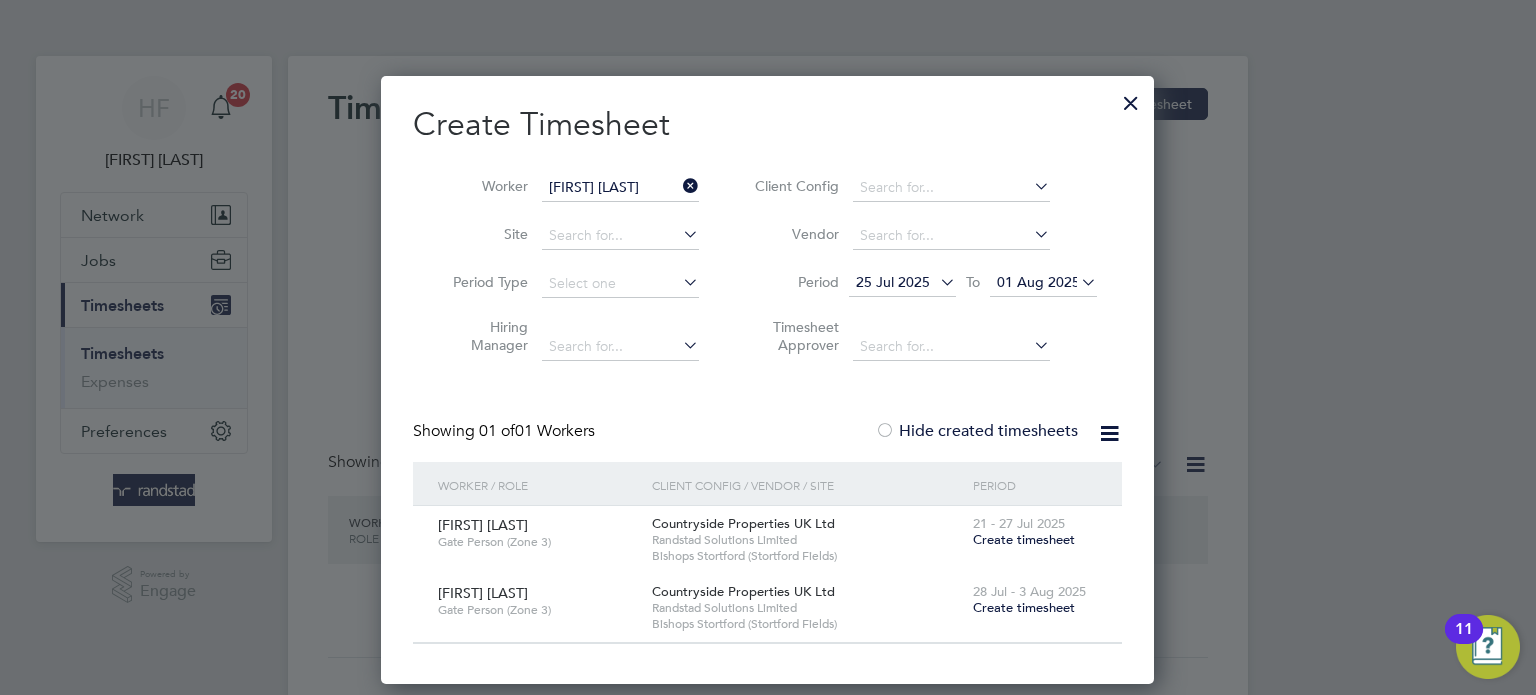 click on "25 Jul 2025" at bounding box center (893, 282) 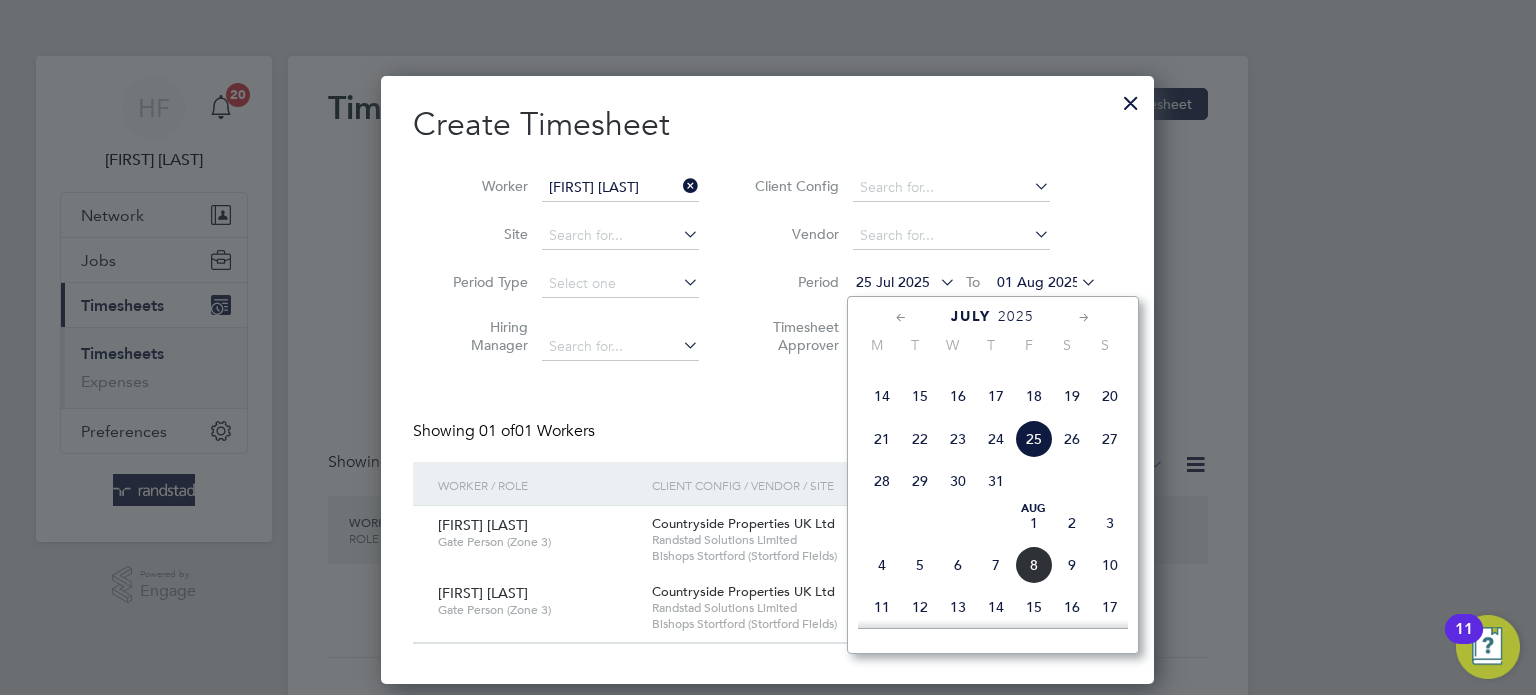 click 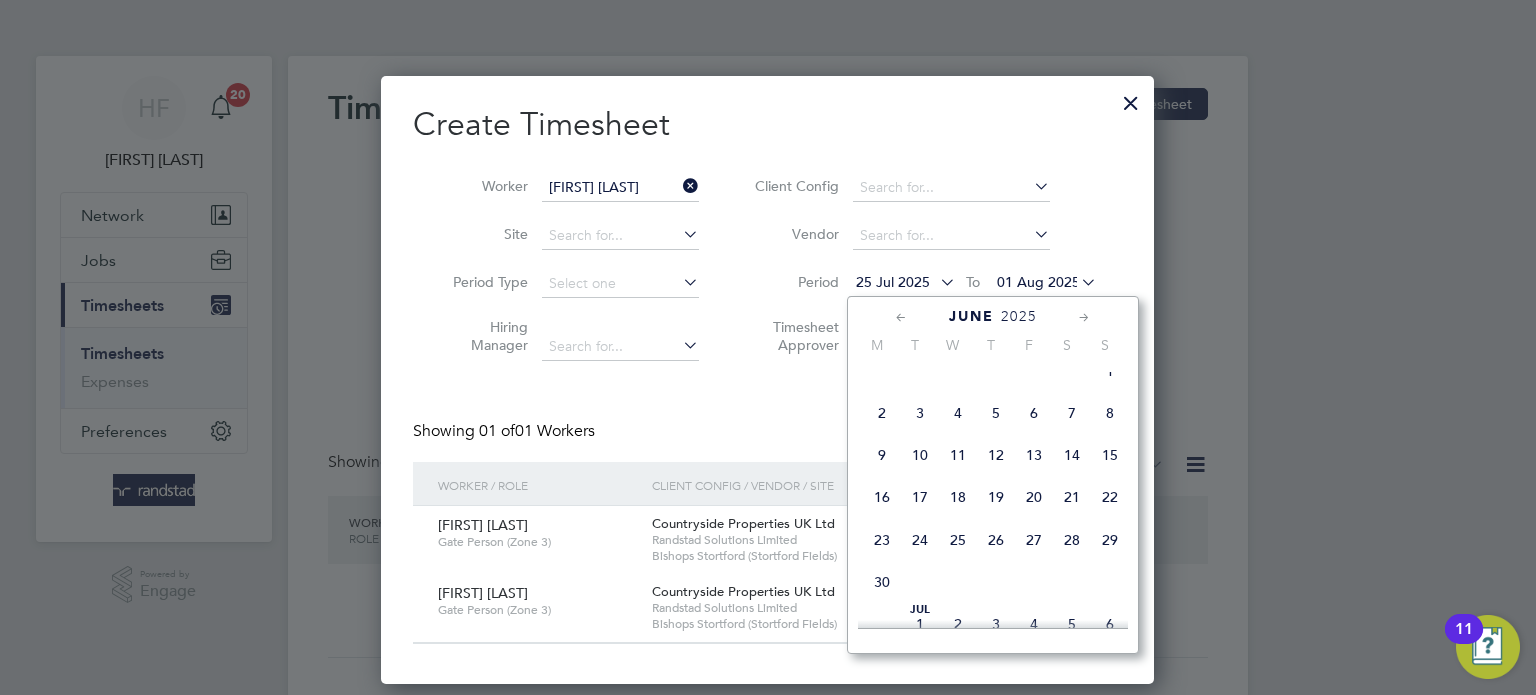 click on "2" 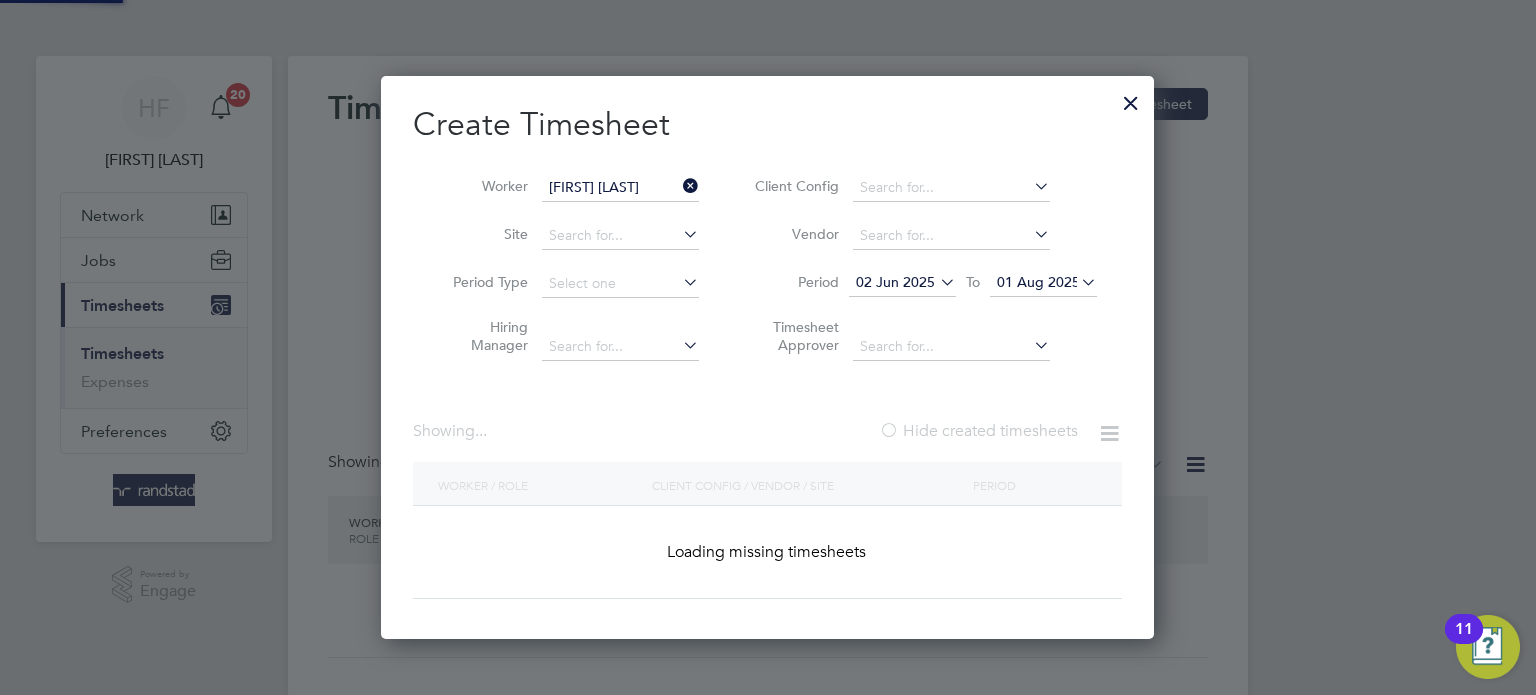 scroll, scrollTop: 10, scrollLeft: 10, axis: both 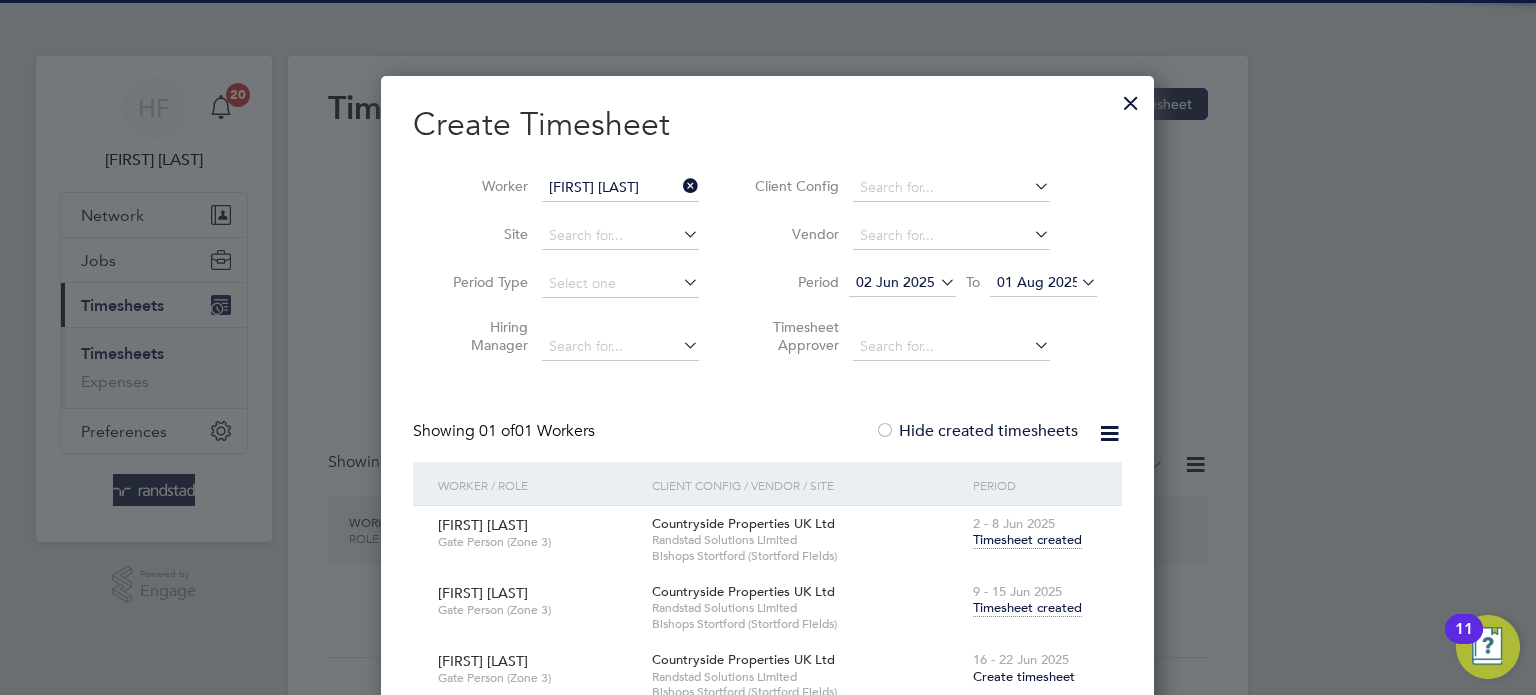 click on "Hide created timesheets" at bounding box center (976, 431) 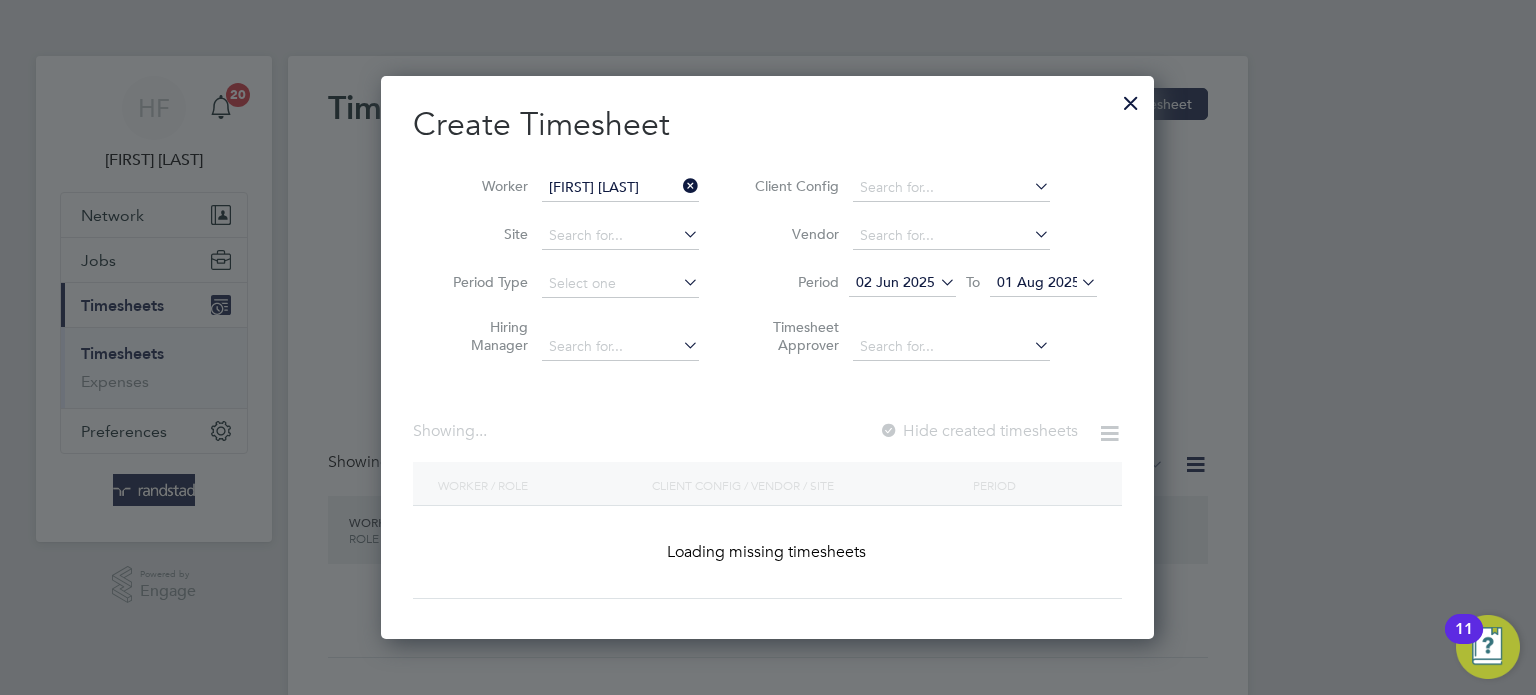 scroll, scrollTop: 10, scrollLeft: 10, axis: both 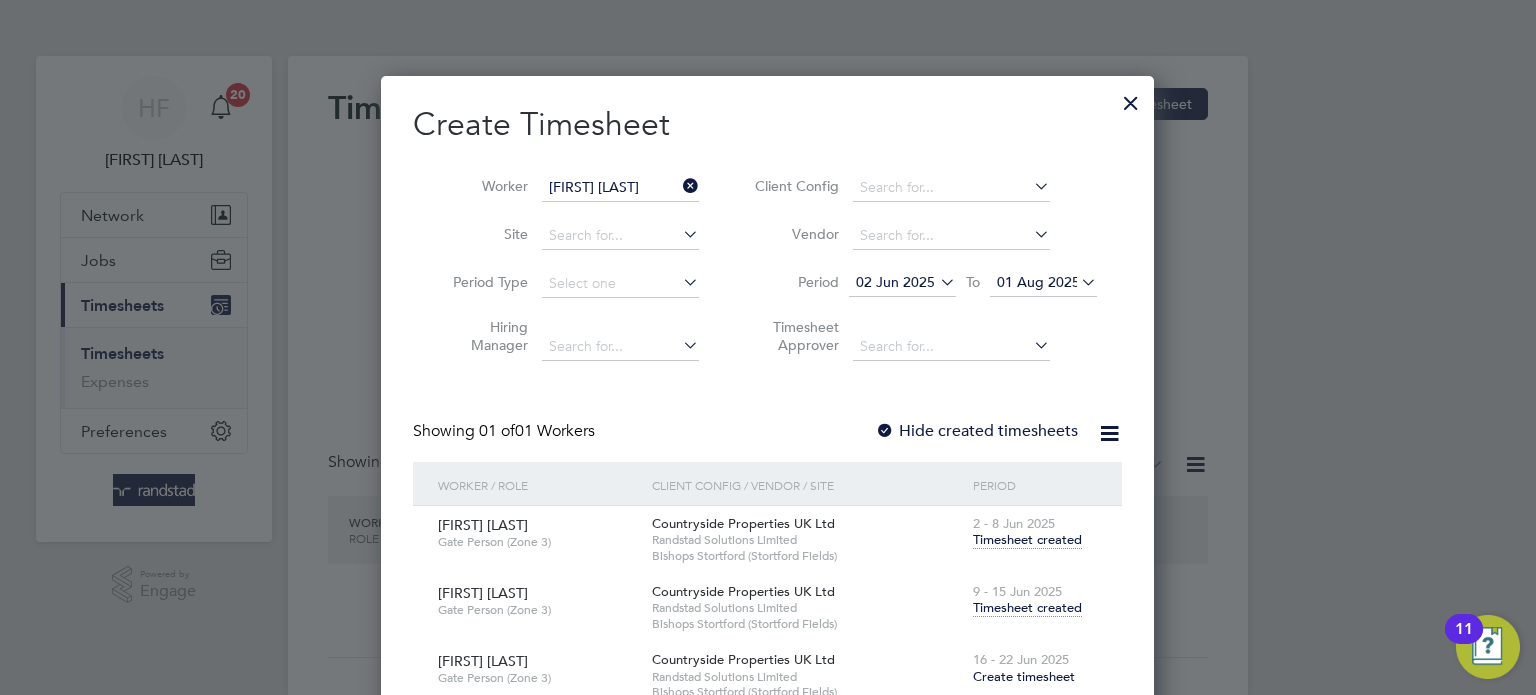 click on "Timesheet created" at bounding box center (1027, 608) 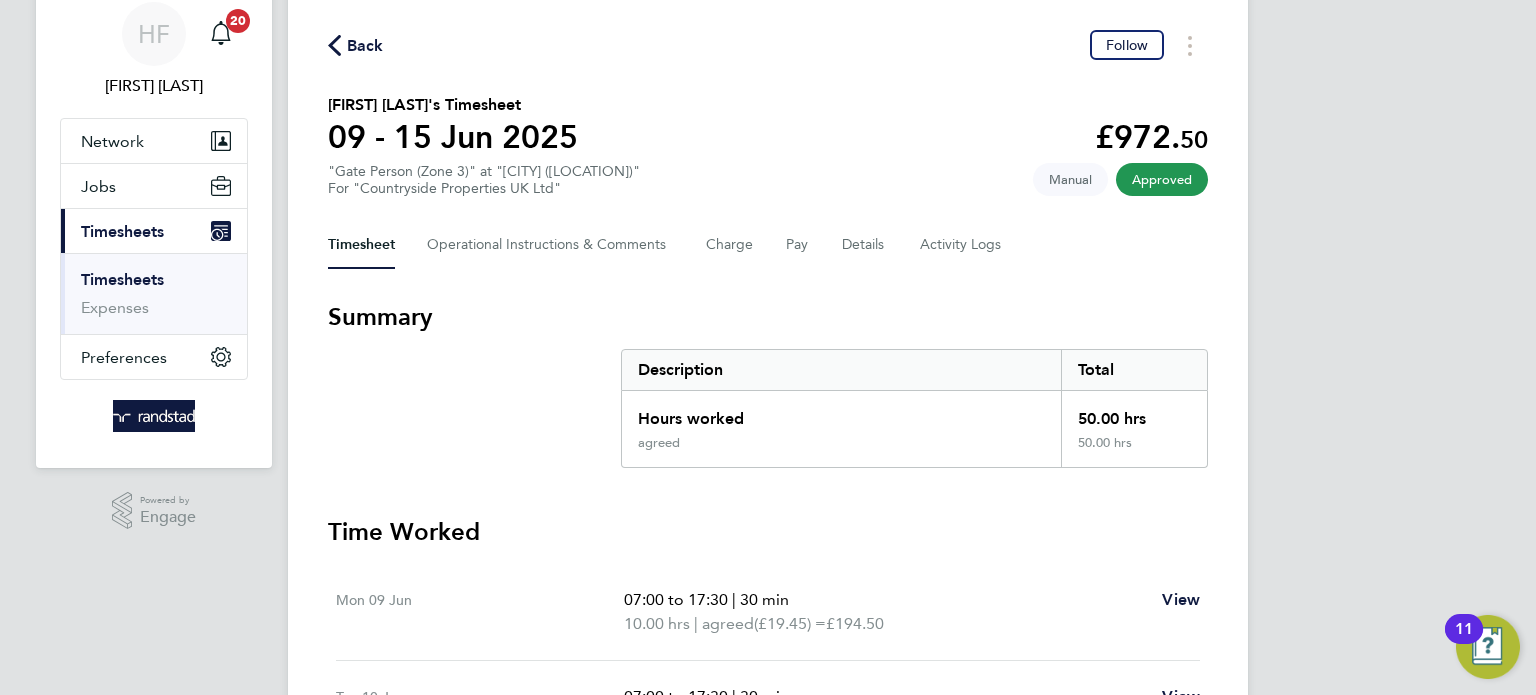 scroll, scrollTop: 45, scrollLeft: 0, axis: vertical 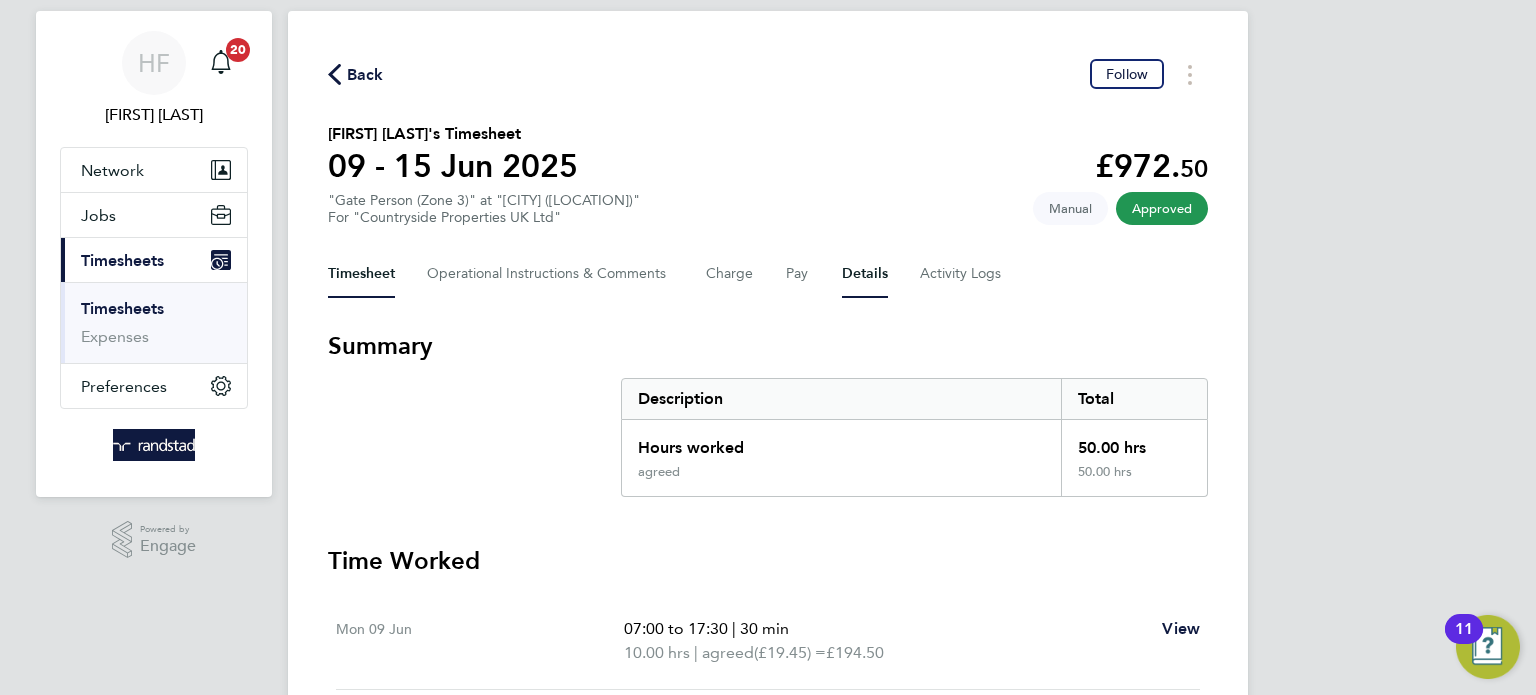 click on "Details" at bounding box center [865, 274] 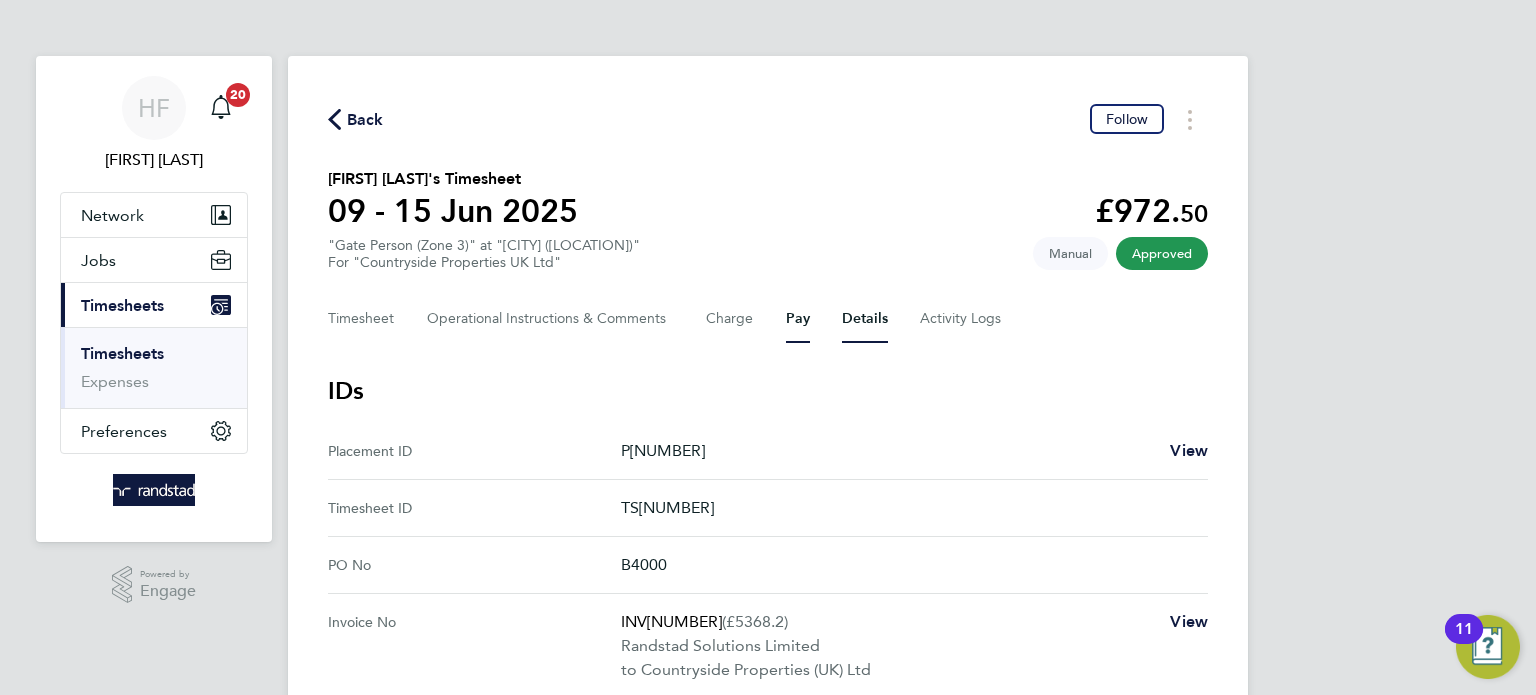 click on "Pay" at bounding box center (798, 319) 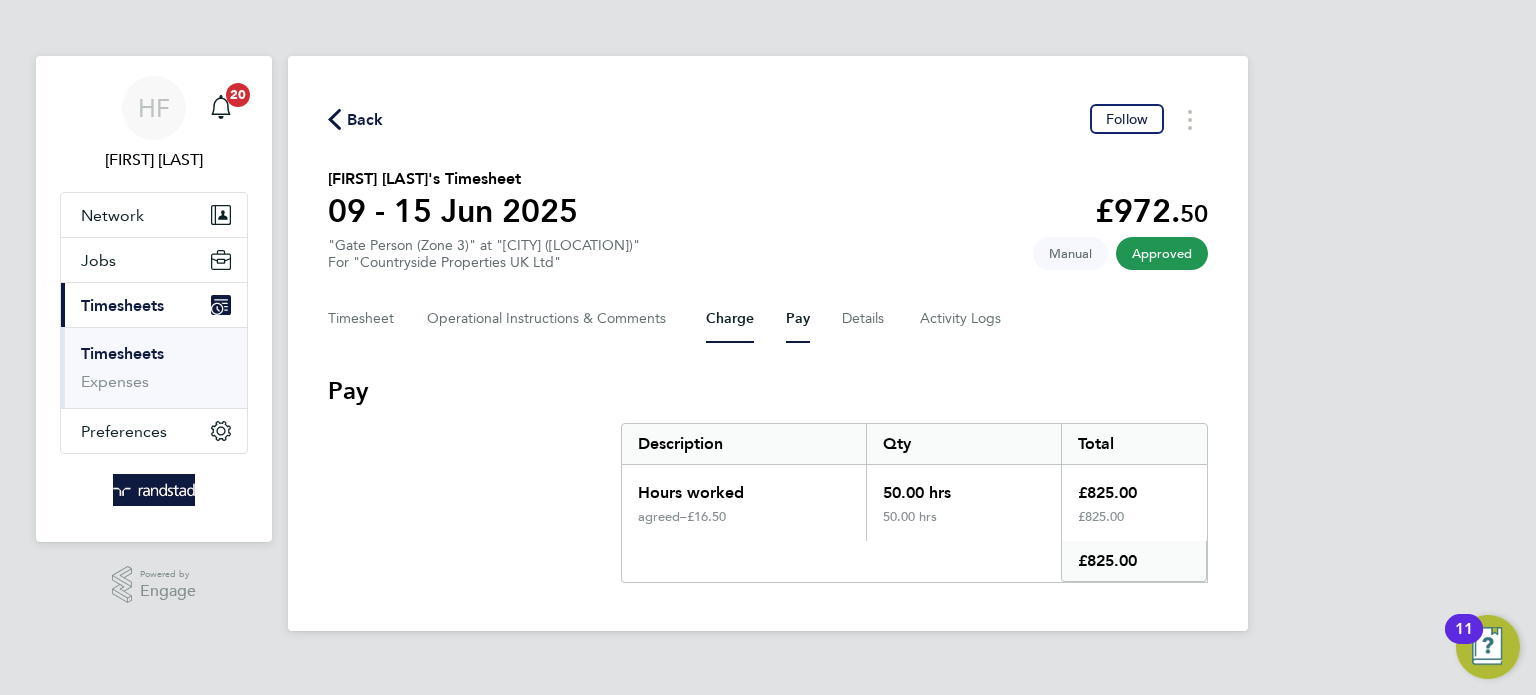 click on "Charge" at bounding box center [730, 319] 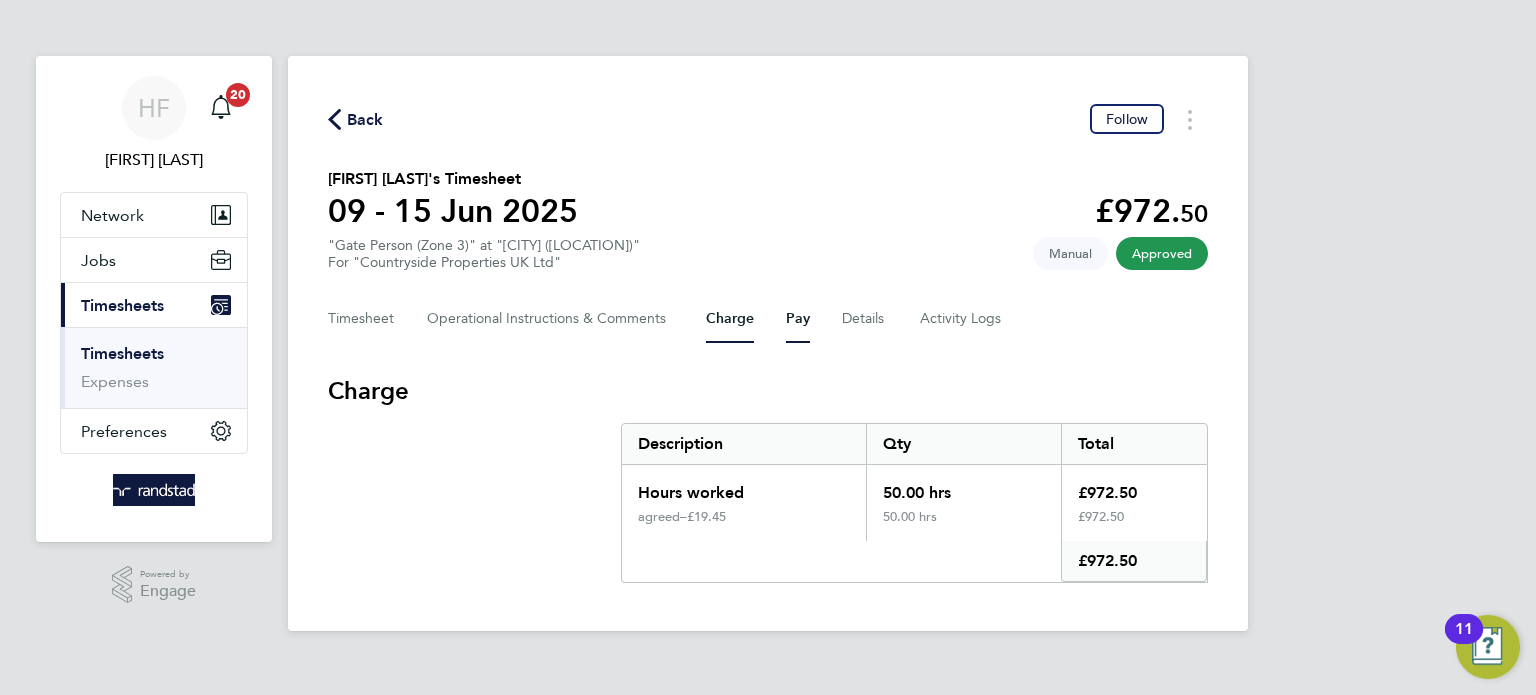 click on "Pay" at bounding box center [798, 319] 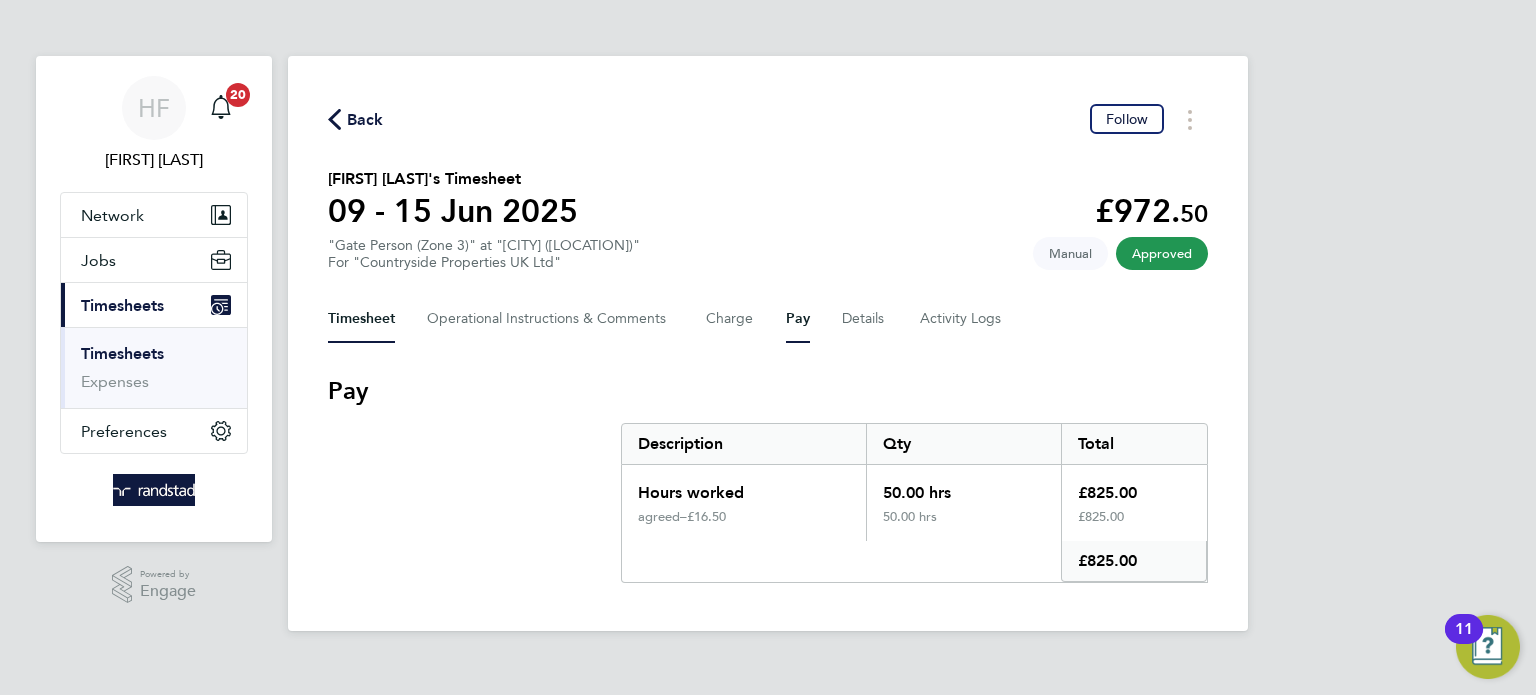click on "Timesheet" at bounding box center (361, 319) 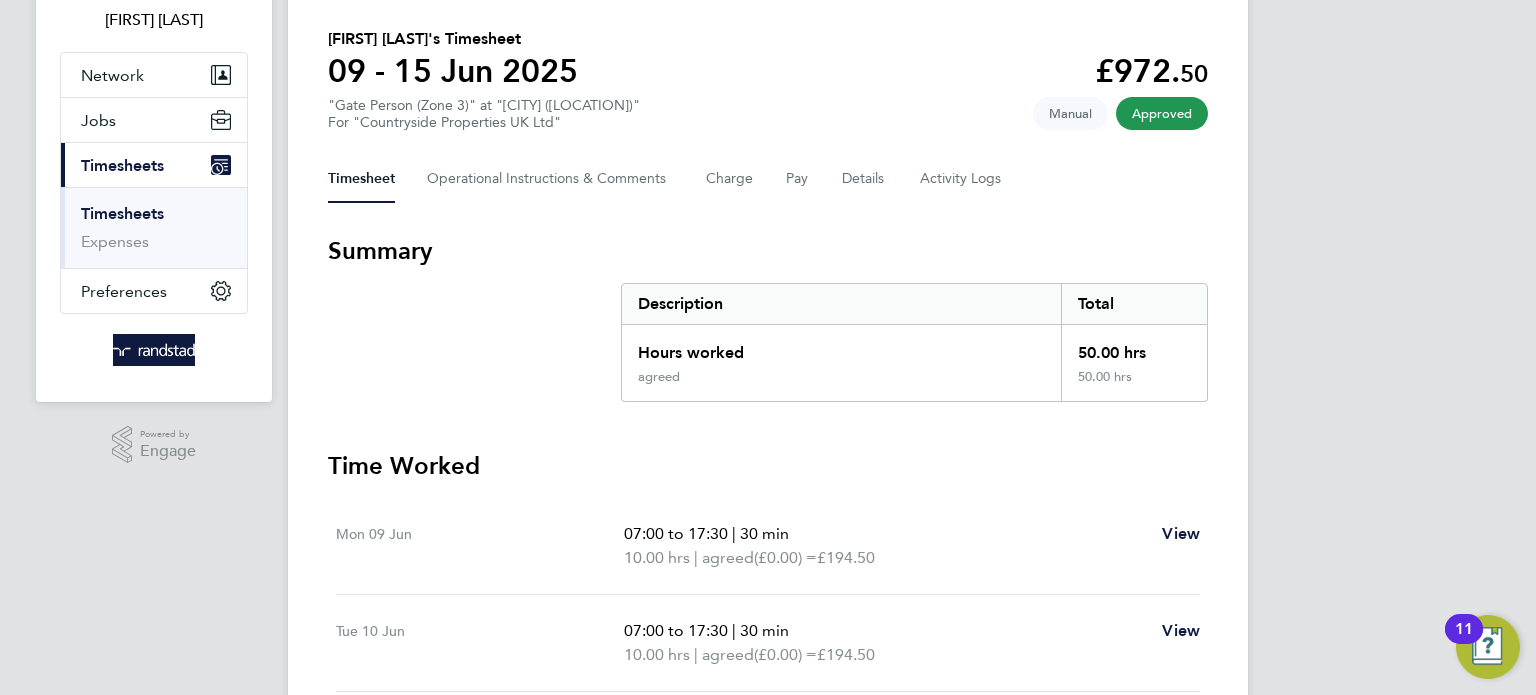 scroll, scrollTop: 137, scrollLeft: 0, axis: vertical 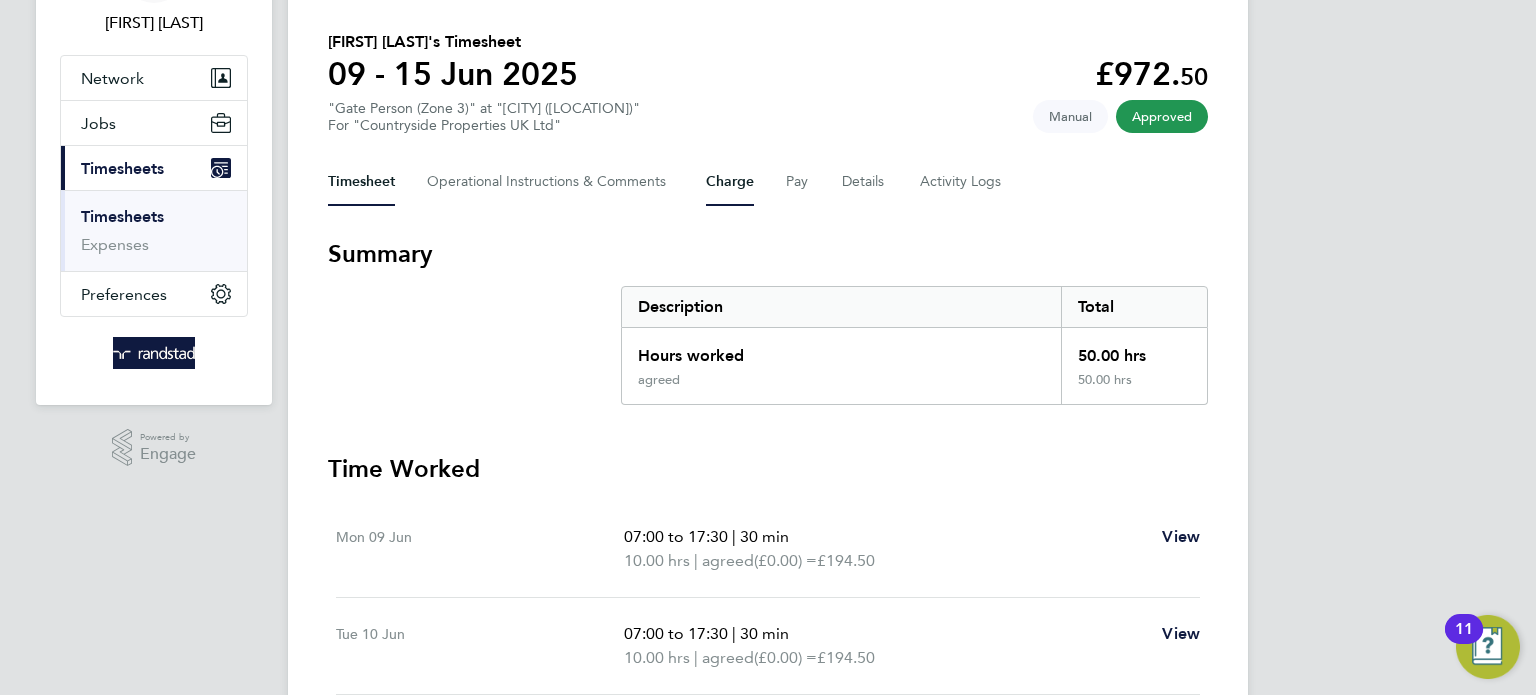 click on "Charge" at bounding box center (730, 182) 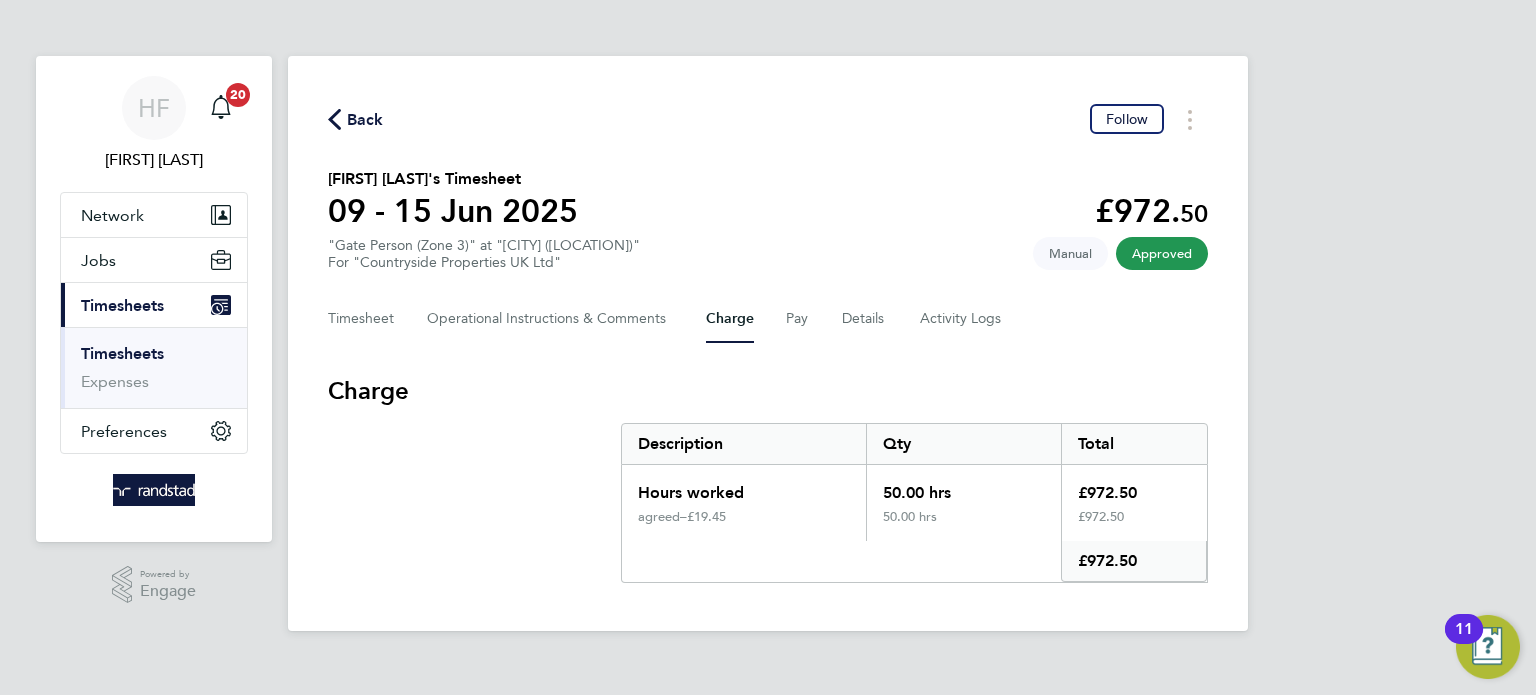 scroll, scrollTop: 0, scrollLeft: 0, axis: both 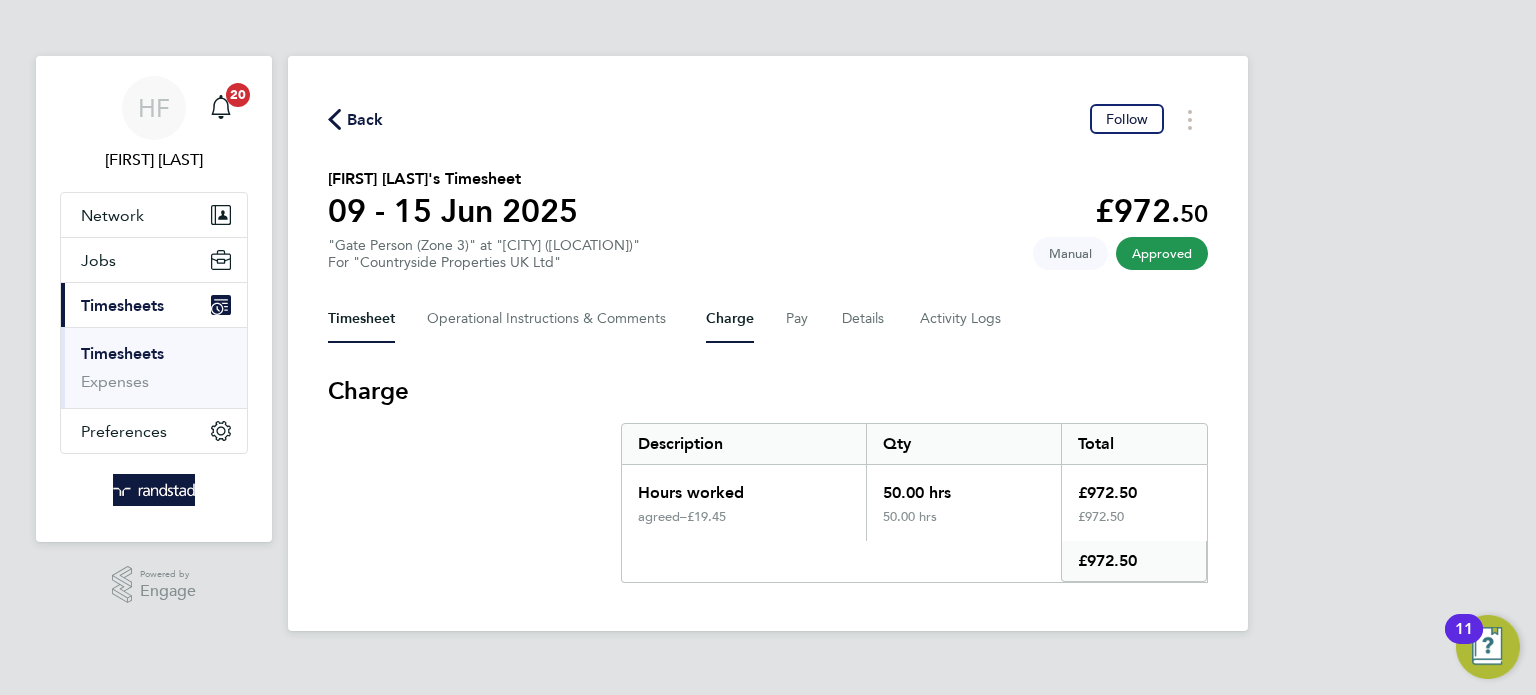 click on "Timesheet" at bounding box center [361, 319] 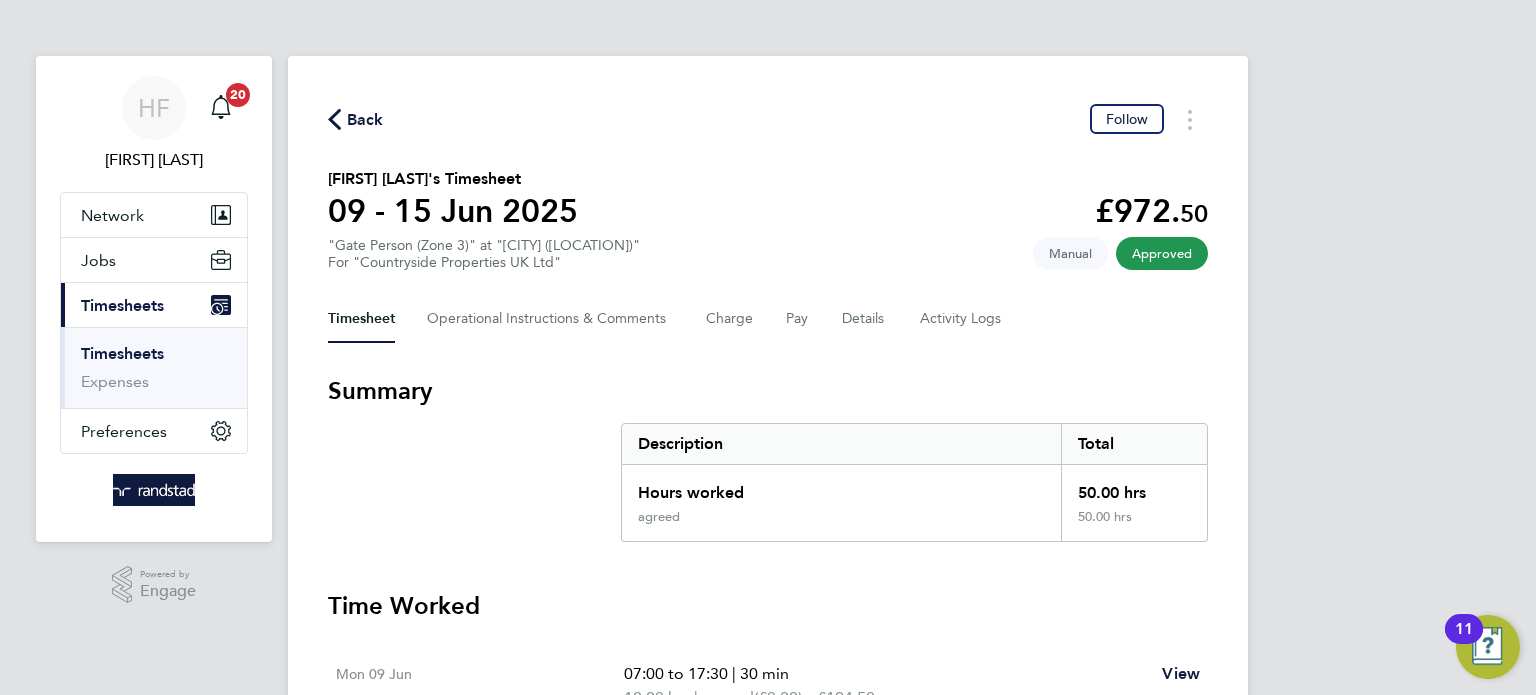 click on "Summary" at bounding box center [768, 391] 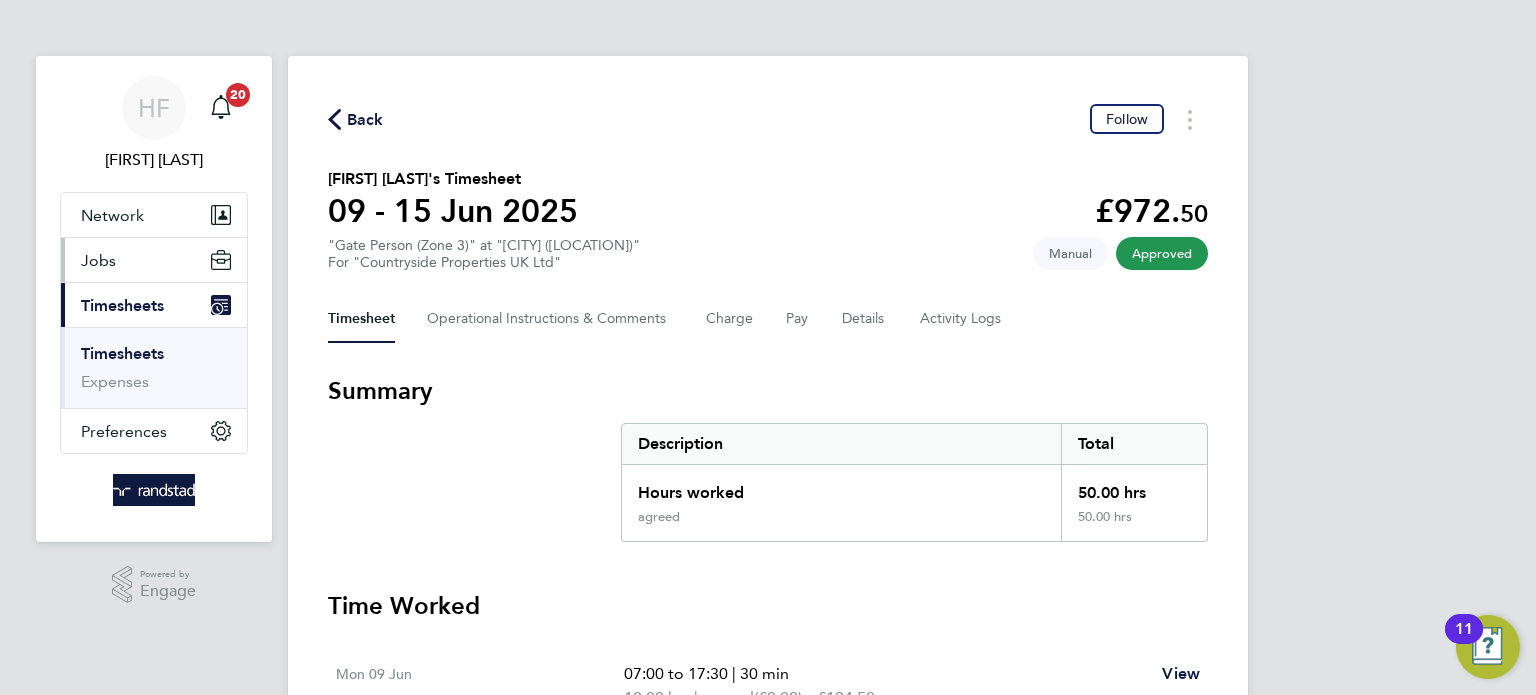 click on "Jobs" at bounding box center (98, 260) 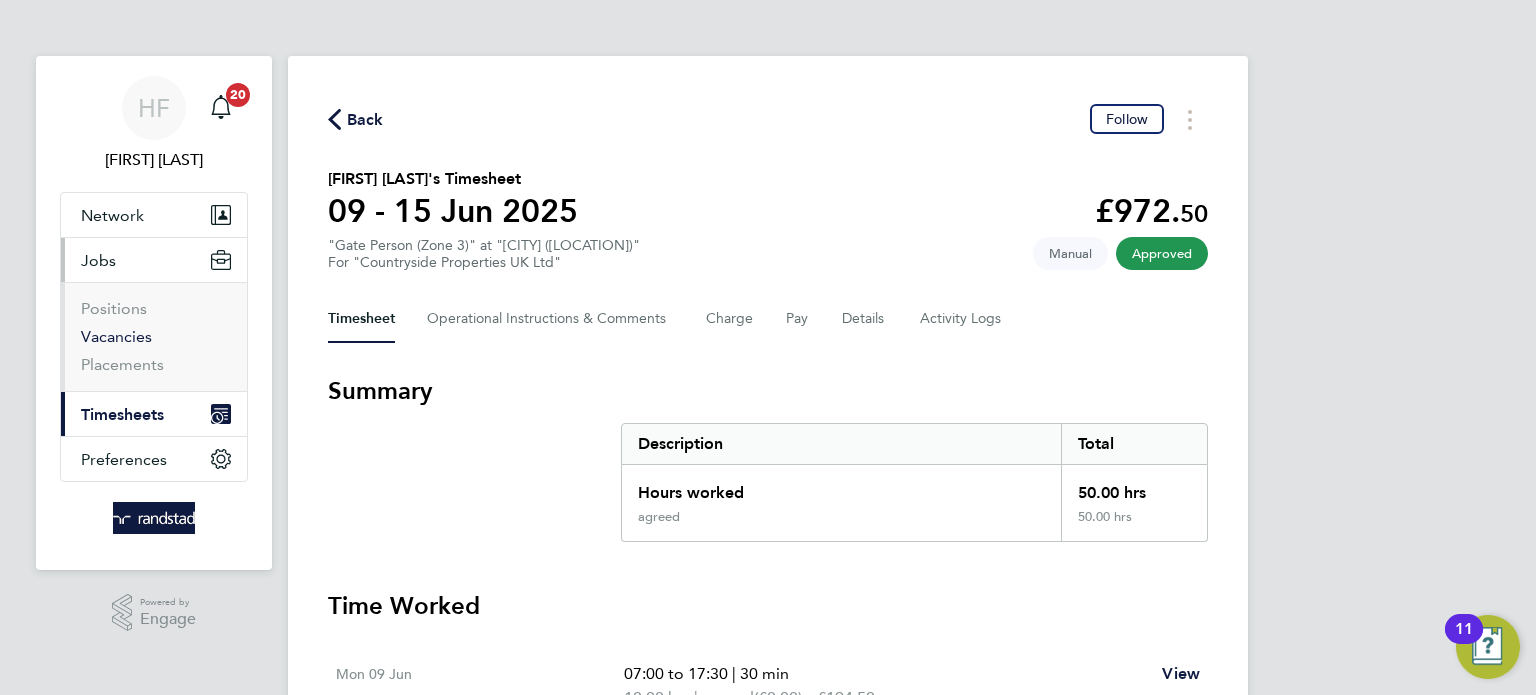 click on "Vacancies" at bounding box center [116, 336] 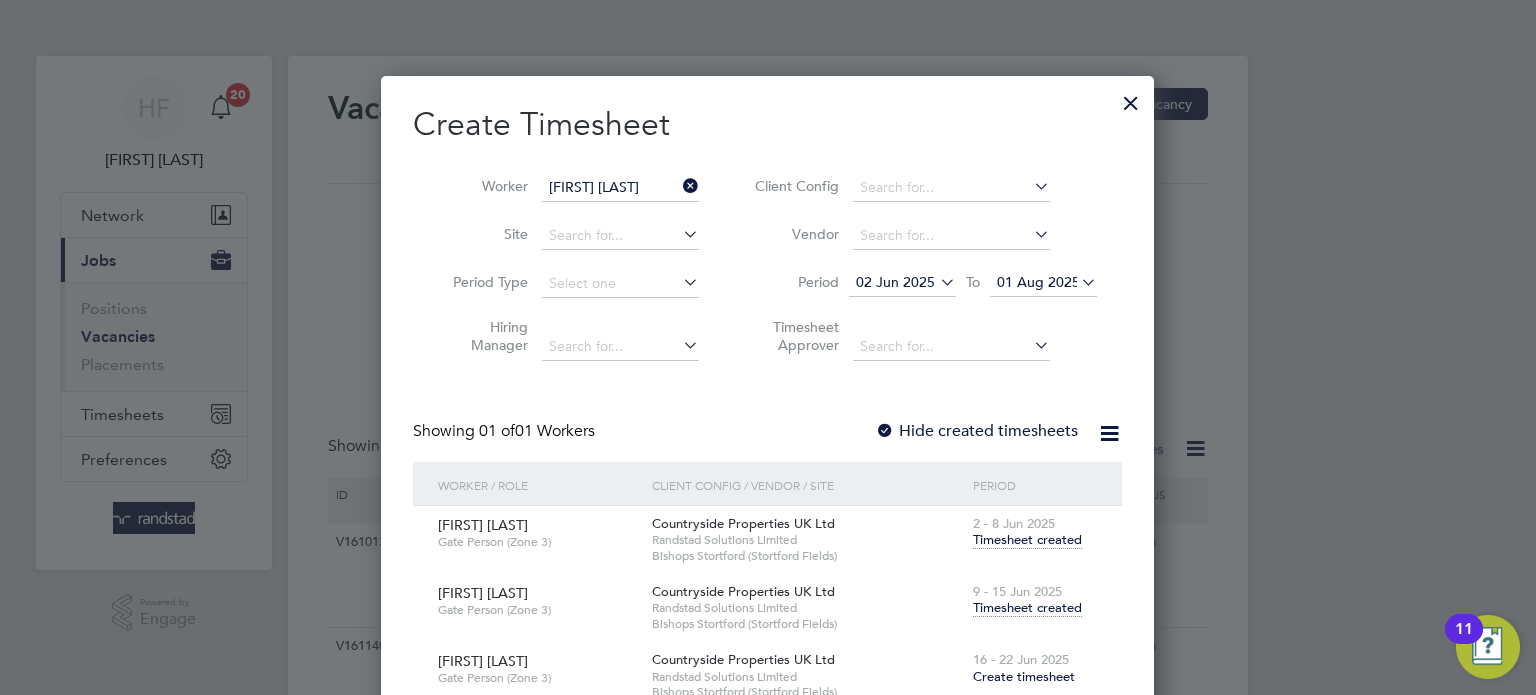 click on "[FIRST] [LAST]" at bounding box center (620, 188) 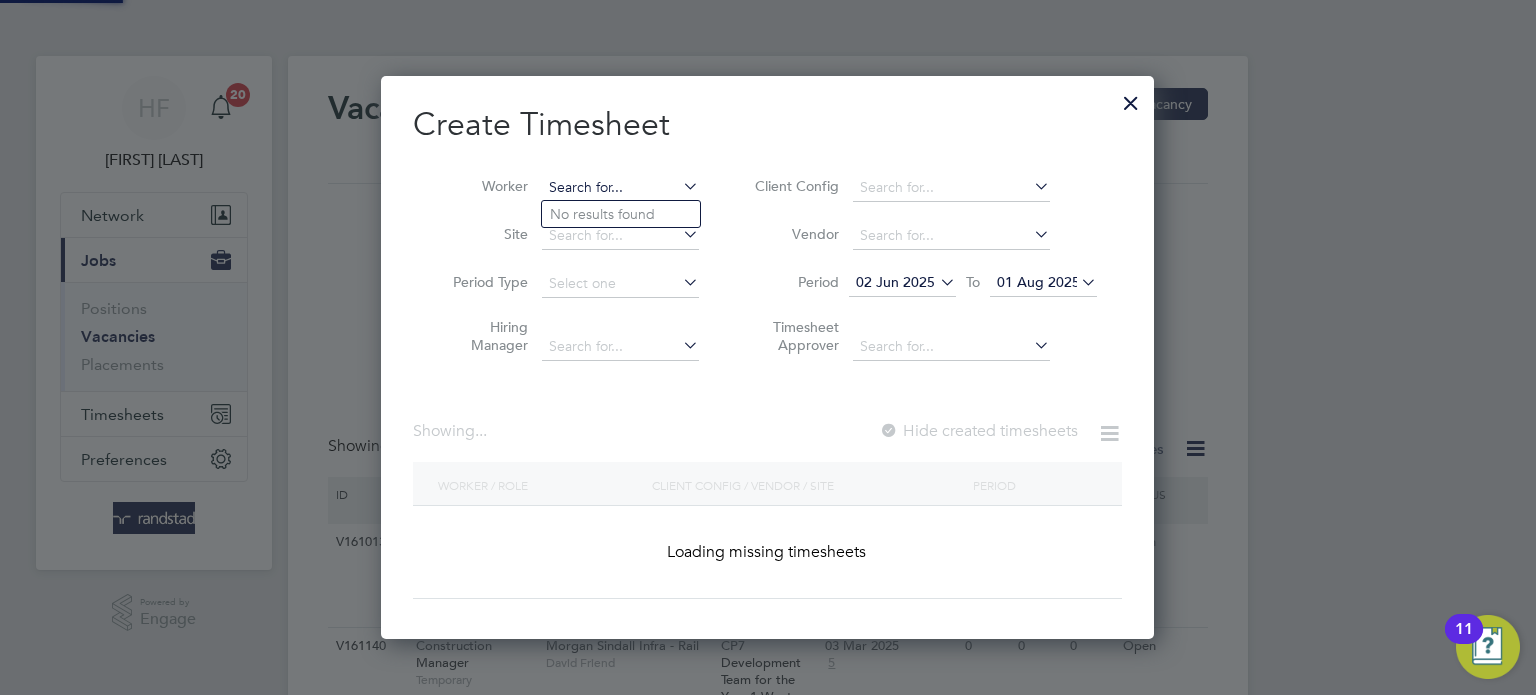 scroll, scrollTop: 10, scrollLeft: 10, axis: both 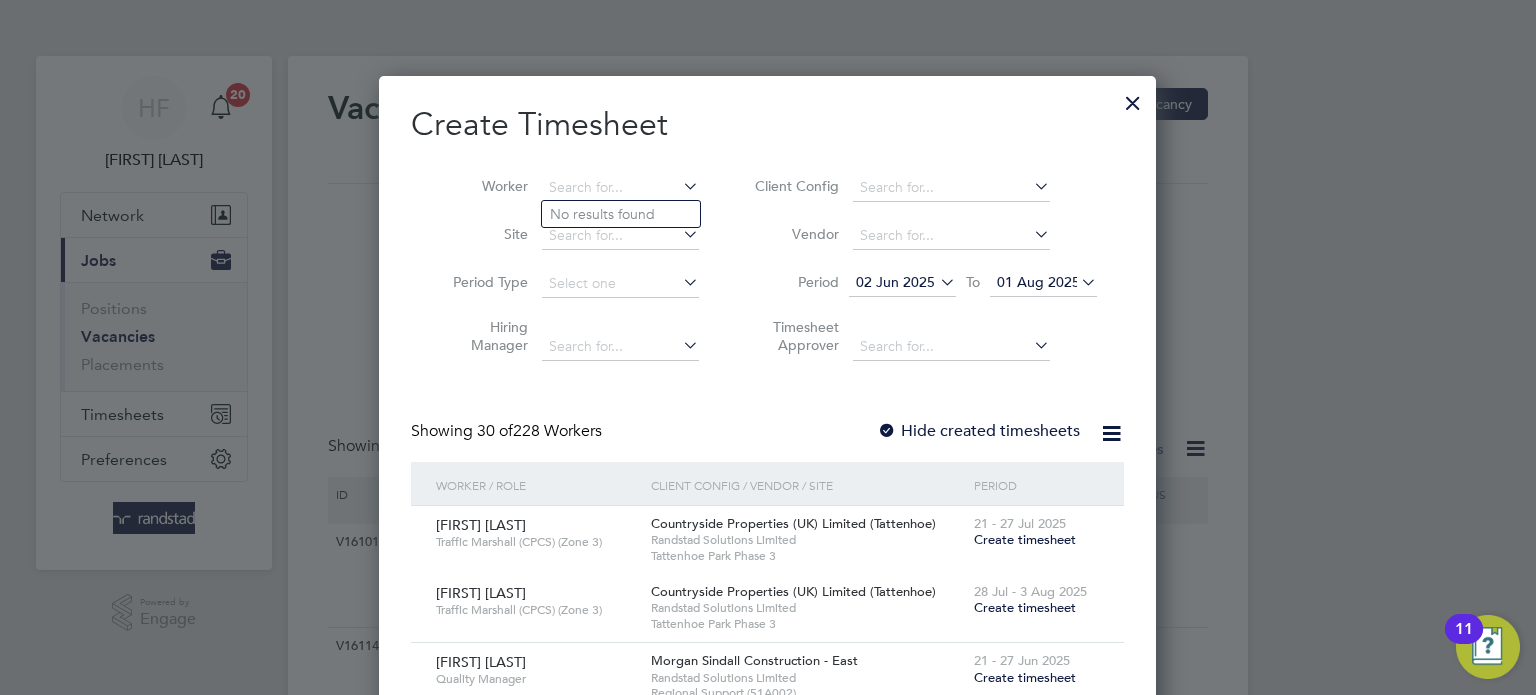 click at bounding box center [1133, 98] 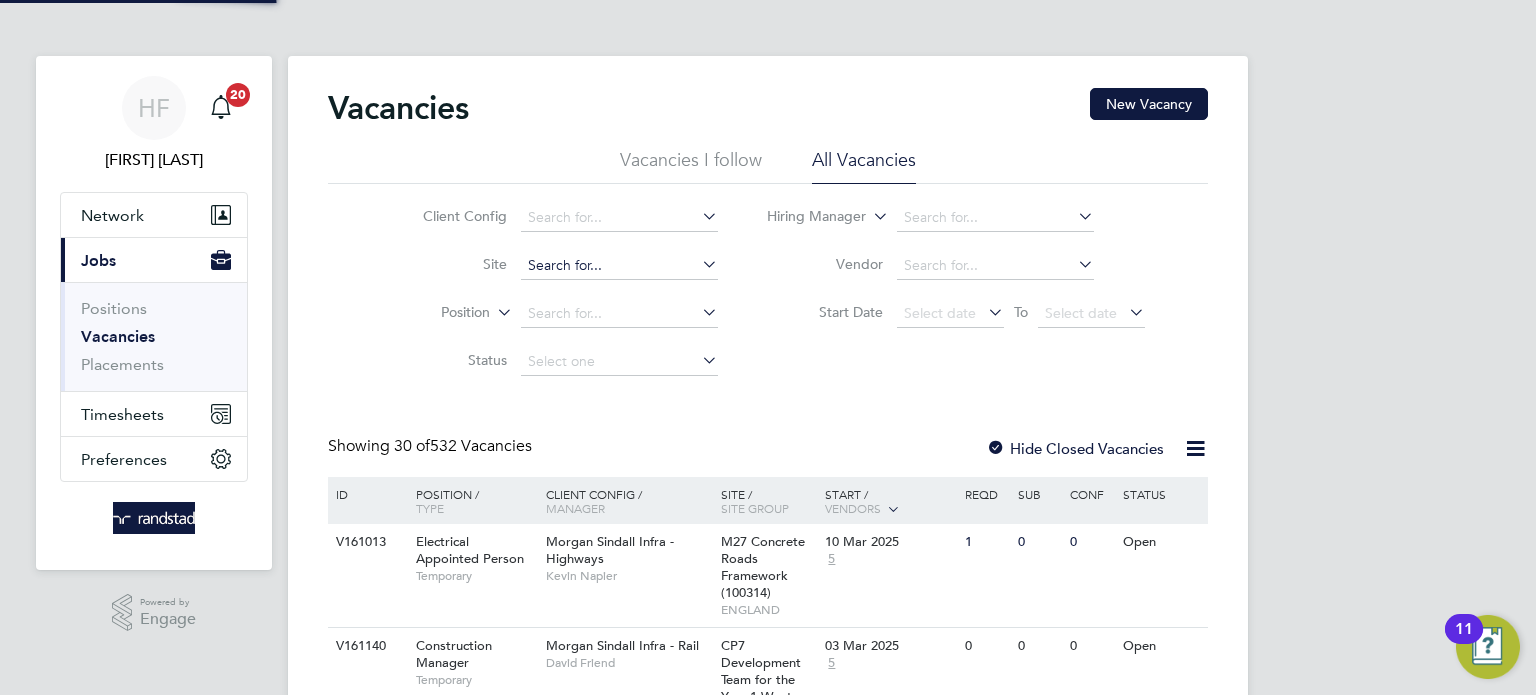 click 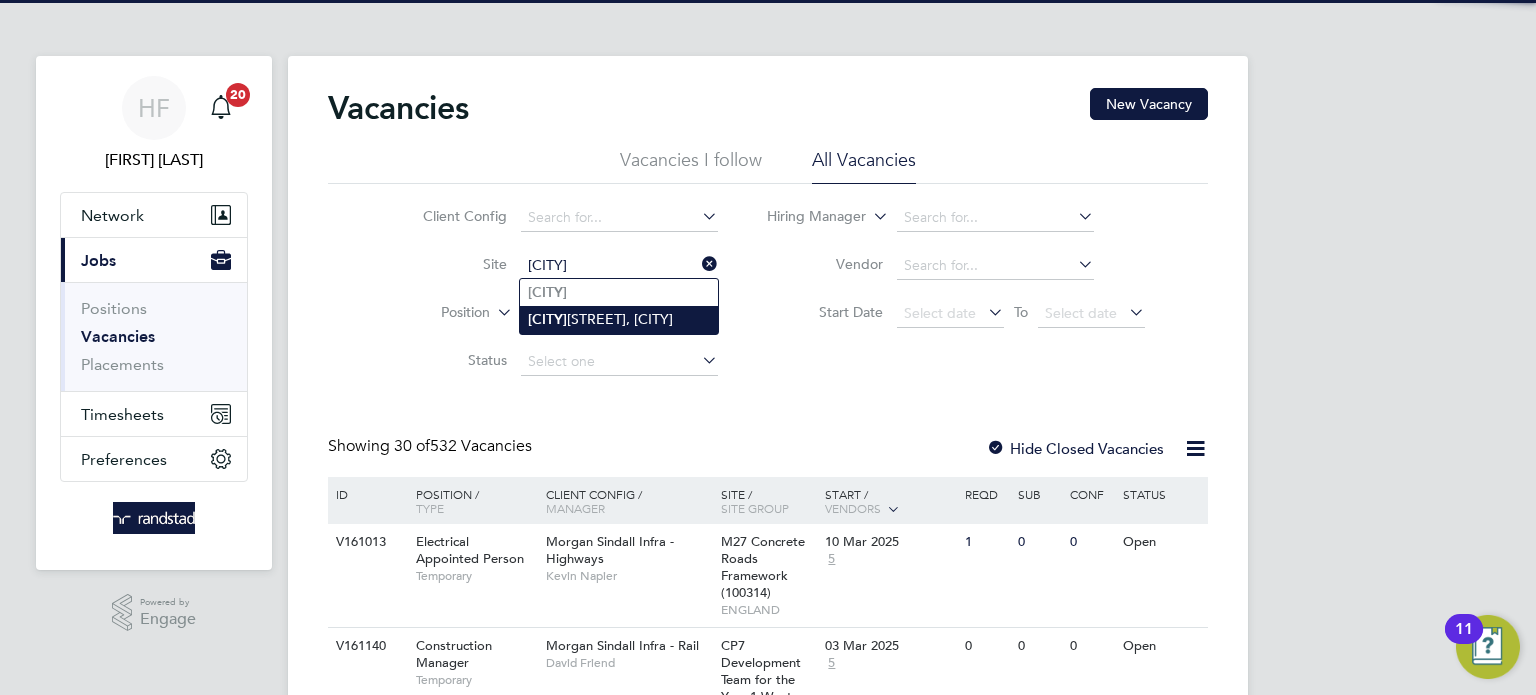 click on "Coggeshall" 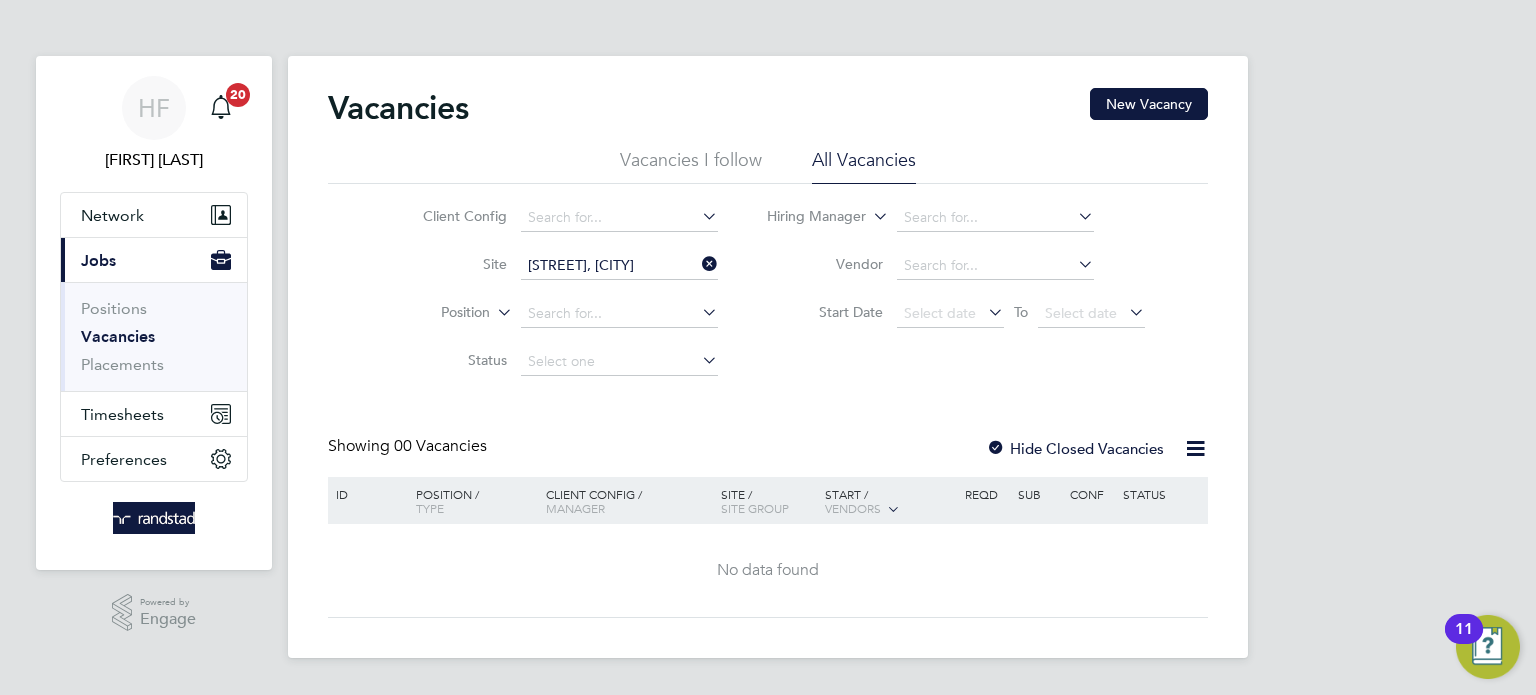 click on "Hide Closed Vacancies" 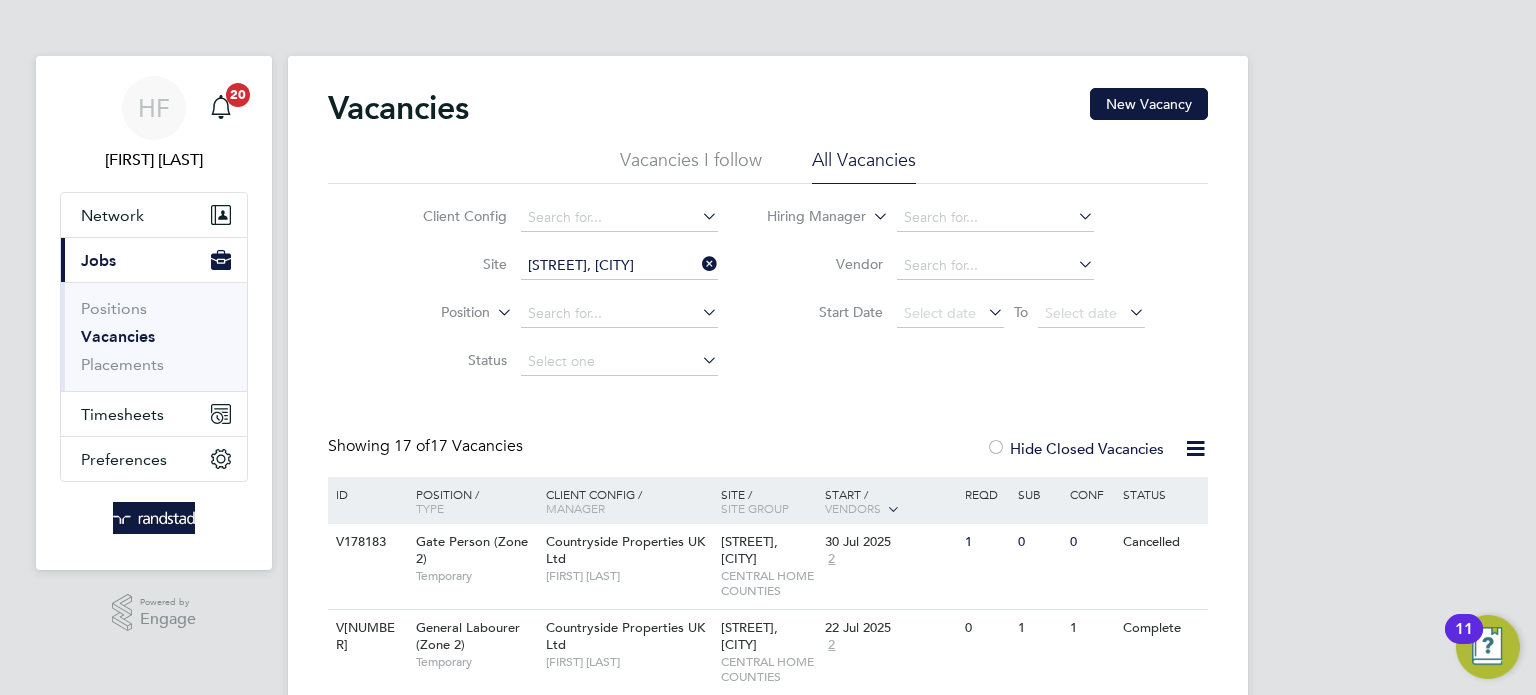 click on "Vacancies" at bounding box center [118, 336] 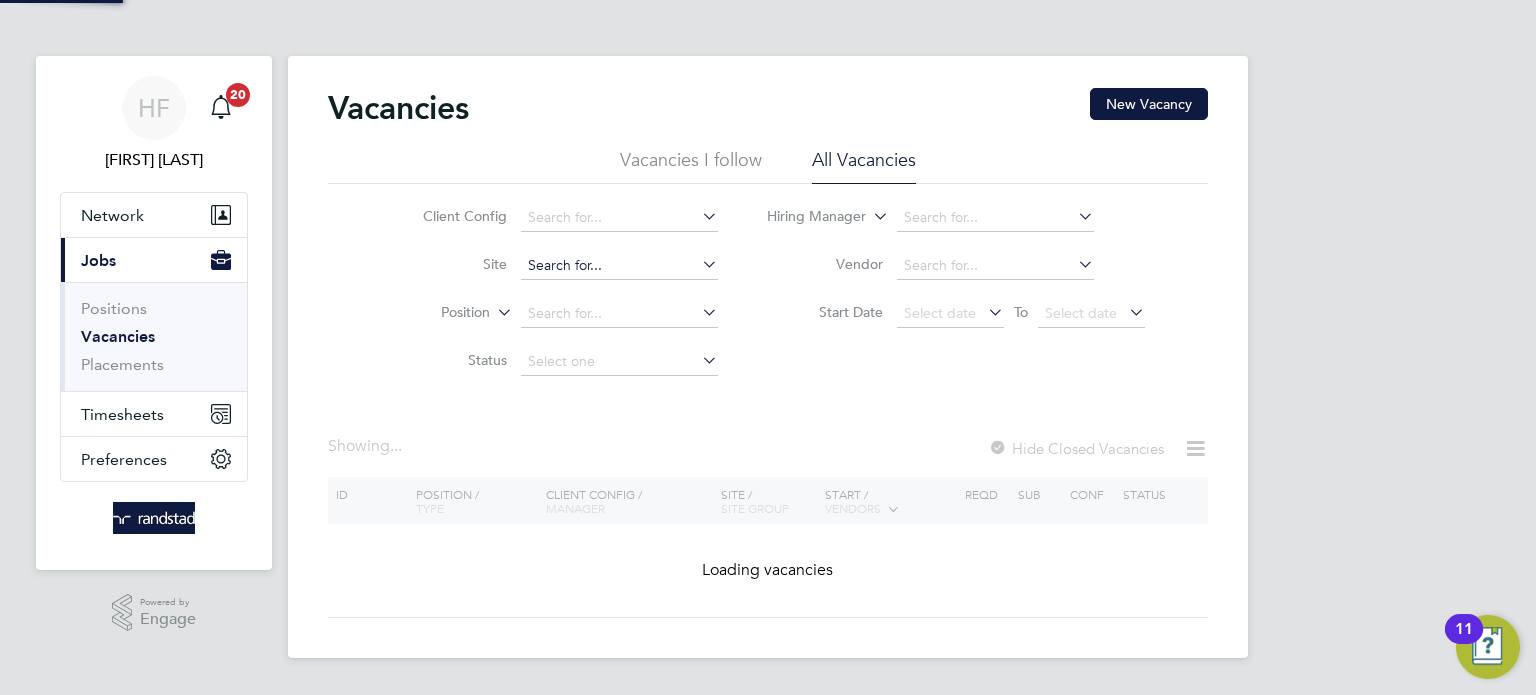 click 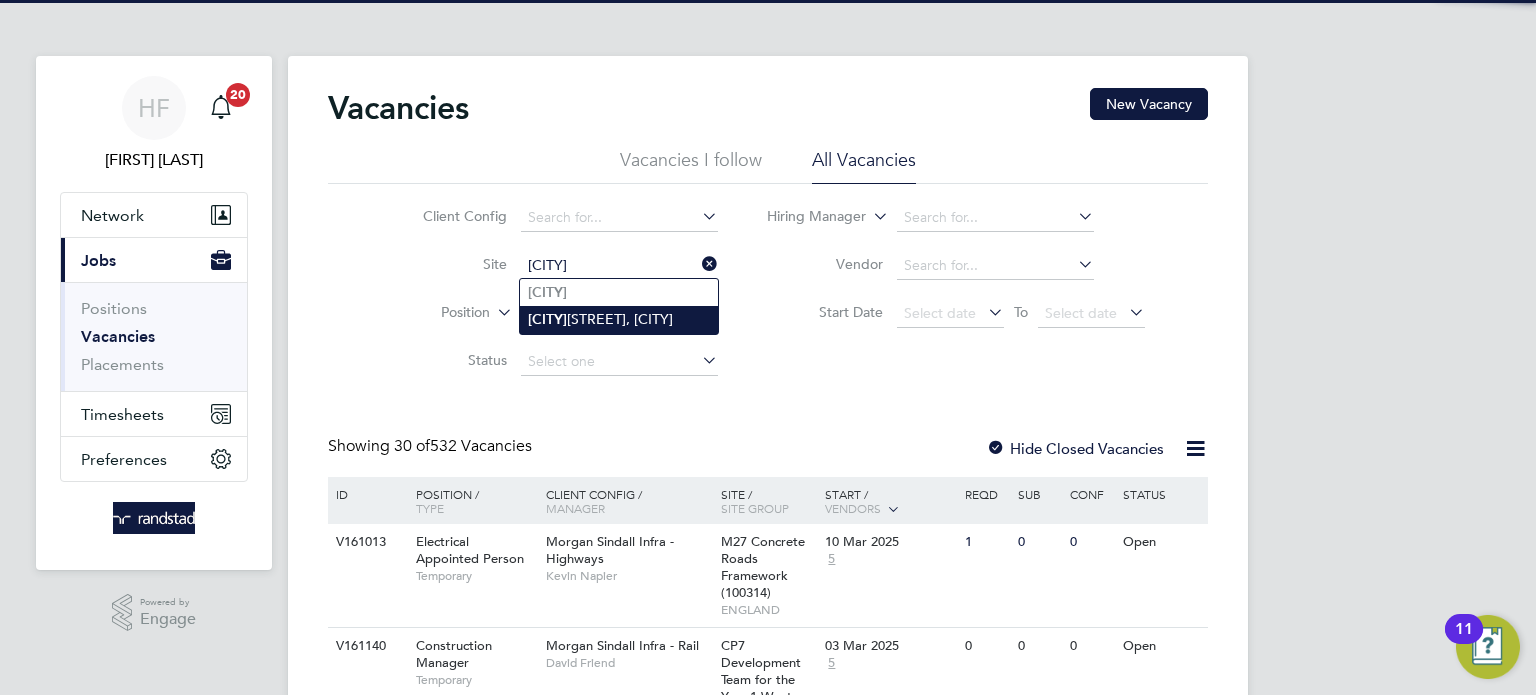 click on "Coggeshall" 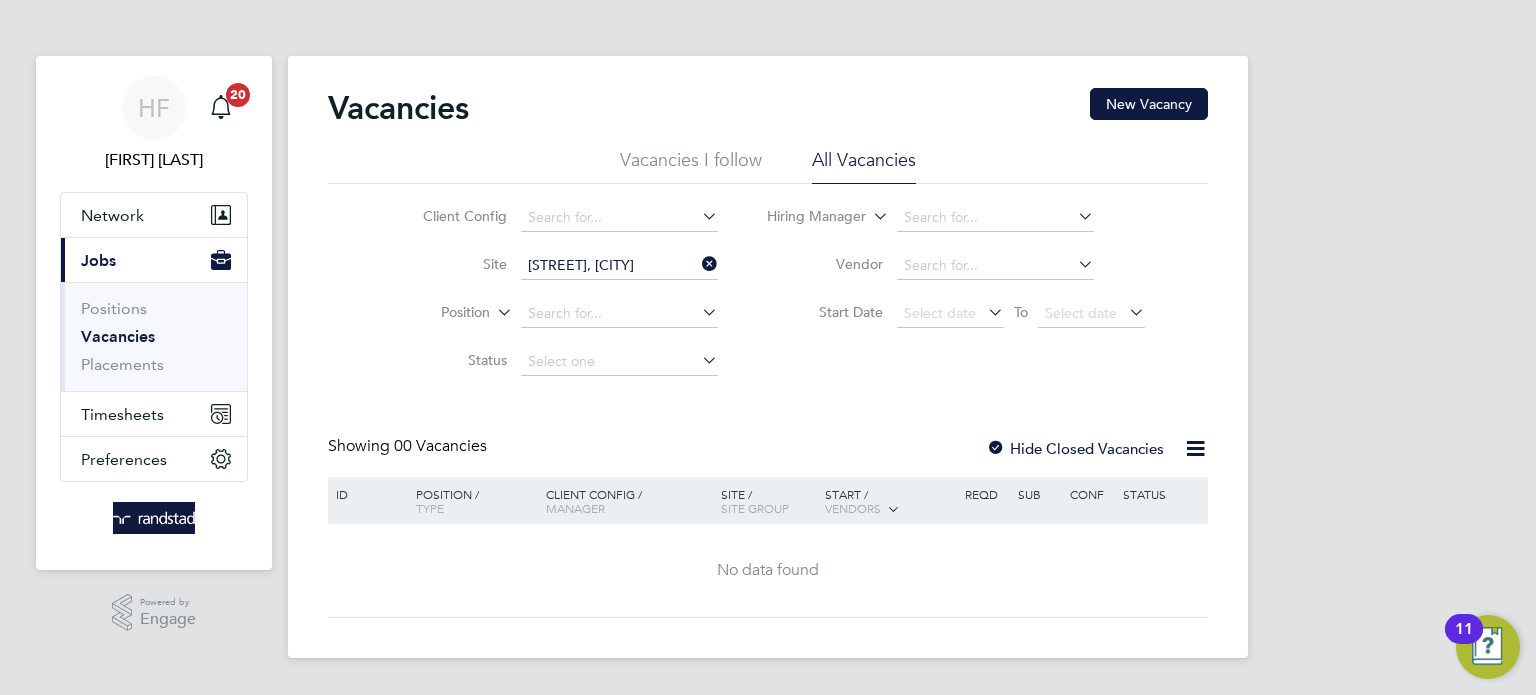 click on "Vacancies" at bounding box center [118, 336] 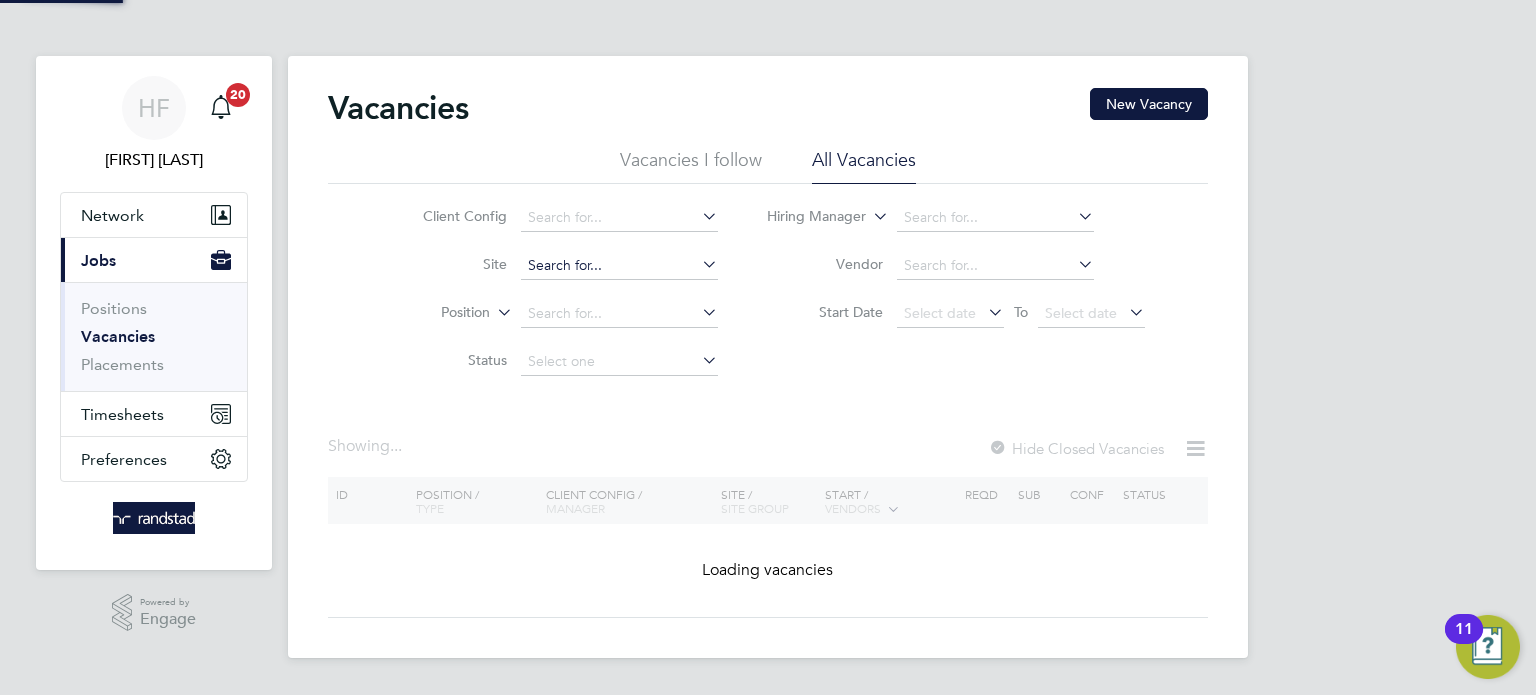 click 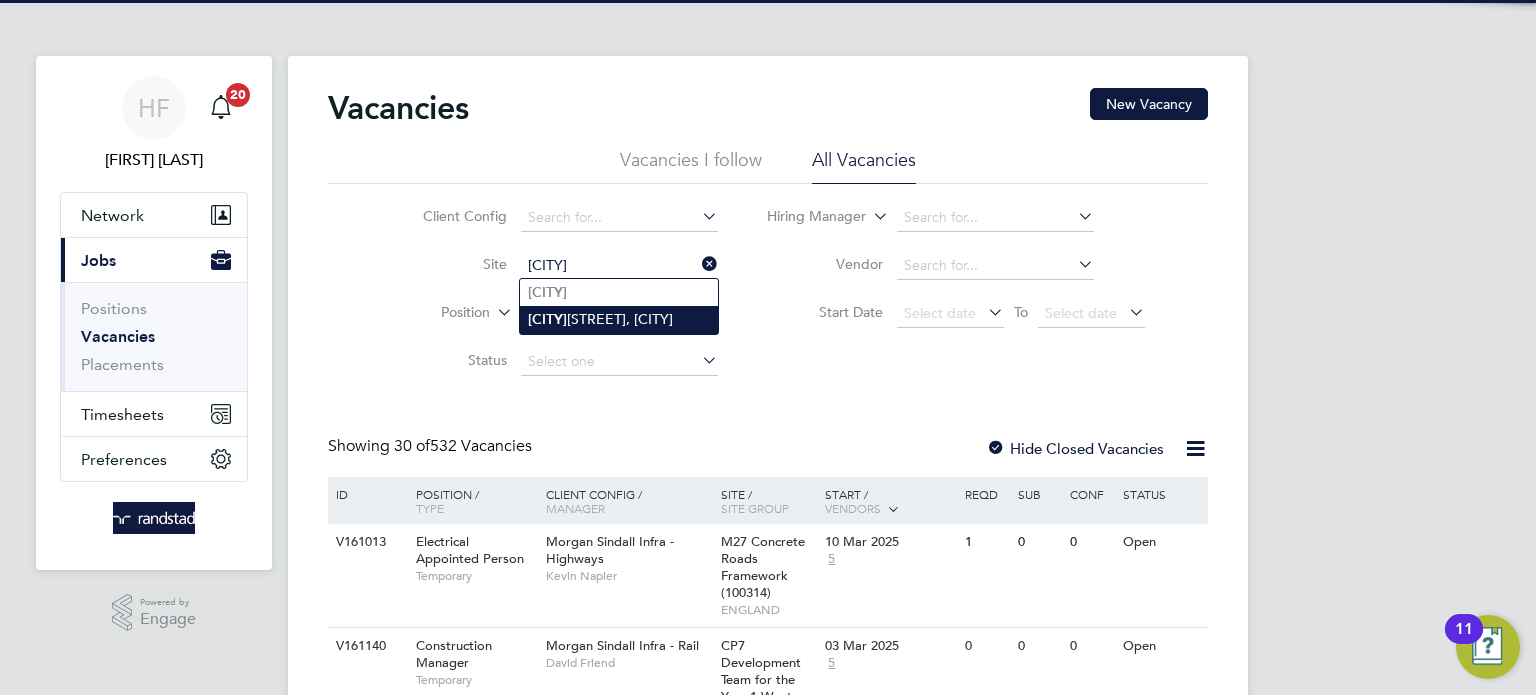 click on "Coggeshall" 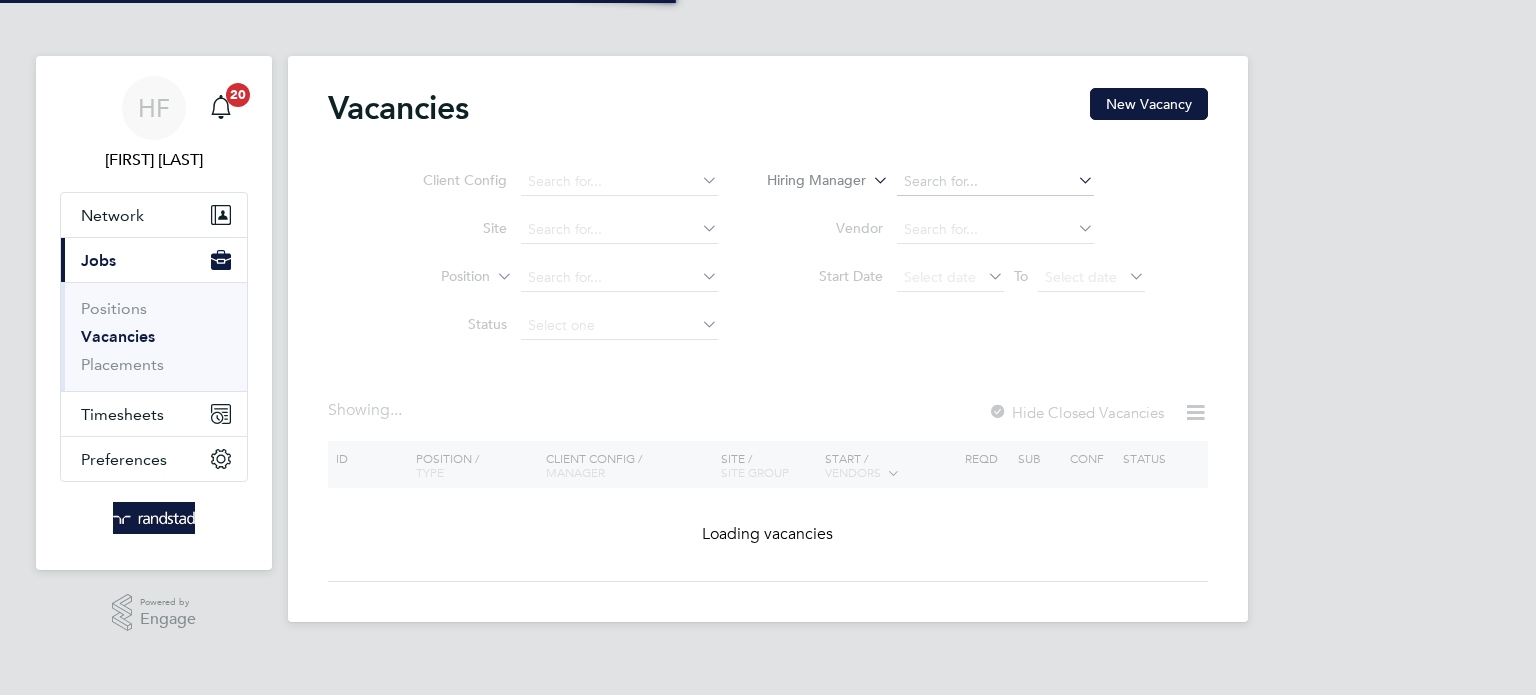 scroll, scrollTop: 0, scrollLeft: 0, axis: both 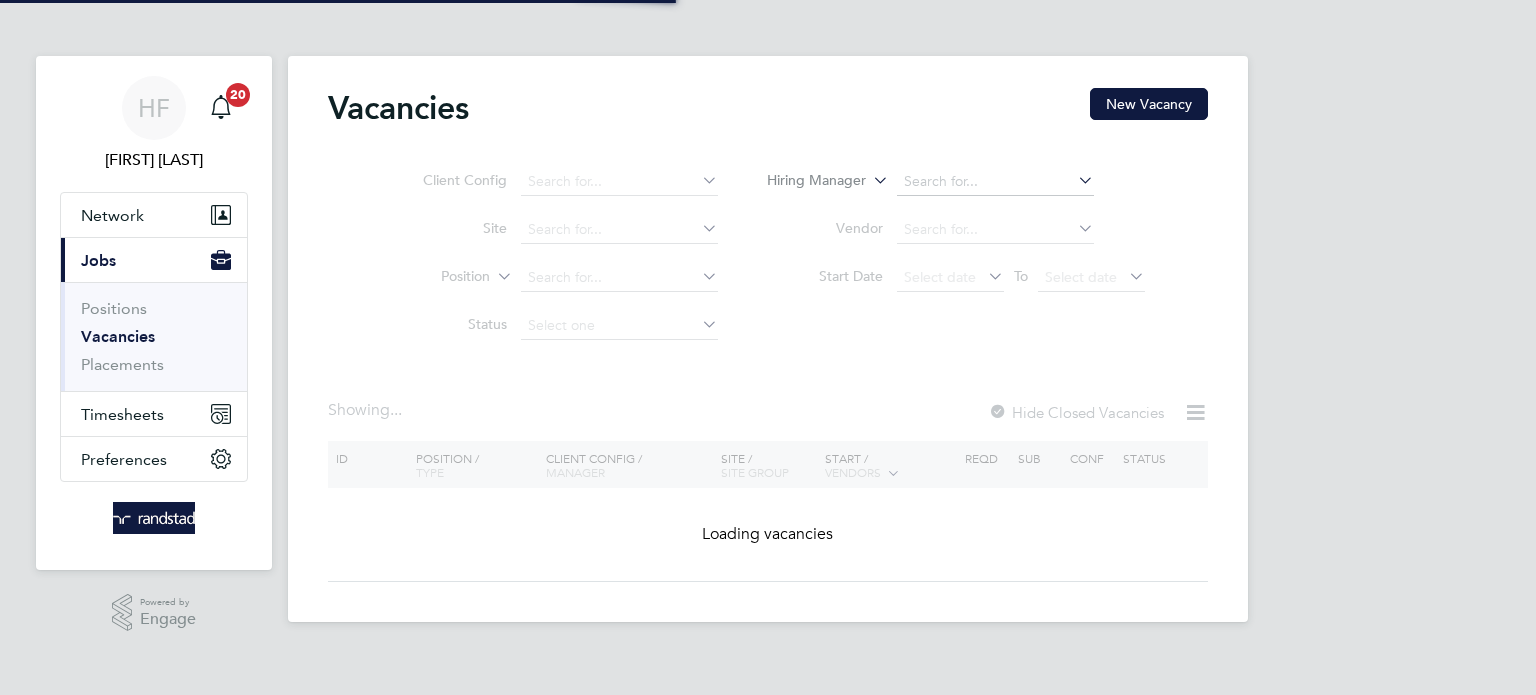 type on "[LAST] Mill, [LAST]" 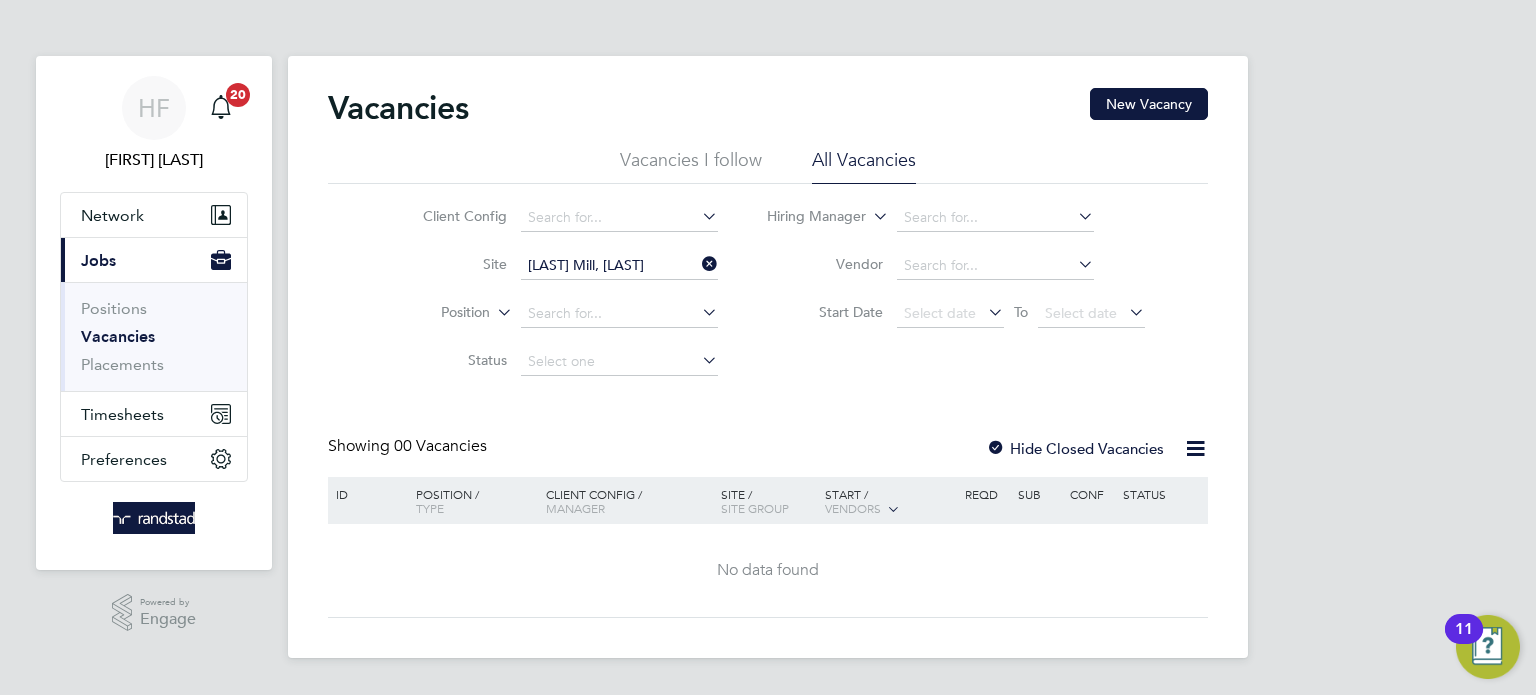 click 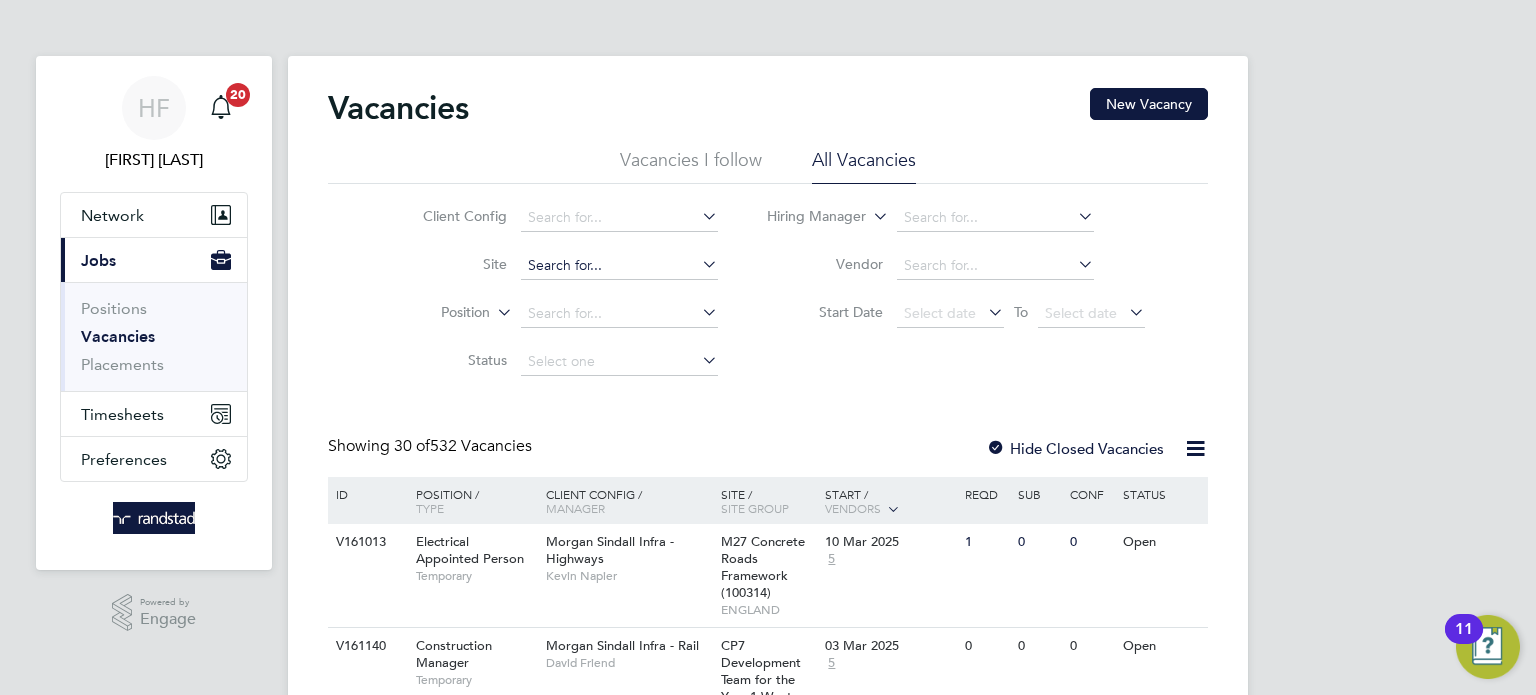 click 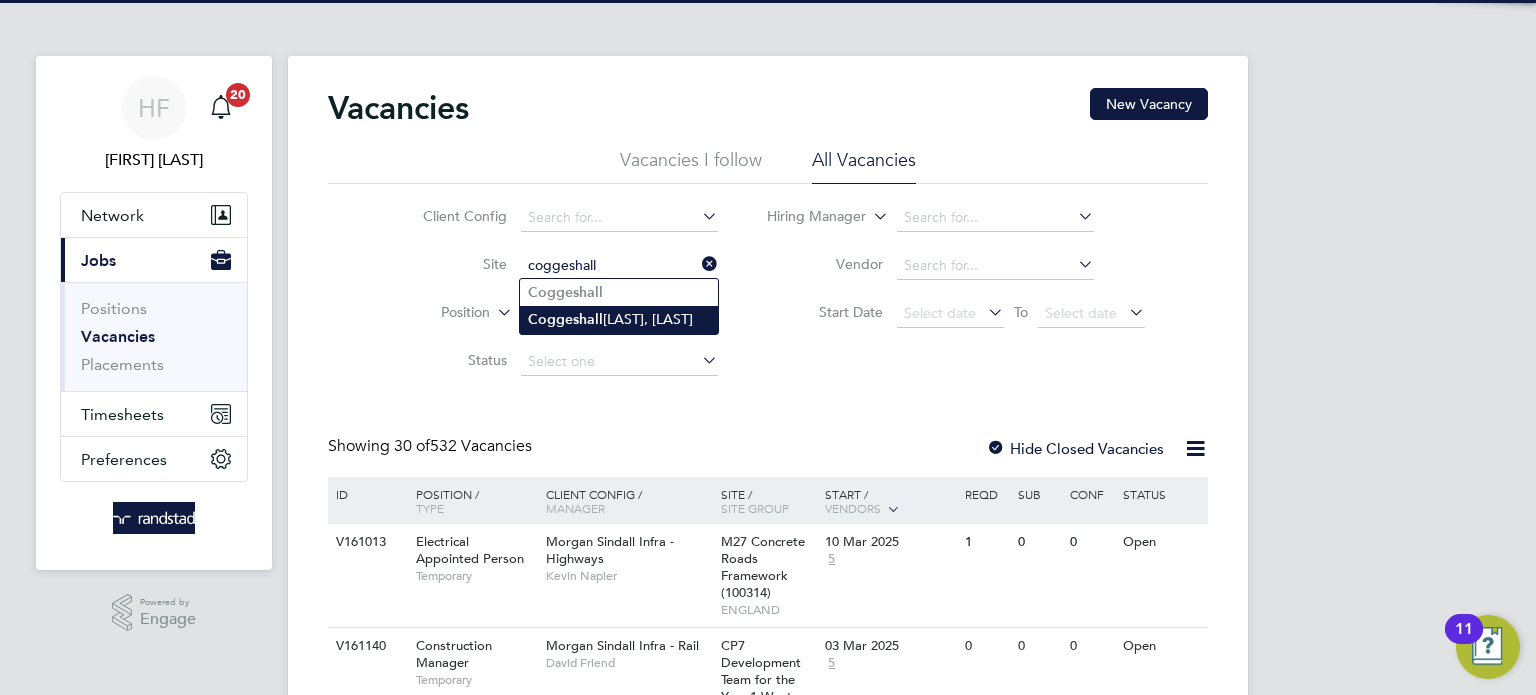 click on "[CITY]" 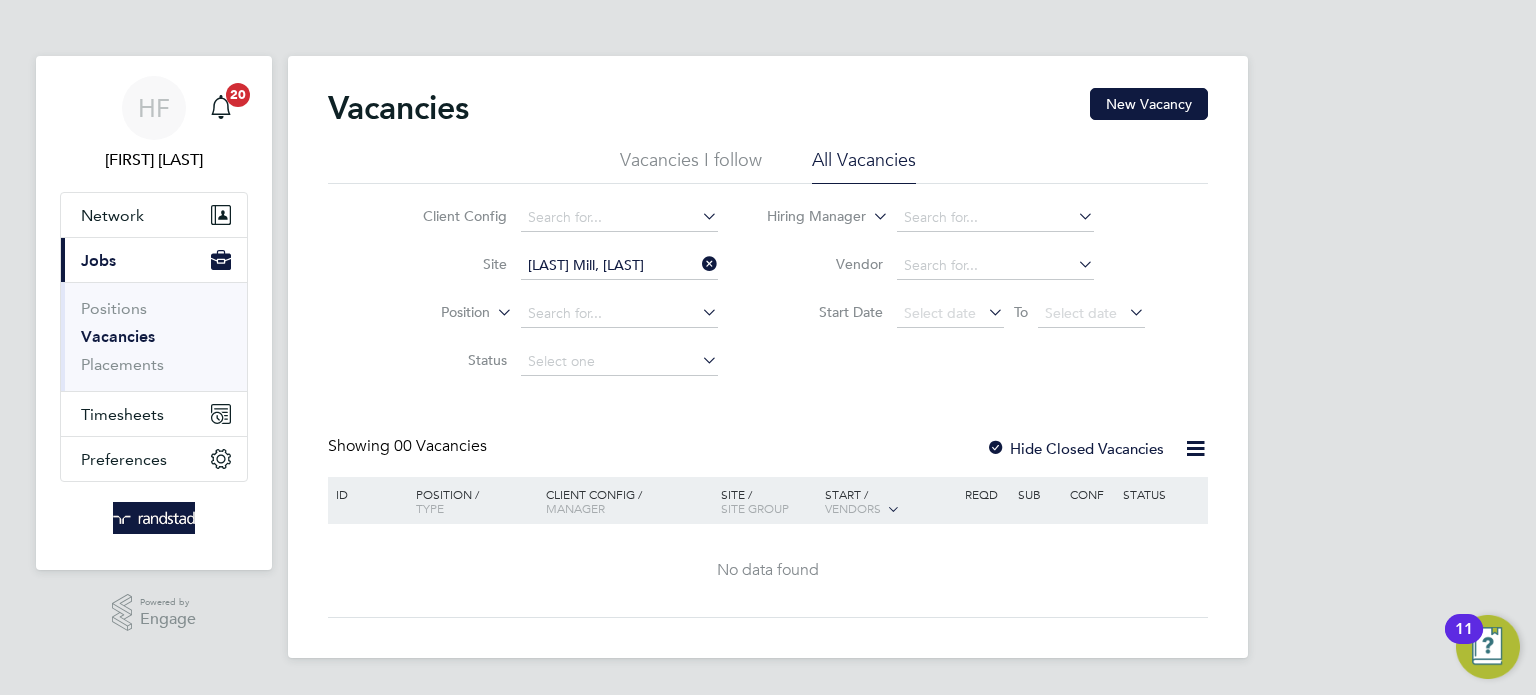 click on "Vacancies" at bounding box center [118, 336] 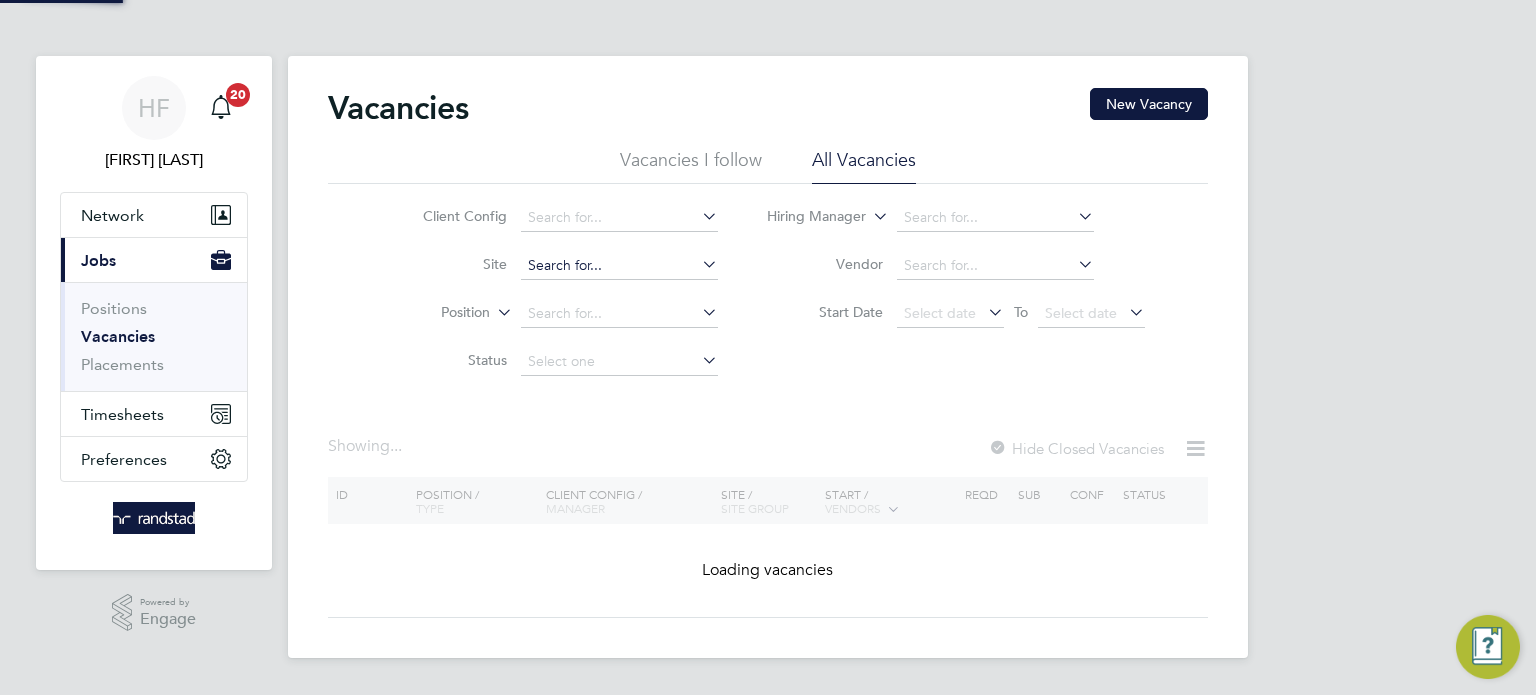 click 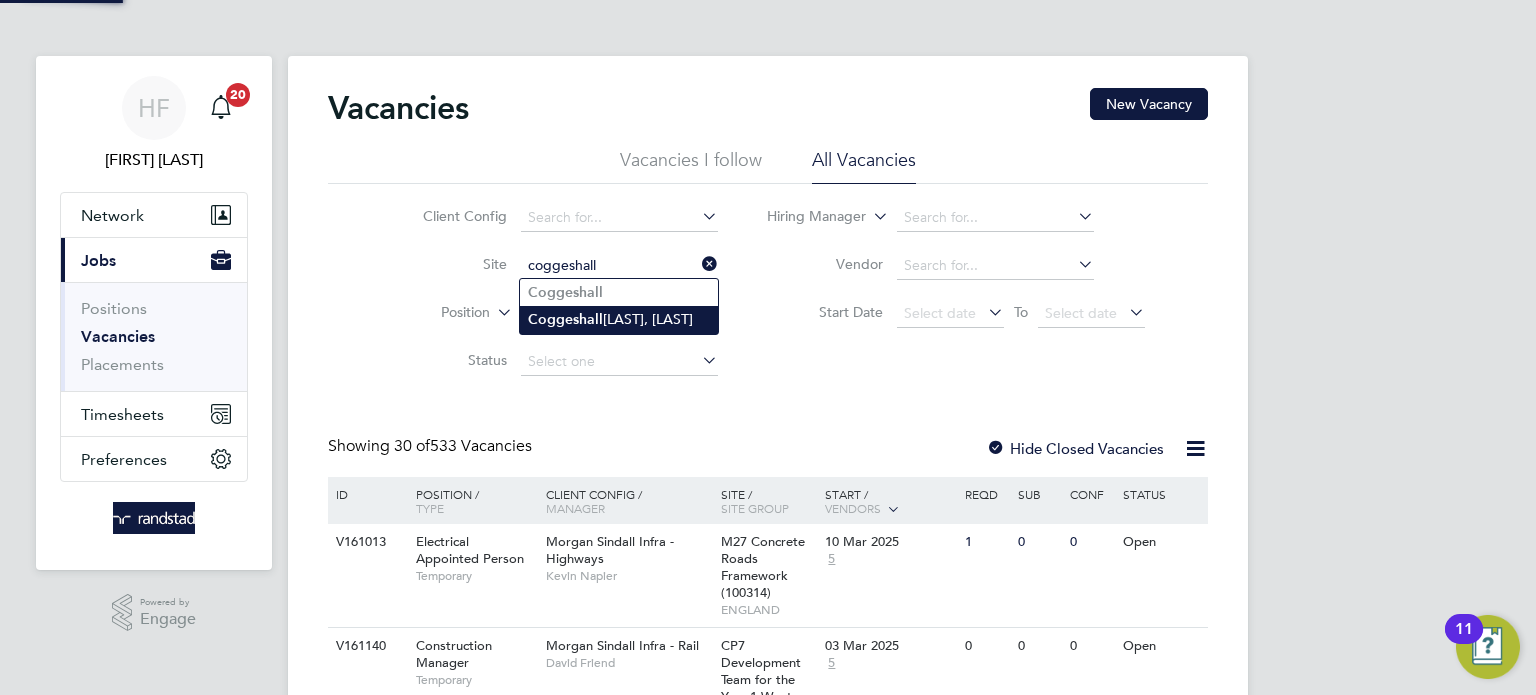 click on "Coggeshall" 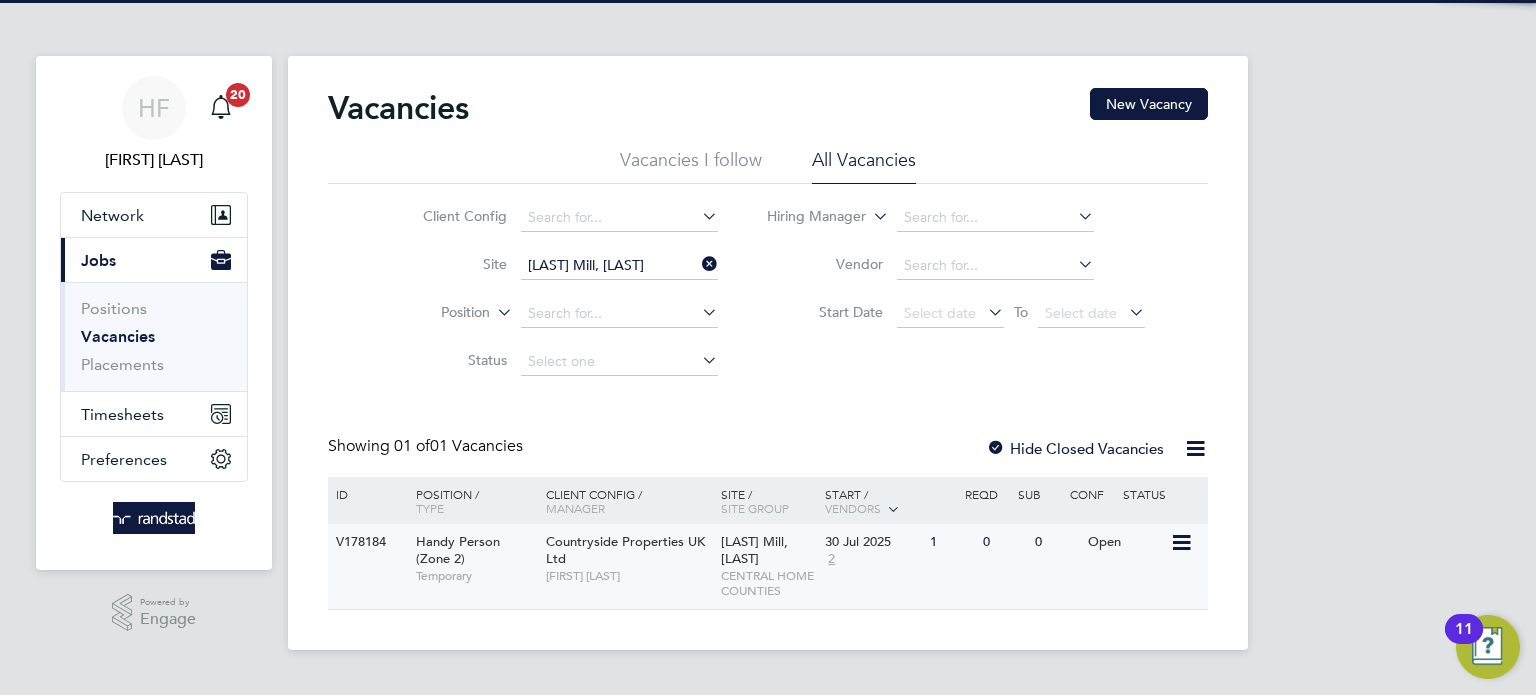 click on "Countryside Properties UK Ltd   Declan Joy" 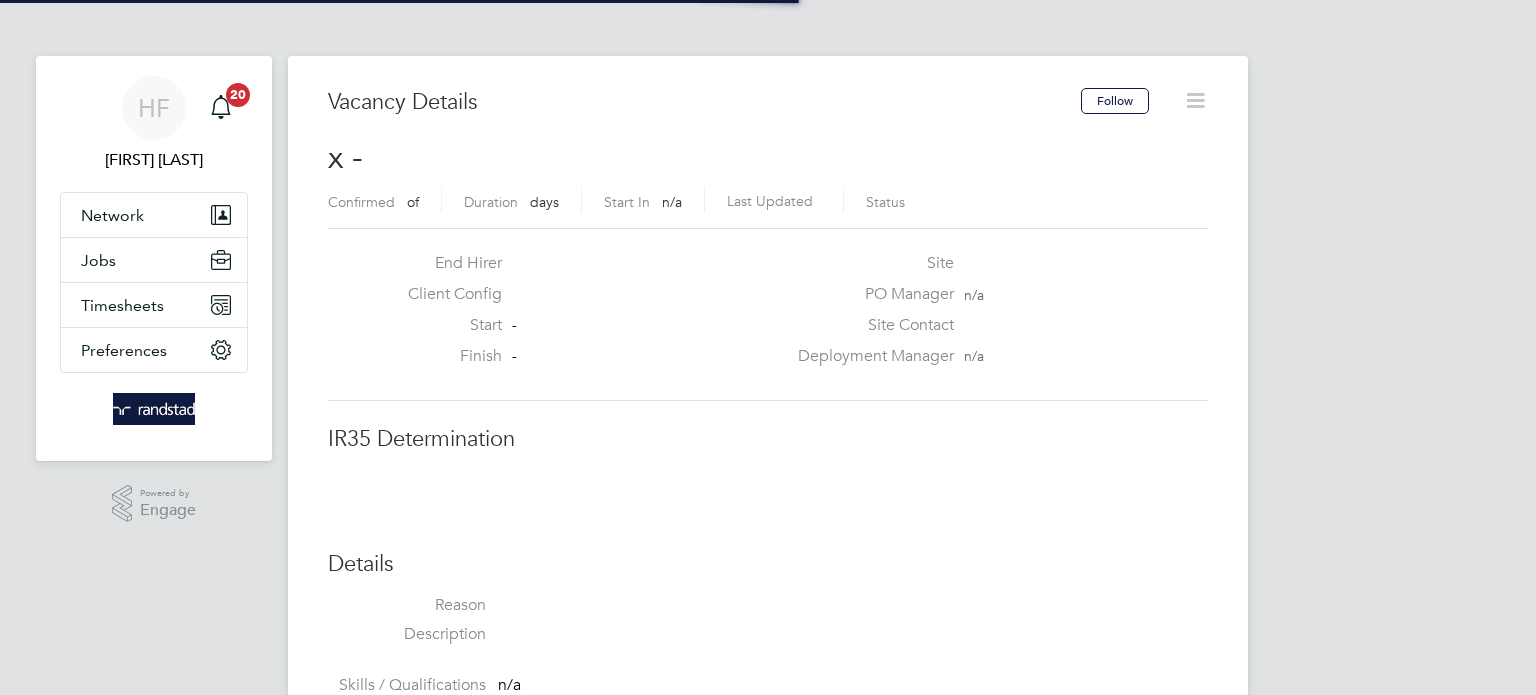 scroll, scrollTop: 0, scrollLeft: 0, axis: both 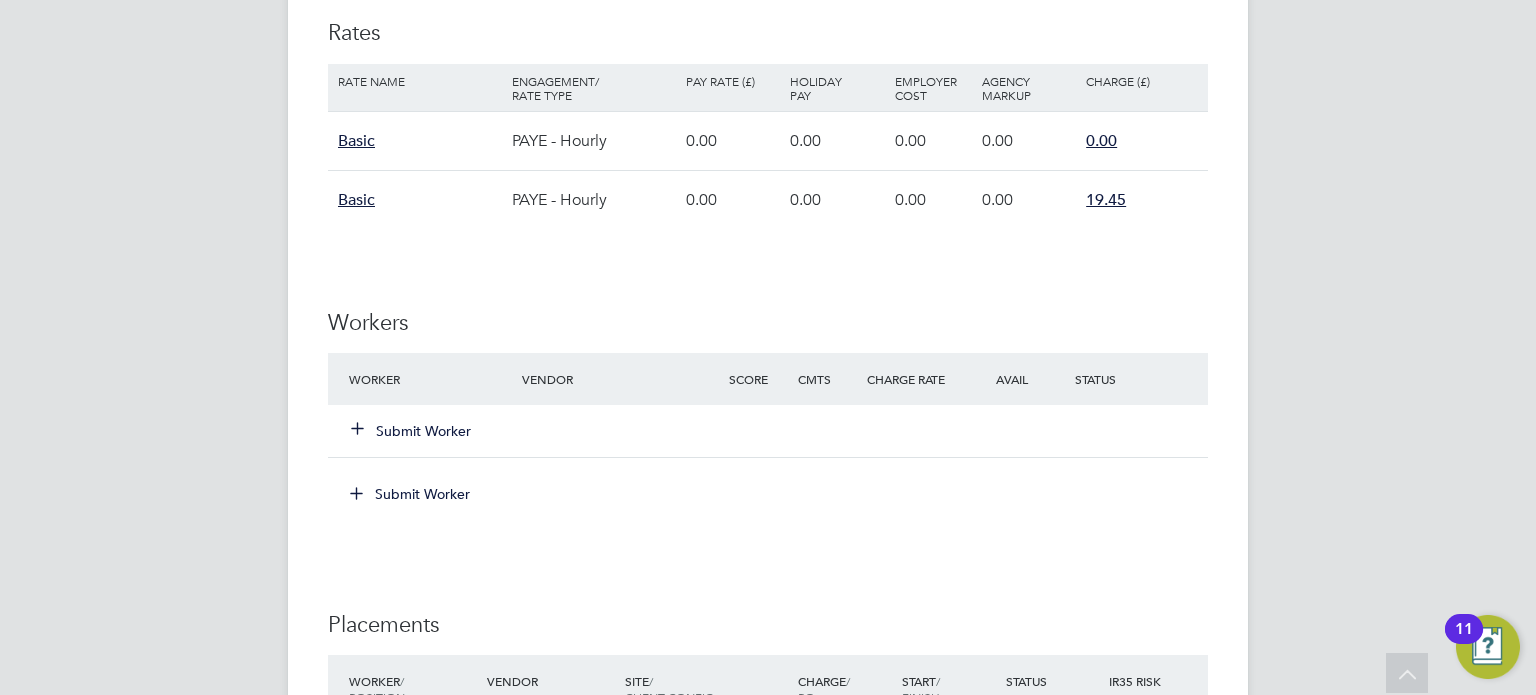 click on "Submit Worker" 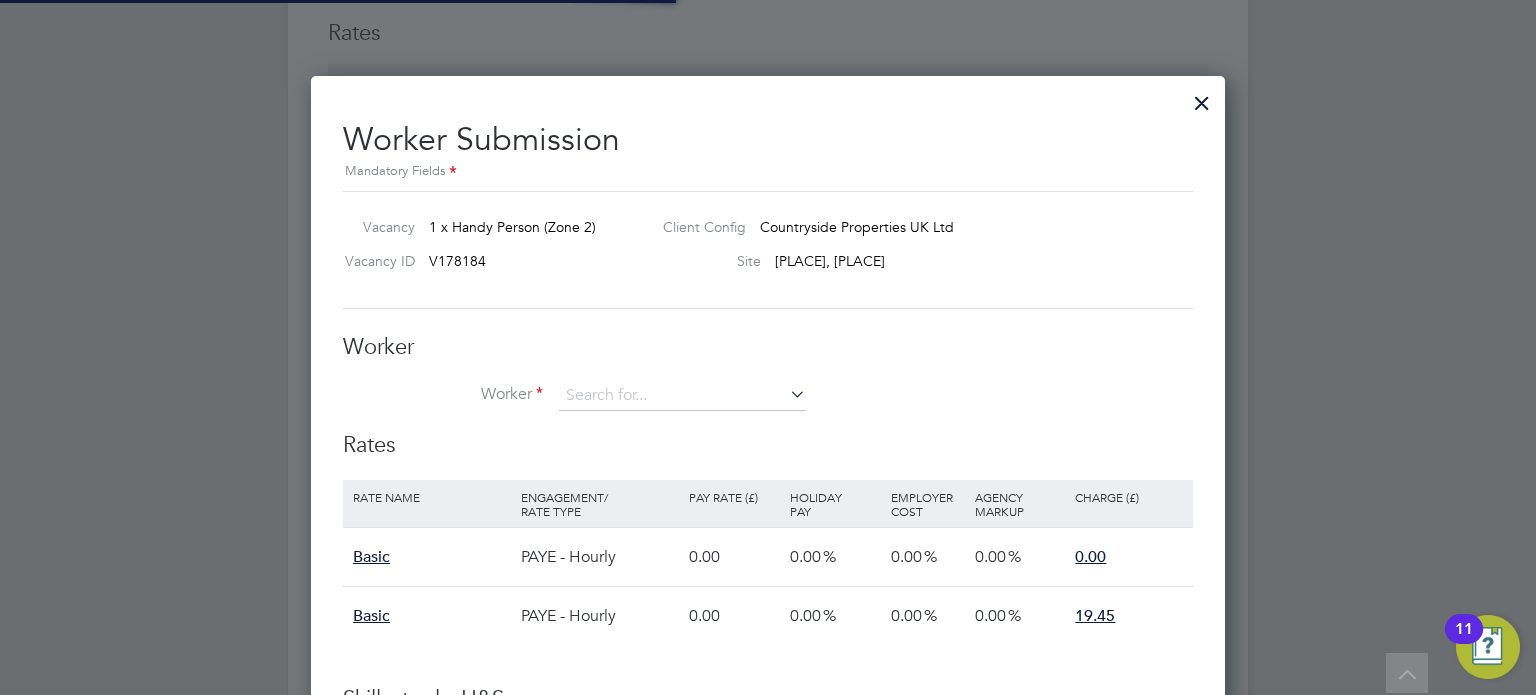 scroll, scrollTop: 10, scrollLeft: 10, axis: both 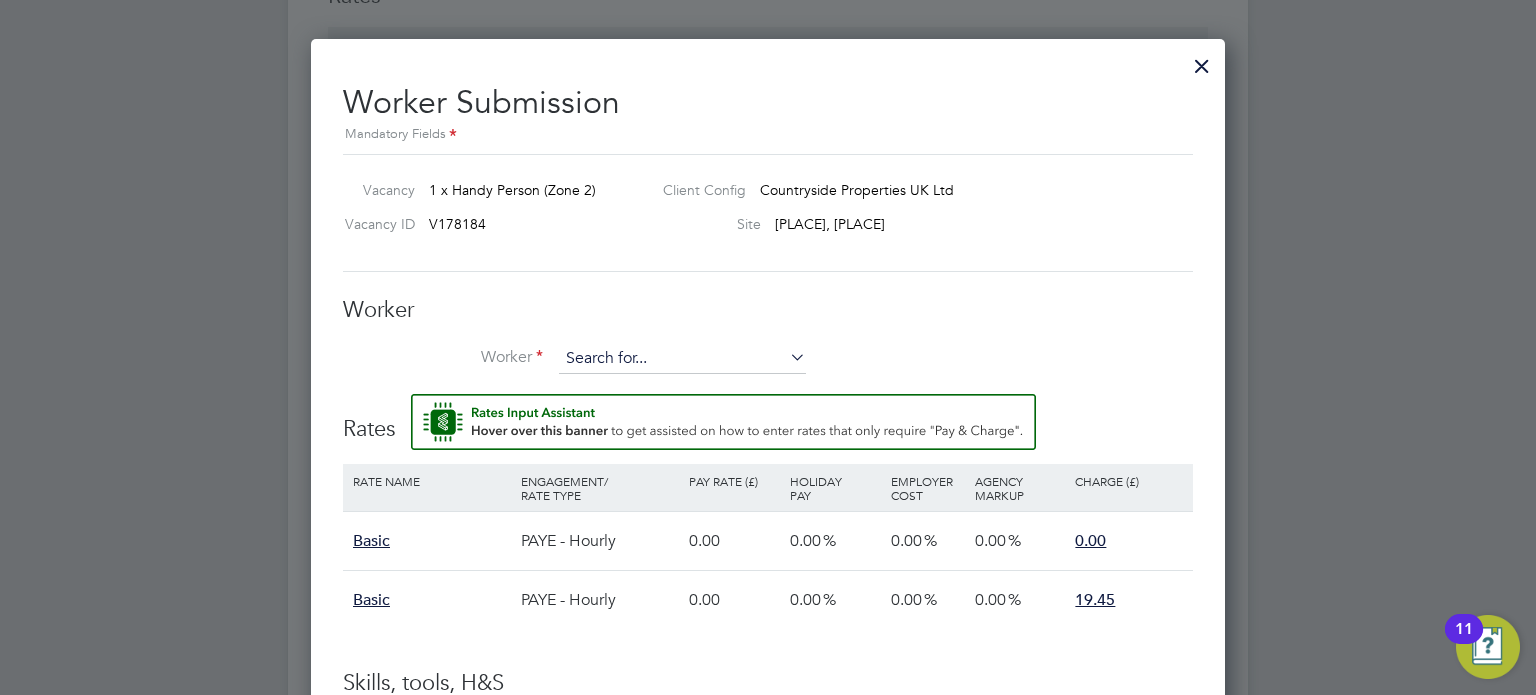 click at bounding box center [682, 359] 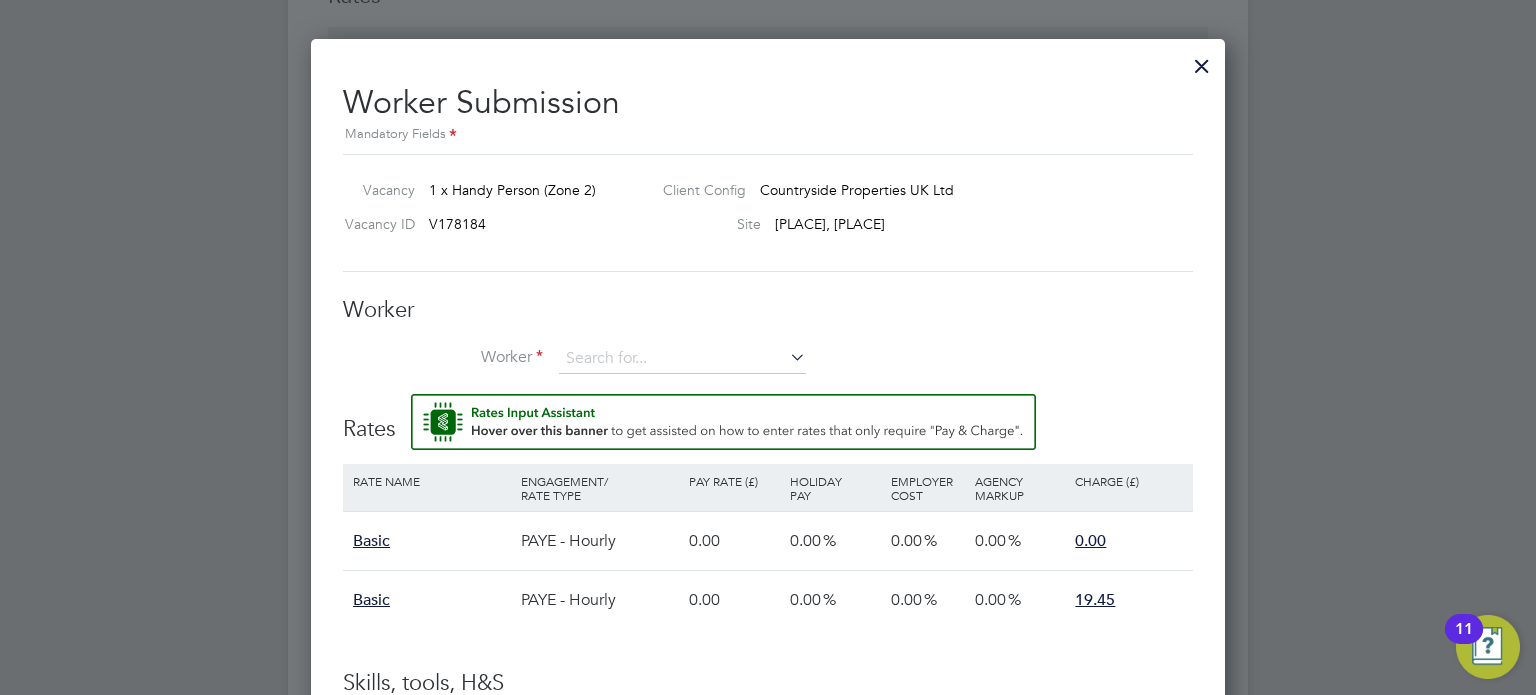 paste on "[FIRST] [LAST]" 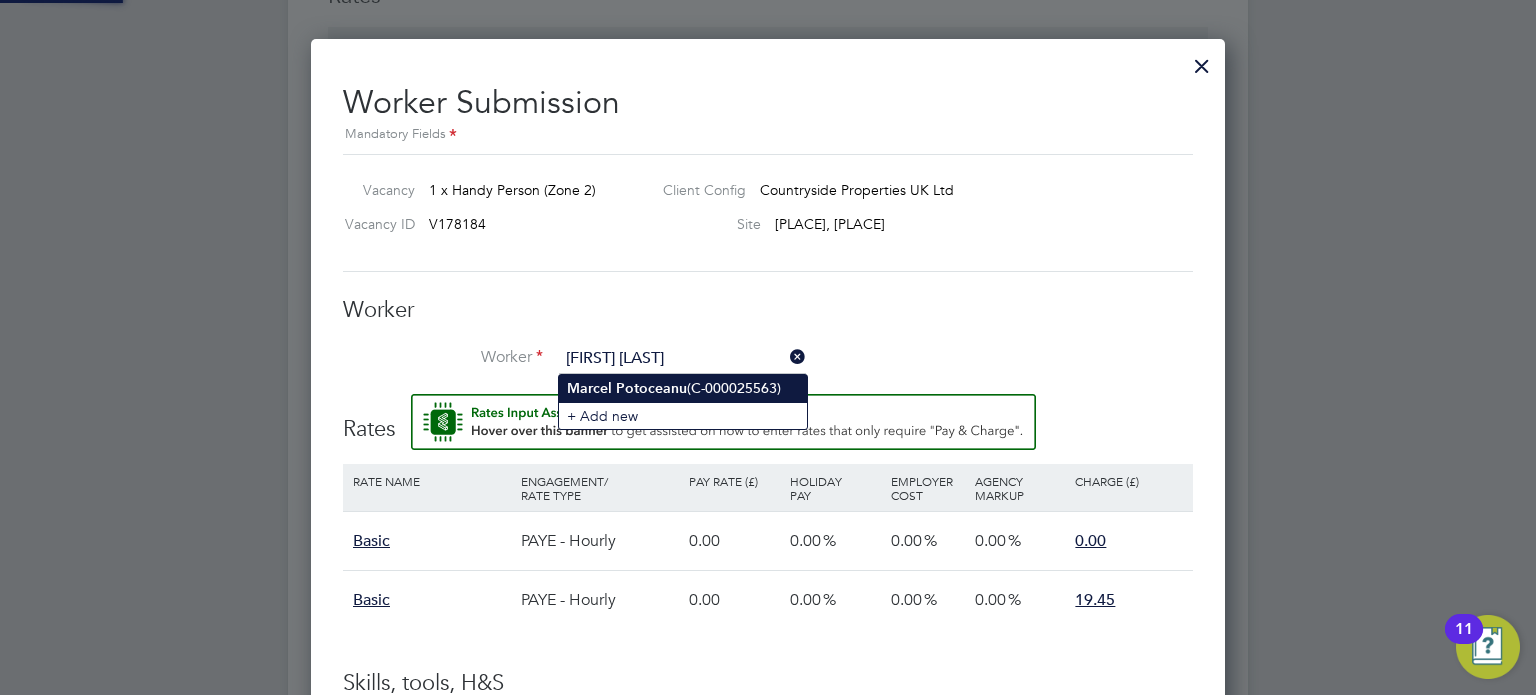 click on "Potoceanu" 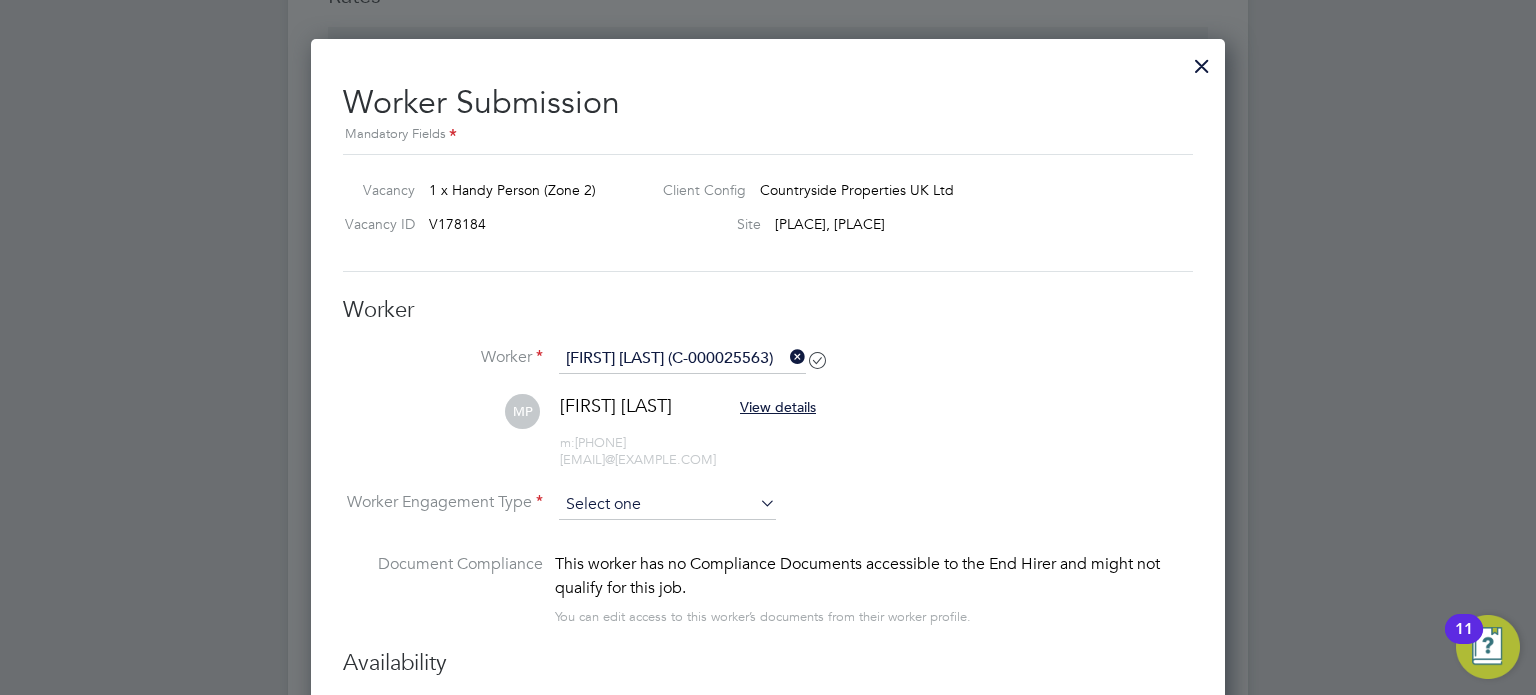type on "01 Aug 2025" 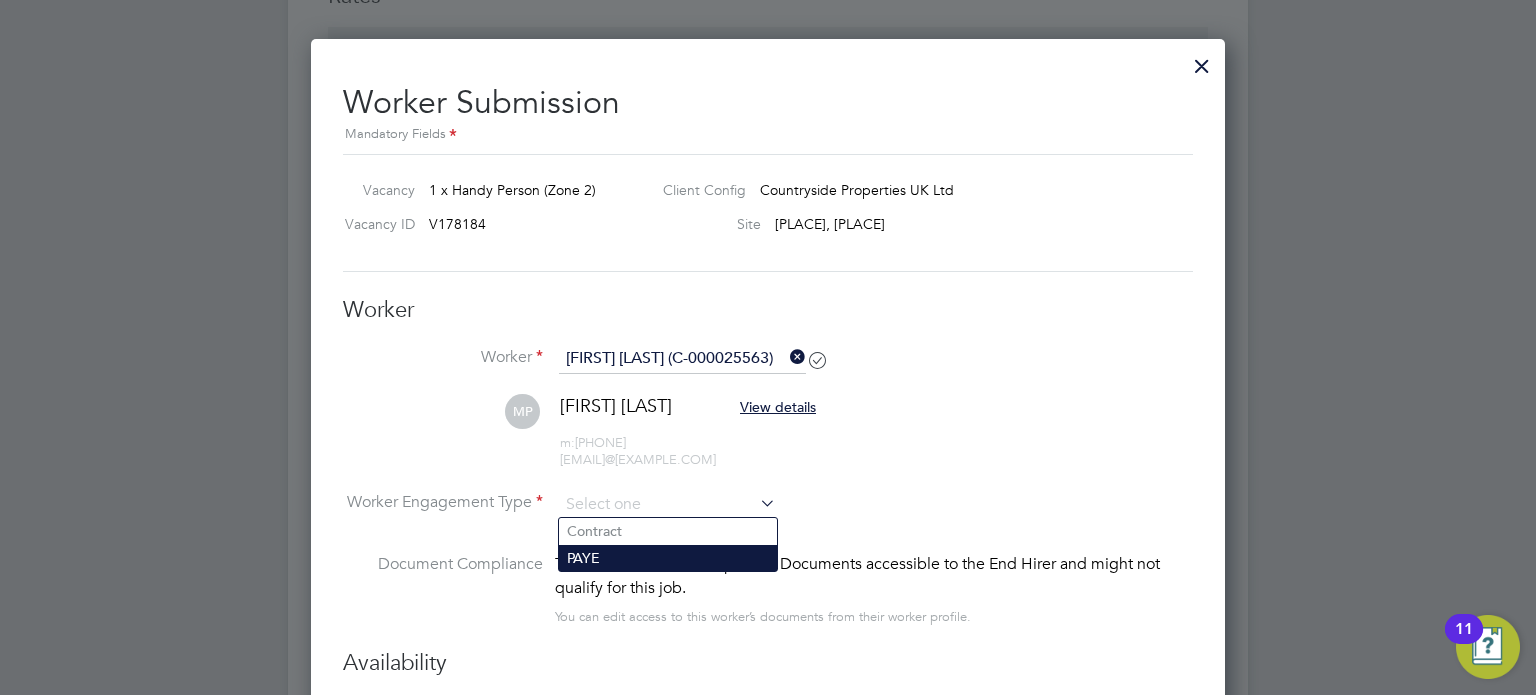 click on "PAYE" 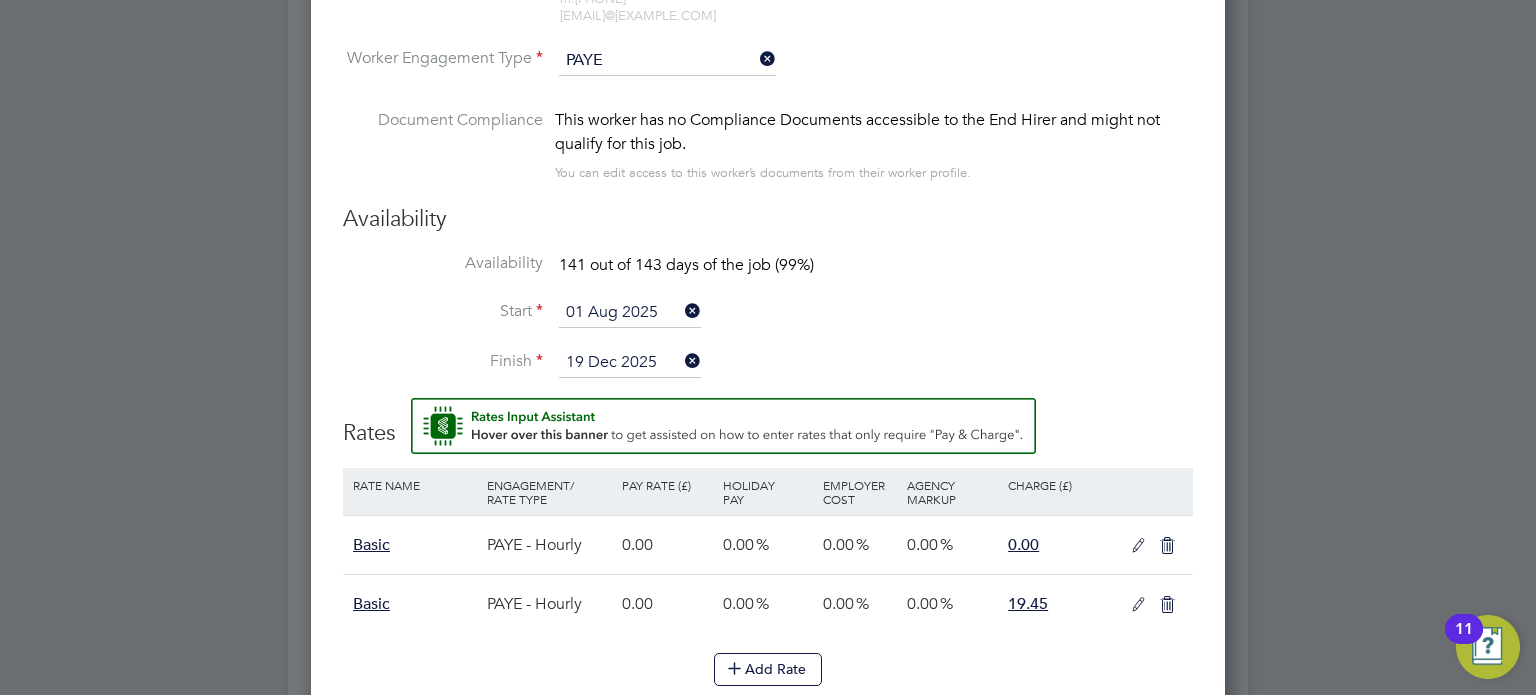click on "Availability   141 out of 143 days of the job (99%)" at bounding box center (768, 275) 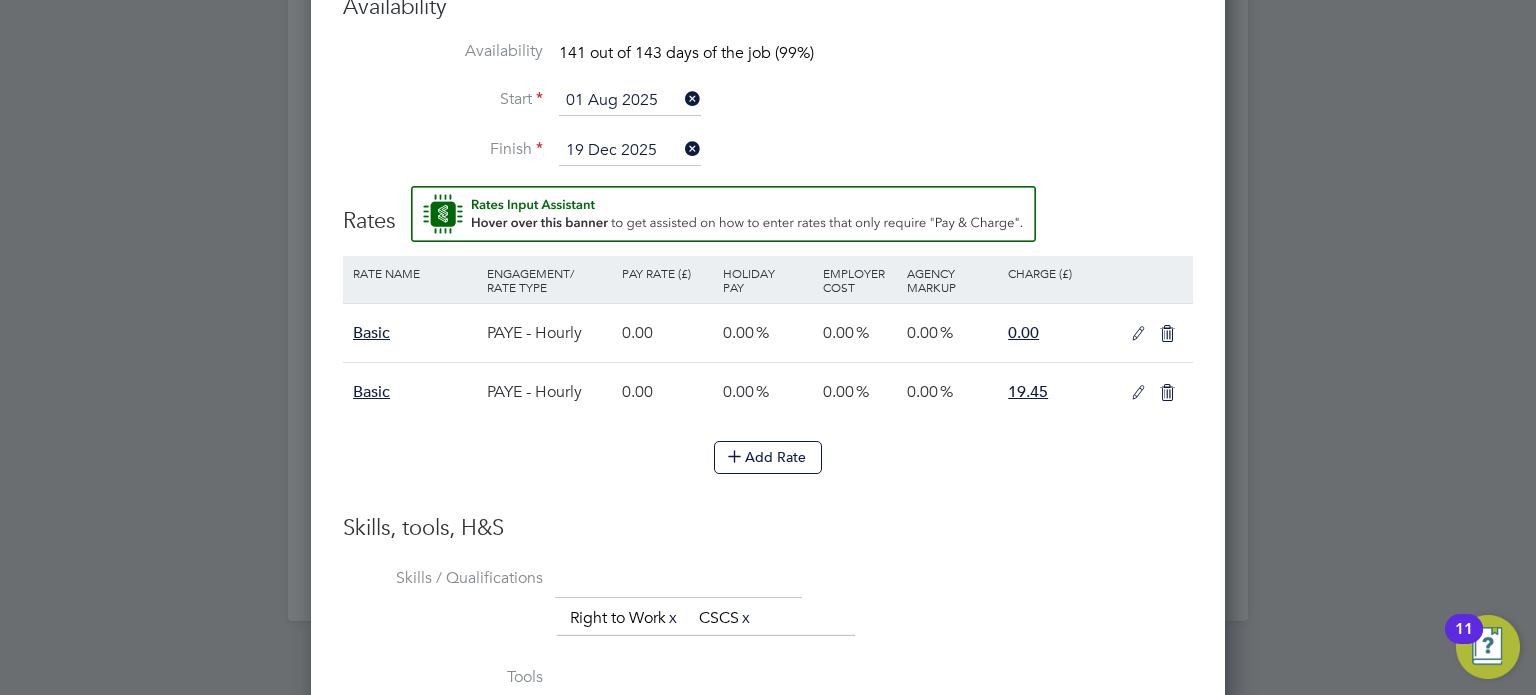 click at bounding box center [1138, 393] 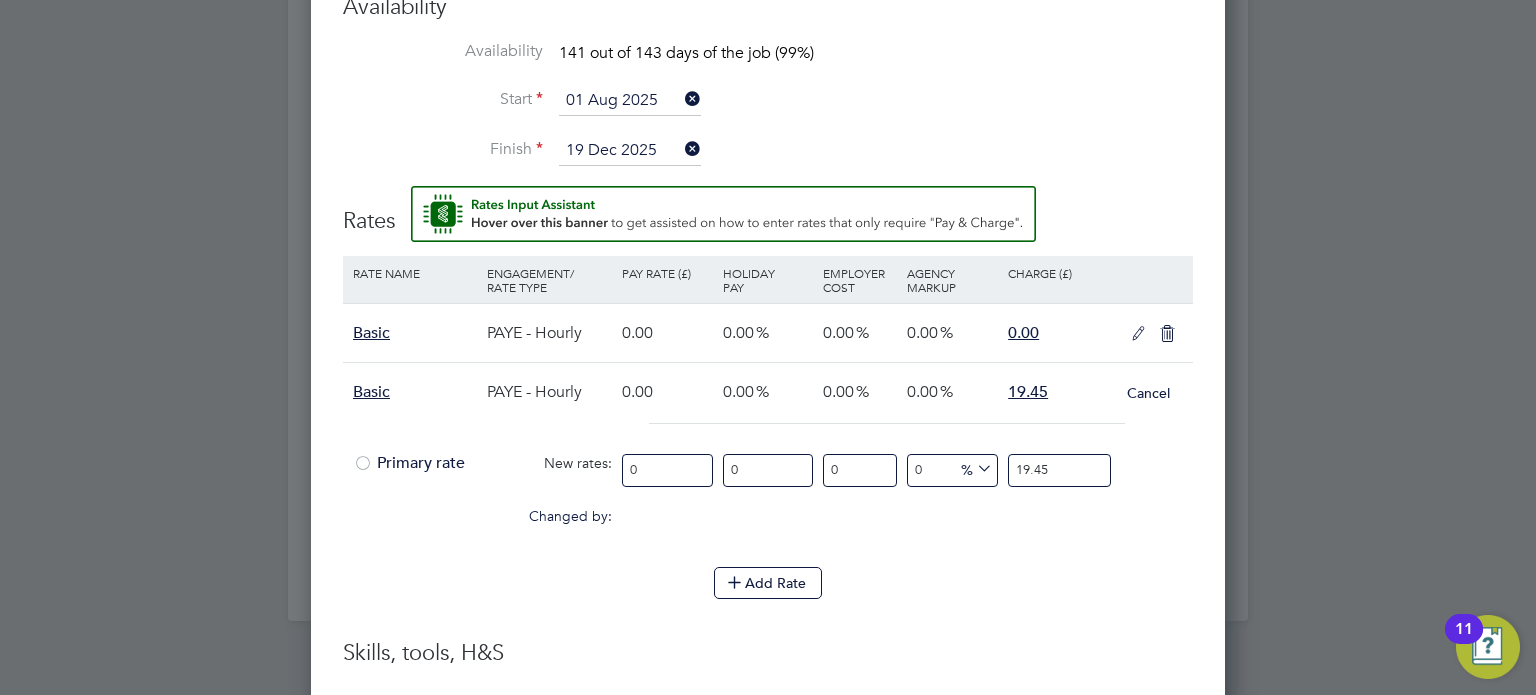 click on "0" at bounding box center [667, 470] 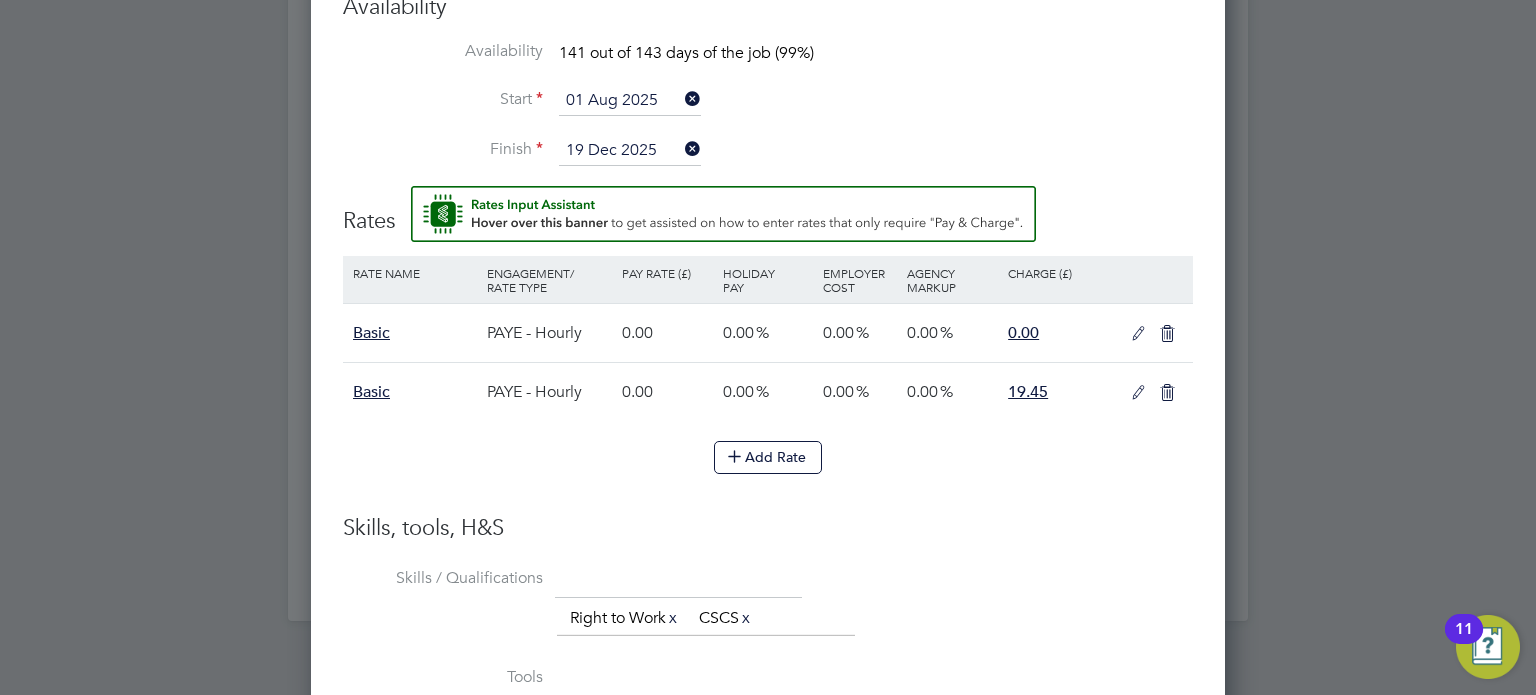 click at bounding box center (1138, 393) 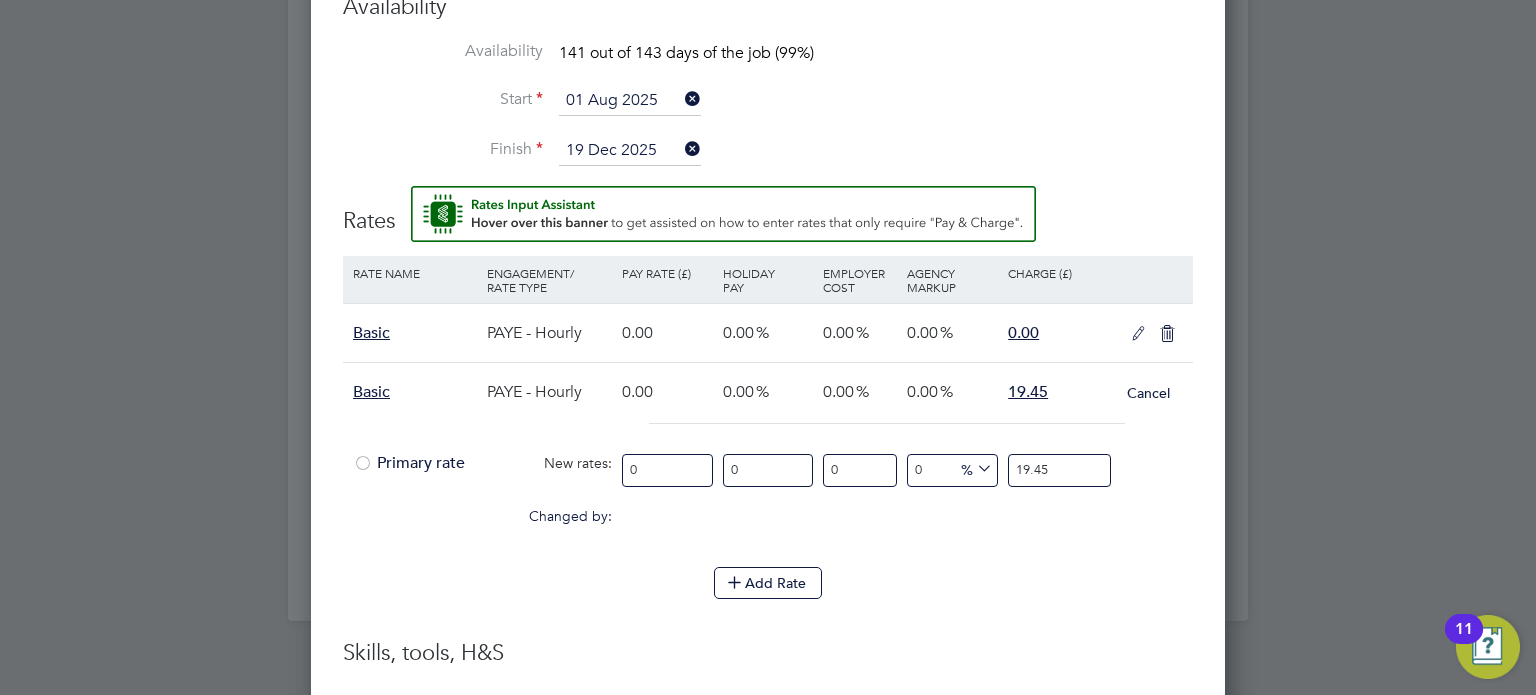 click on "0" at bounding box center [667, 470] 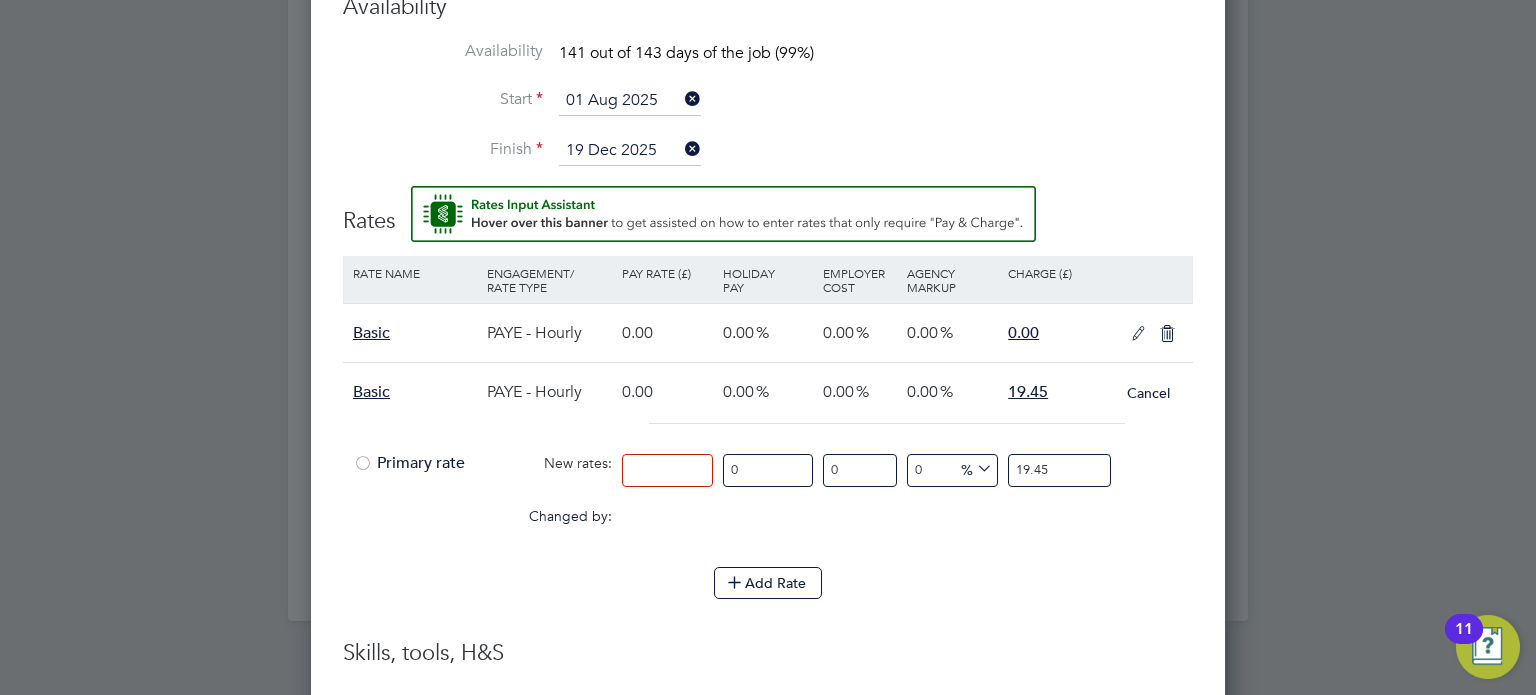 type on "1" 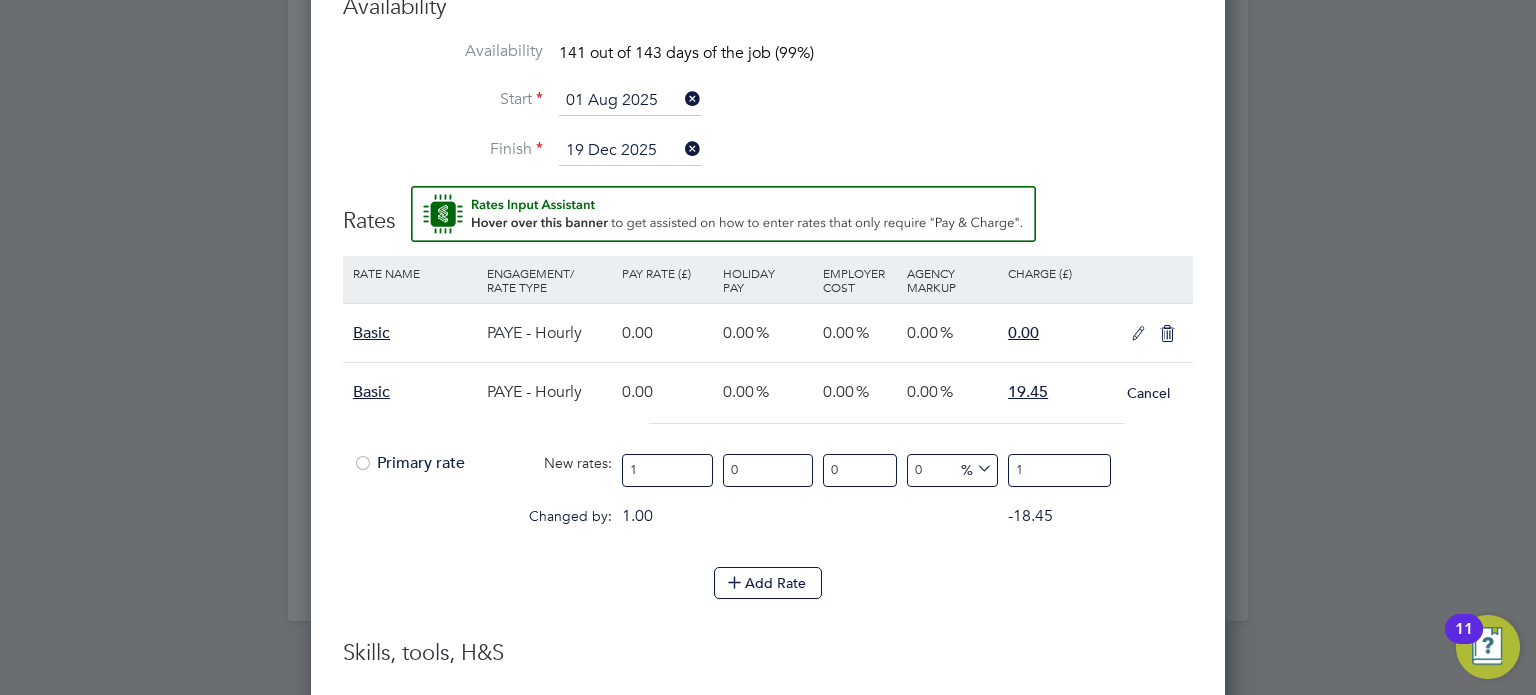 type on "16" 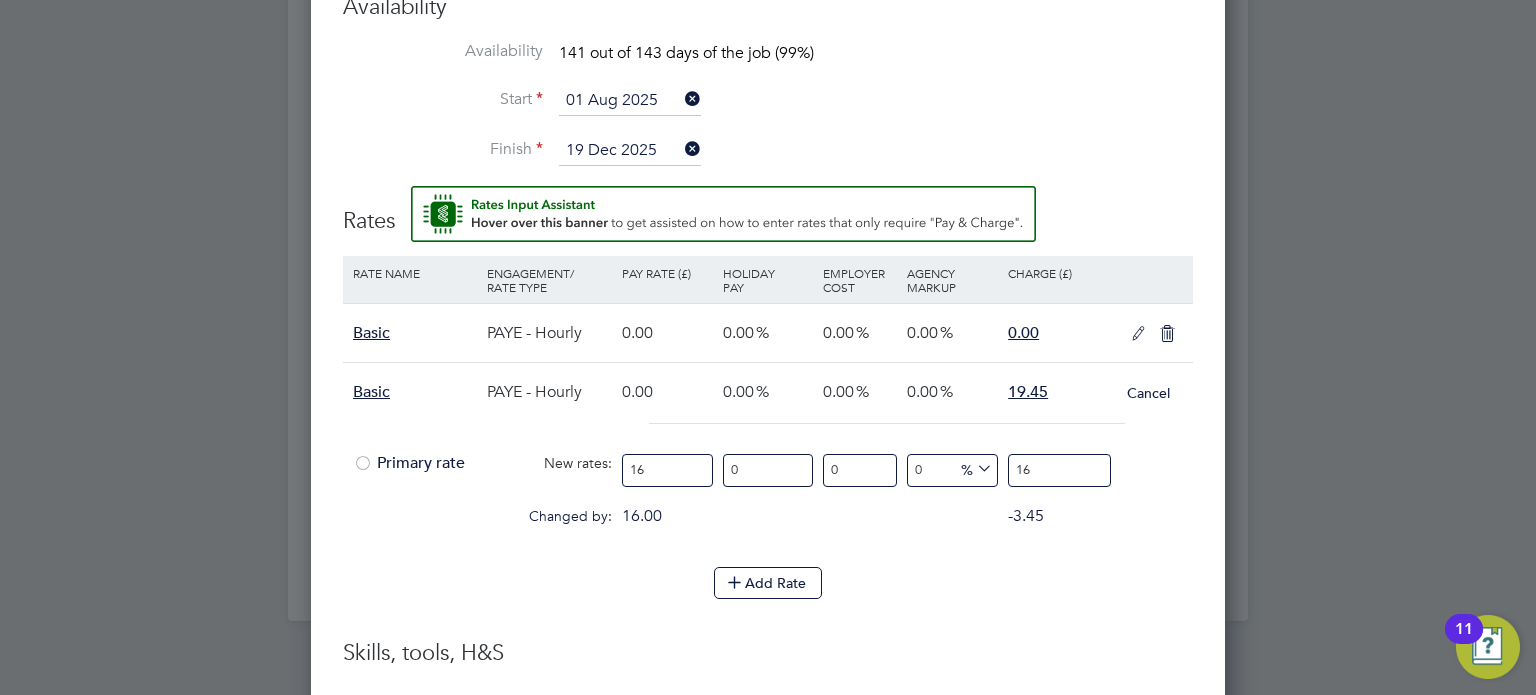 type on "16.5" 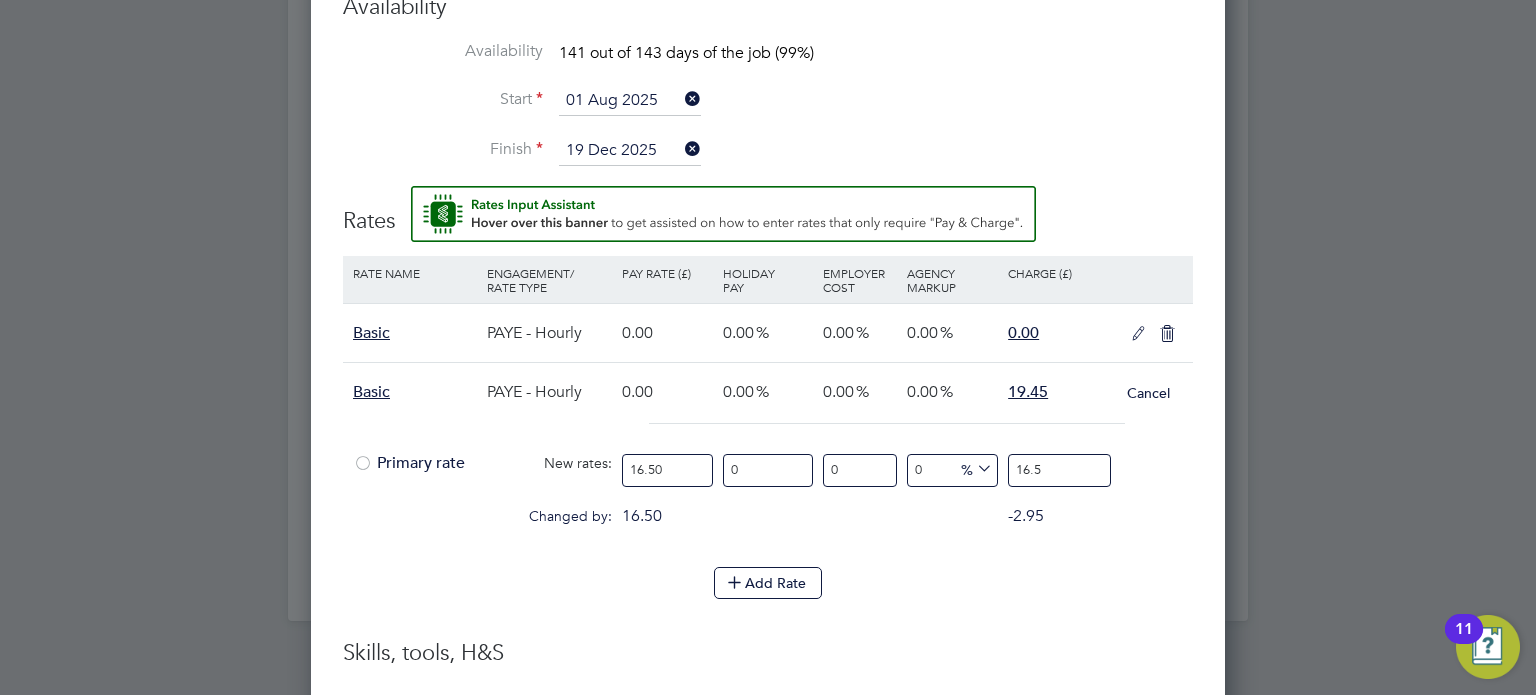 type on "16.50" 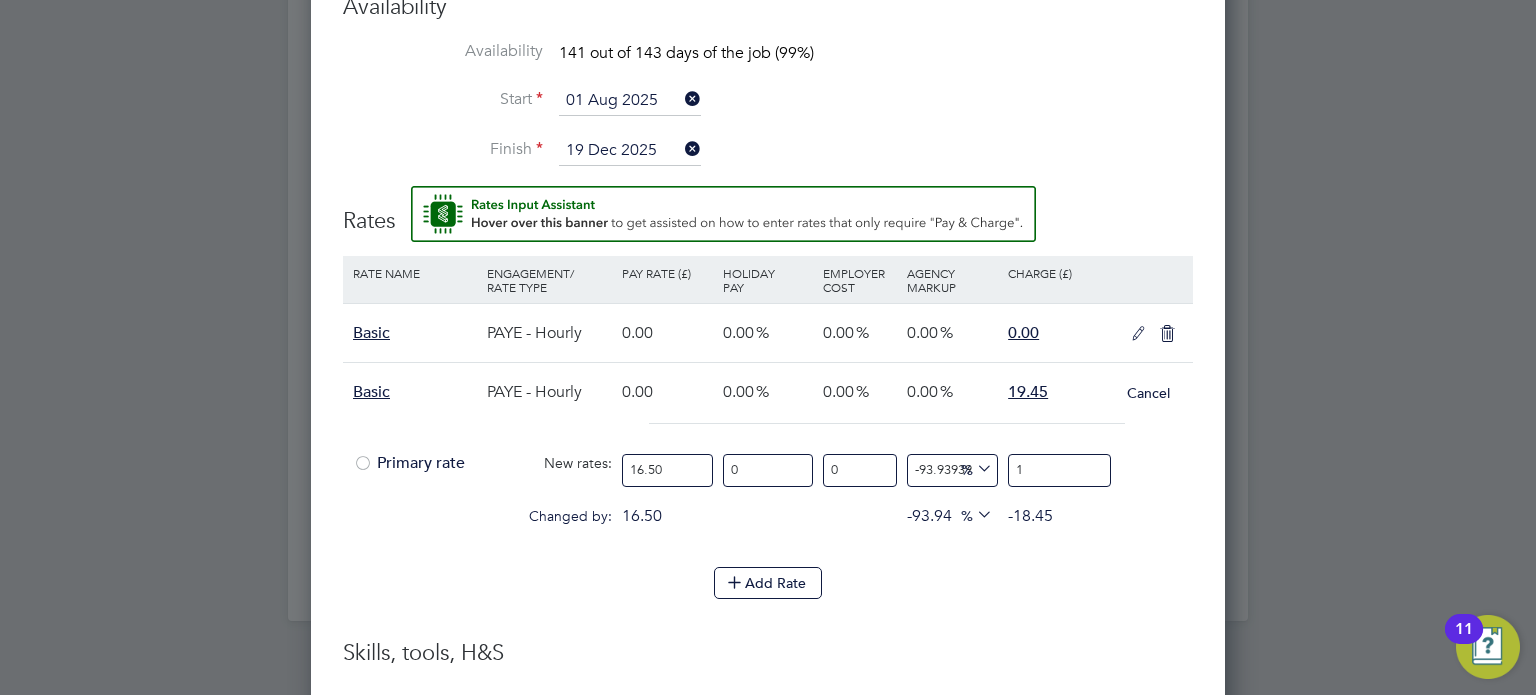 type on "15.151515151515152" 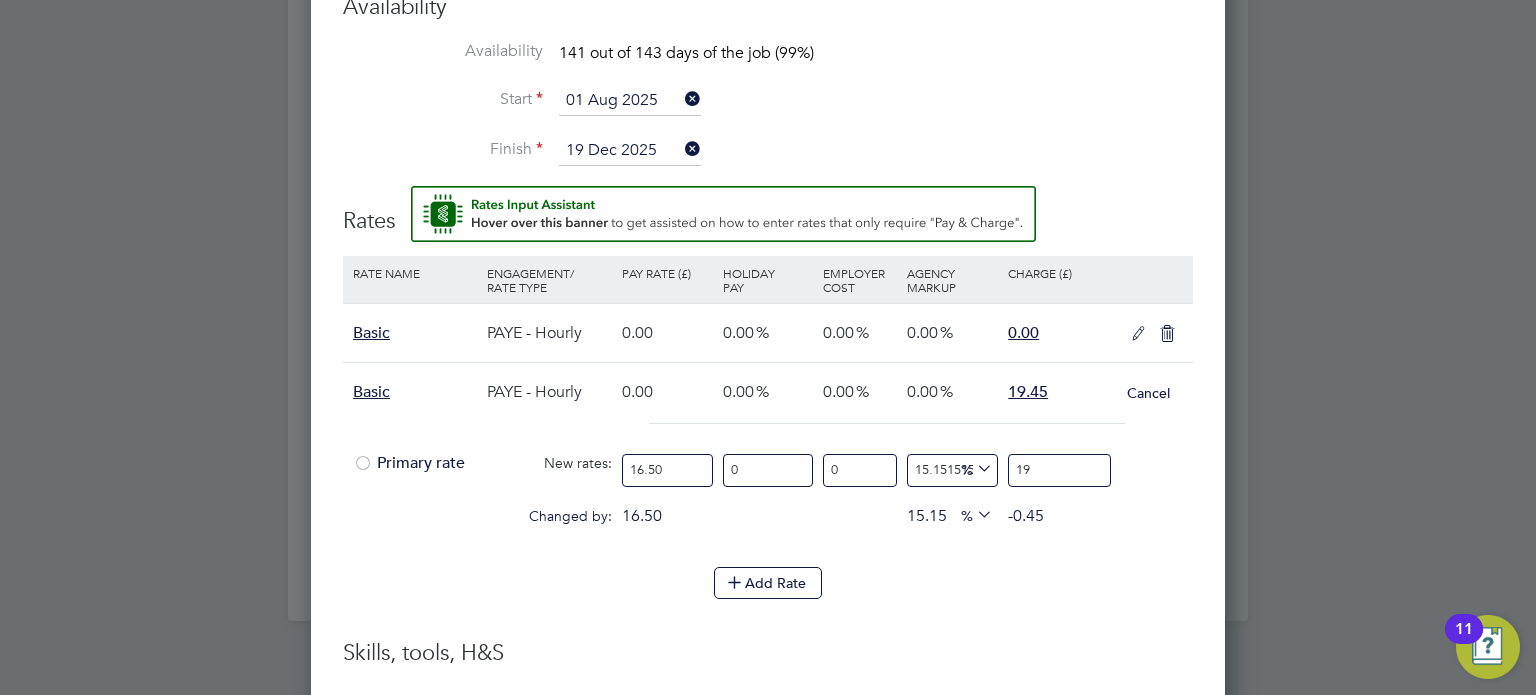 type on "17.575757575757574" 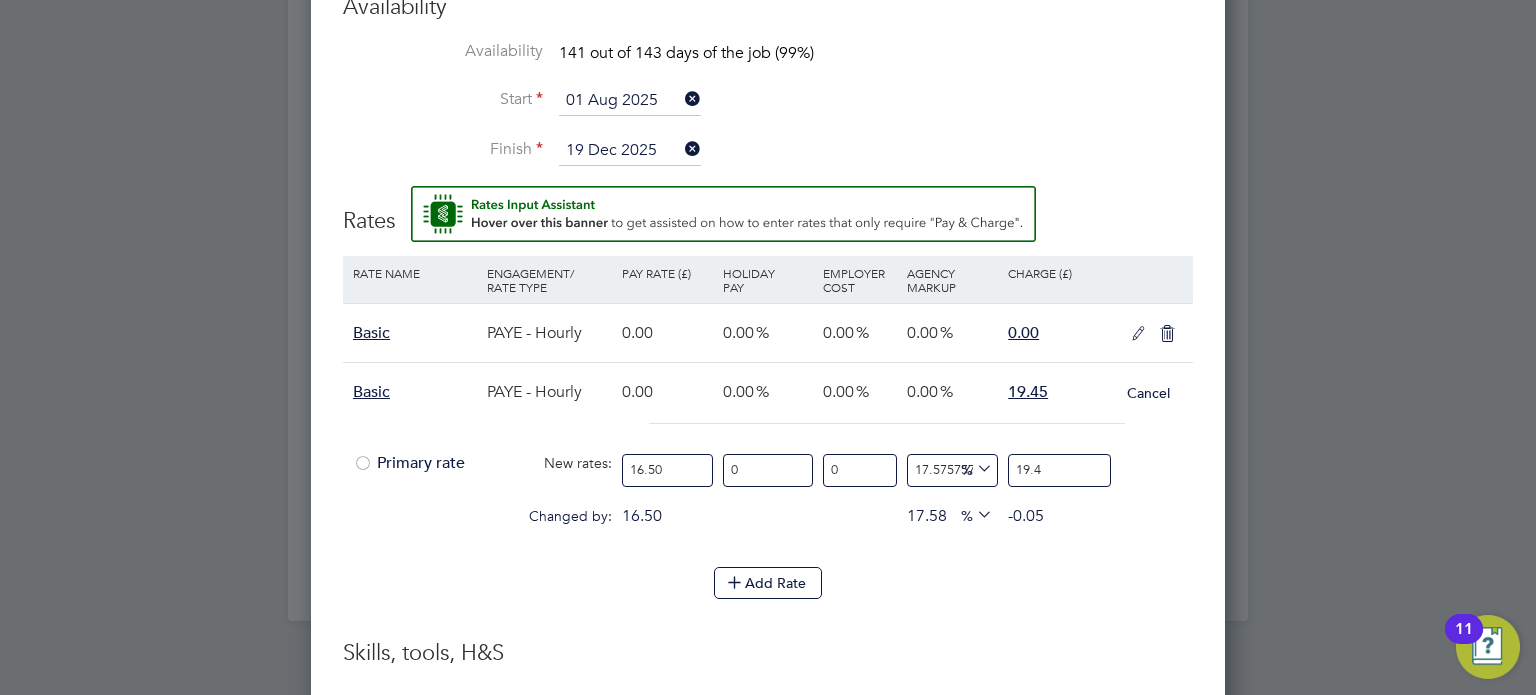 type on "17.87878787878788" 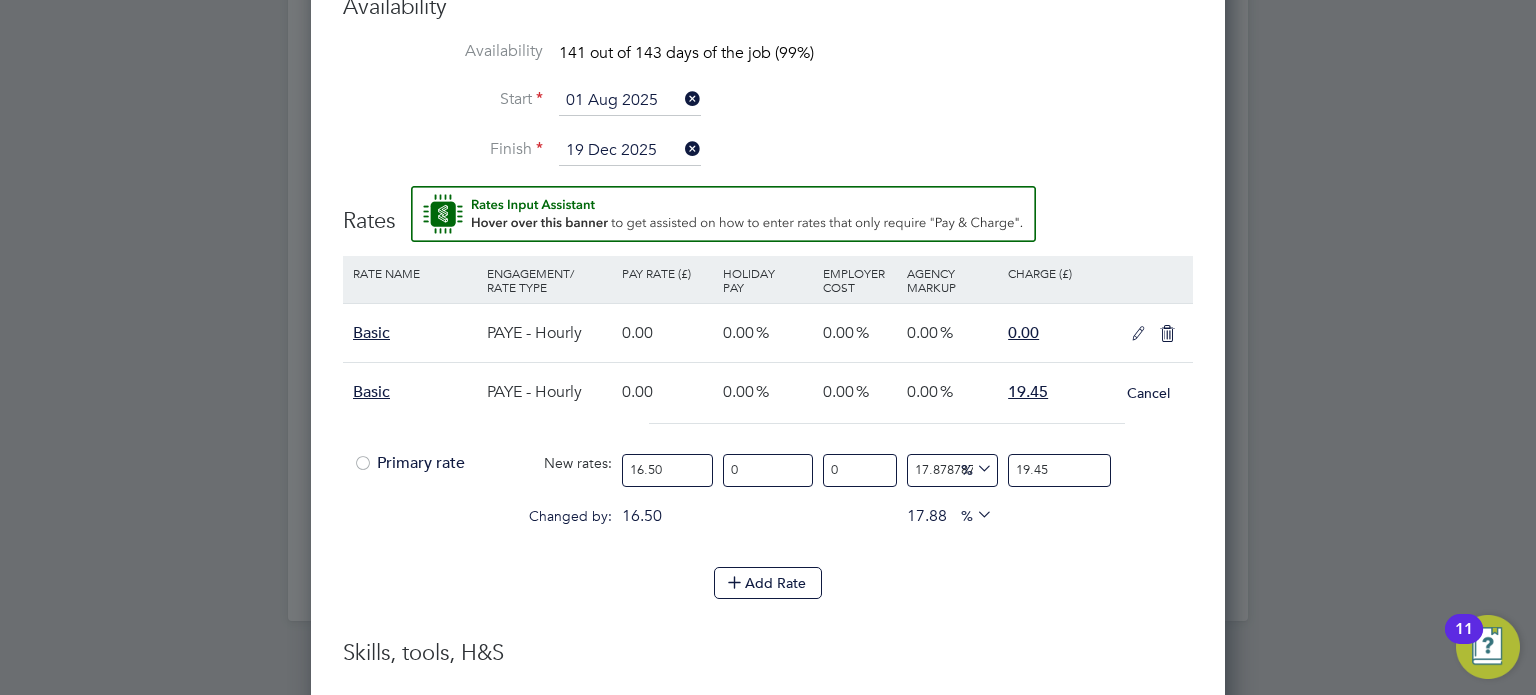 type on "19.45" 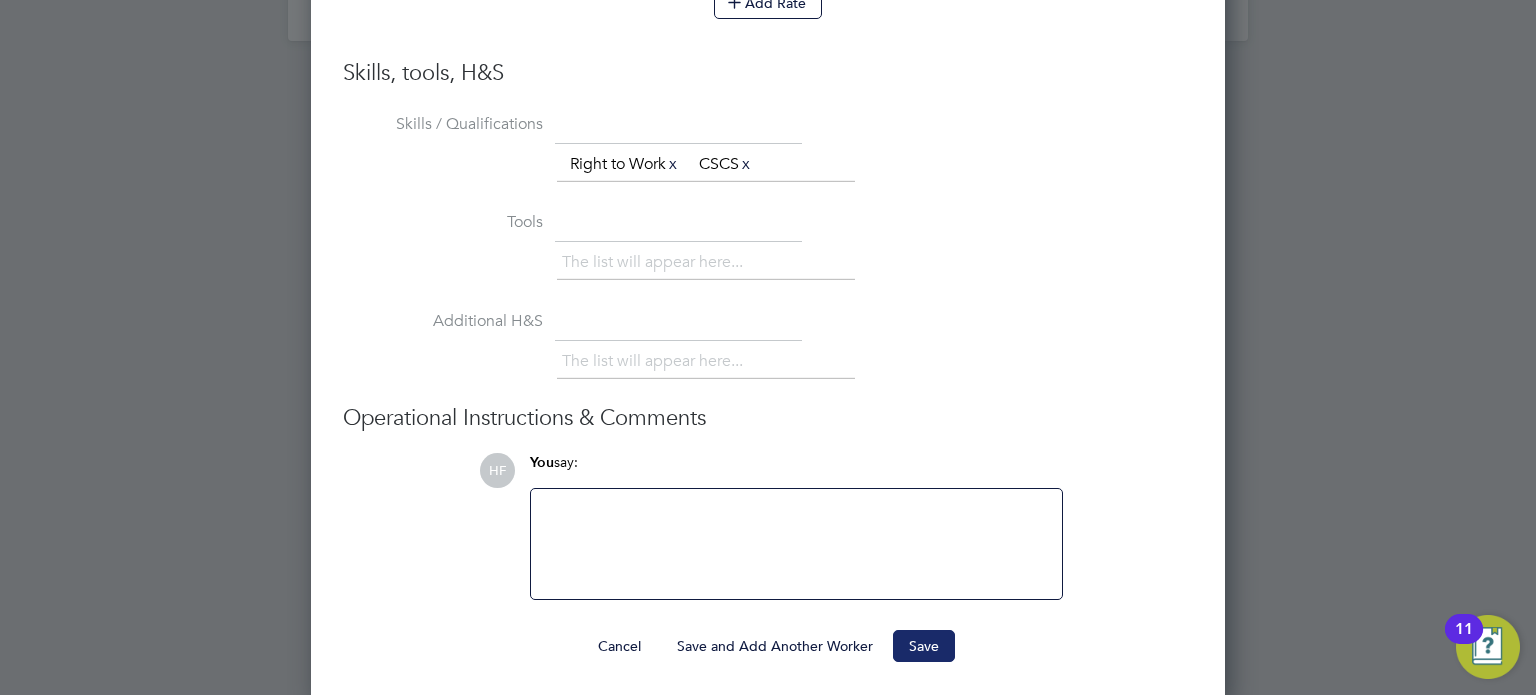 click on "Save" at bounding box center (924, 646) 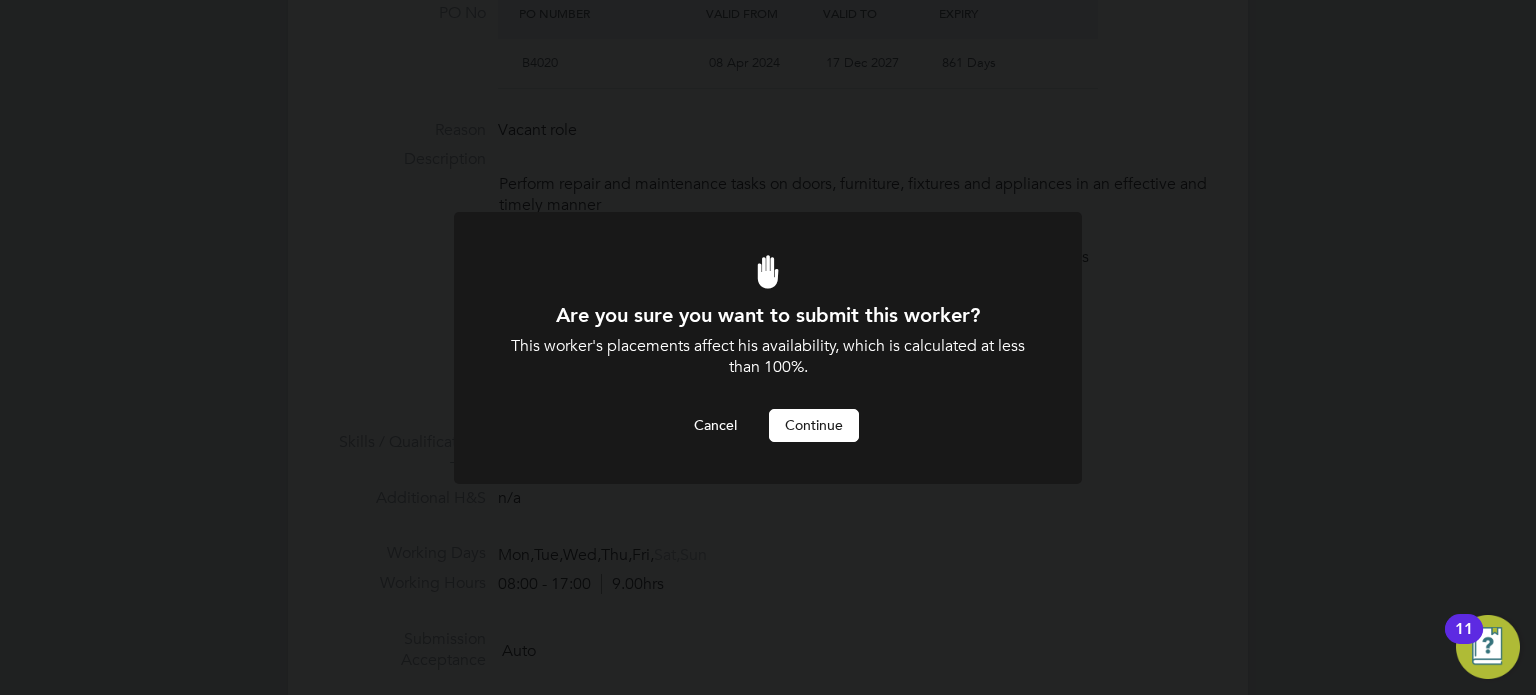 click on "Continue" at bounding box center (814, 425) 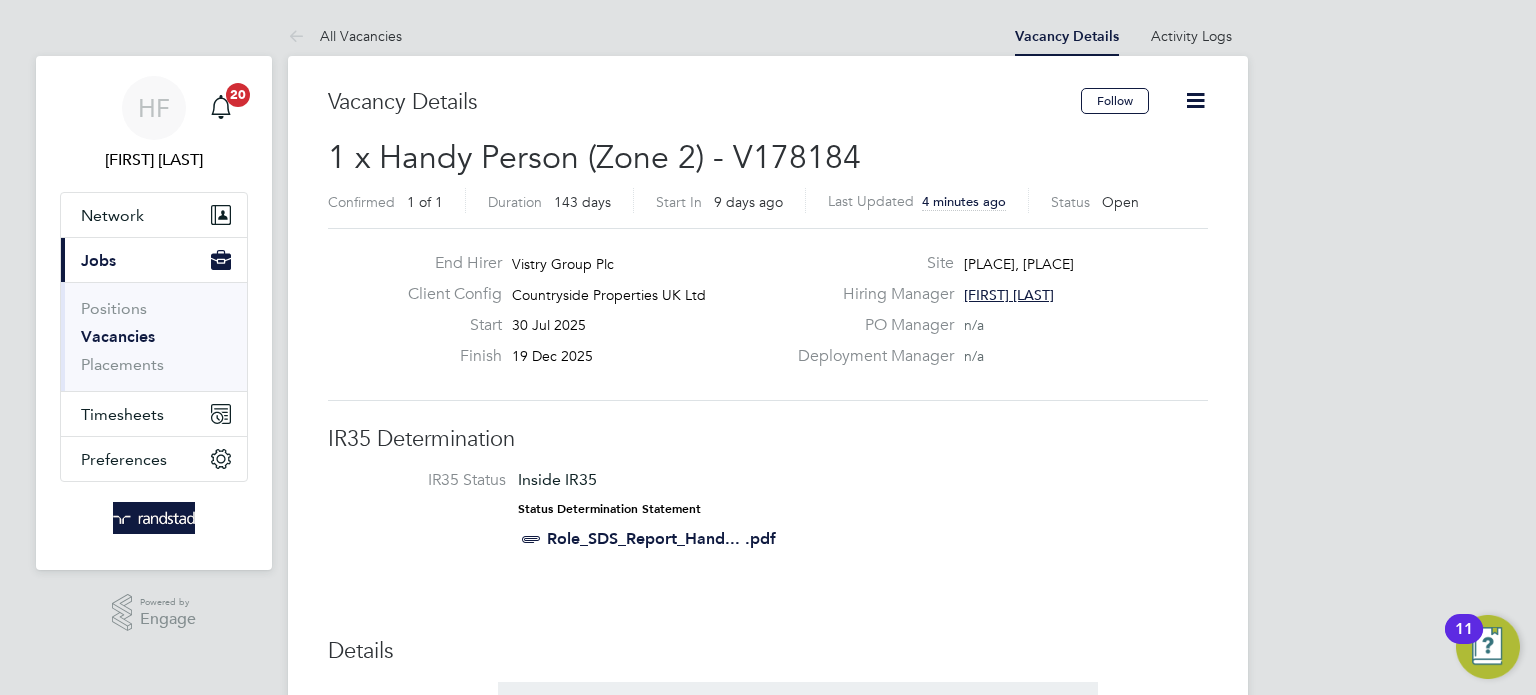 click on "Vacancies" at bounding box center [118, 336] 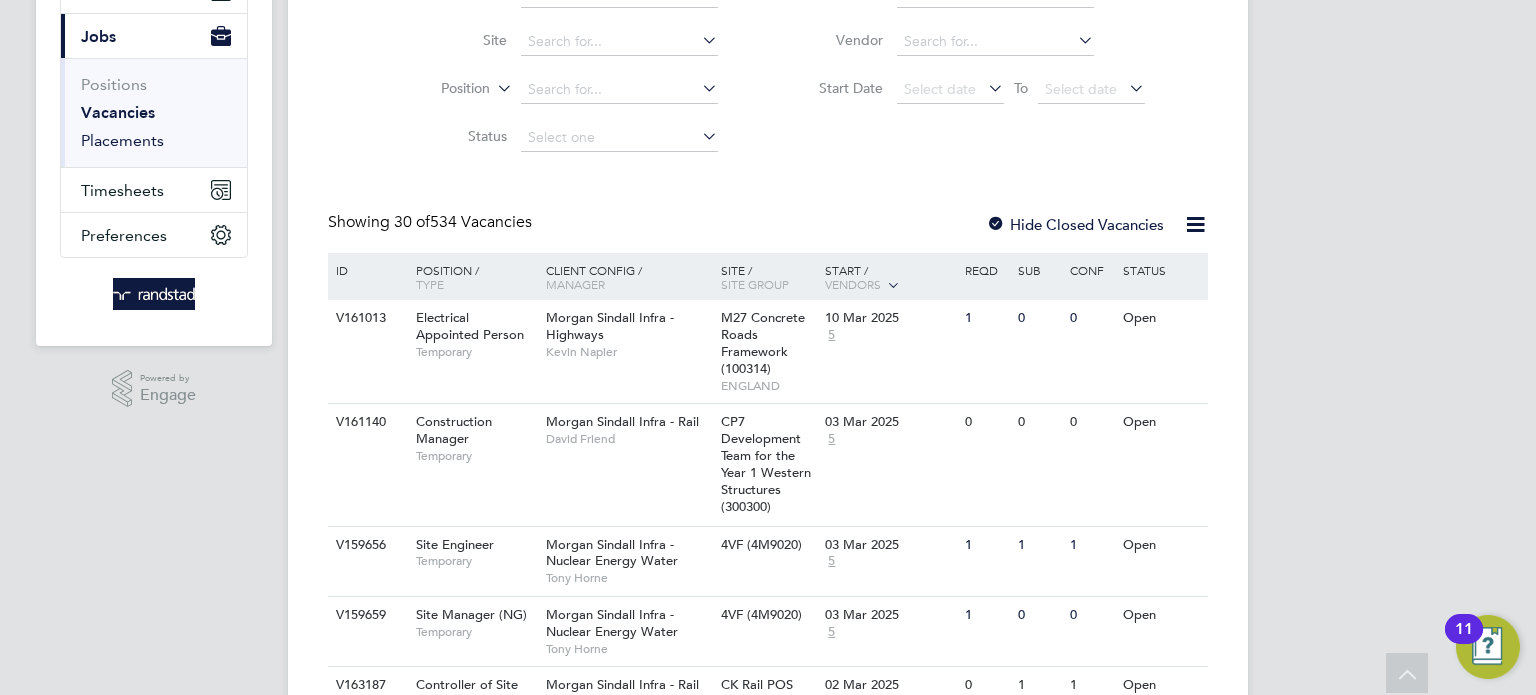 click on "Placements" at bounding box center [122, 140] 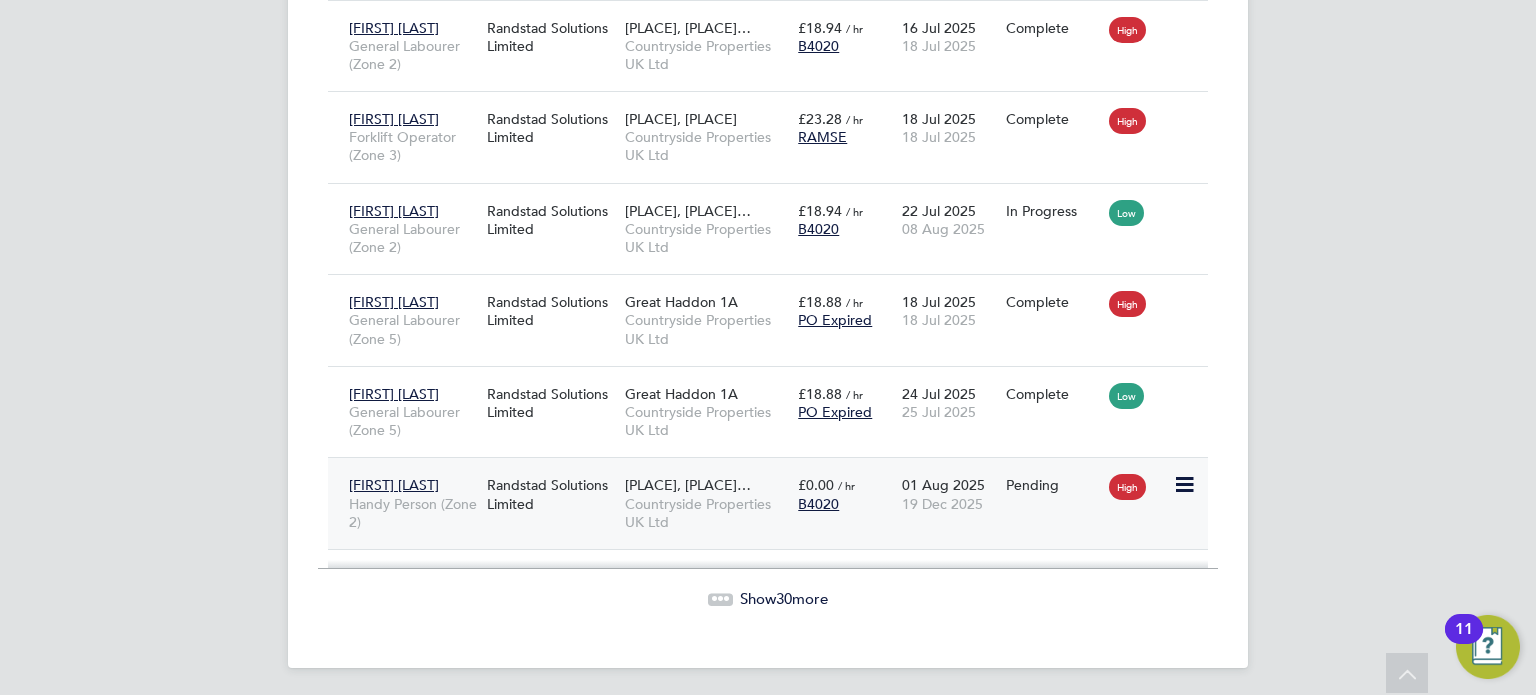 click 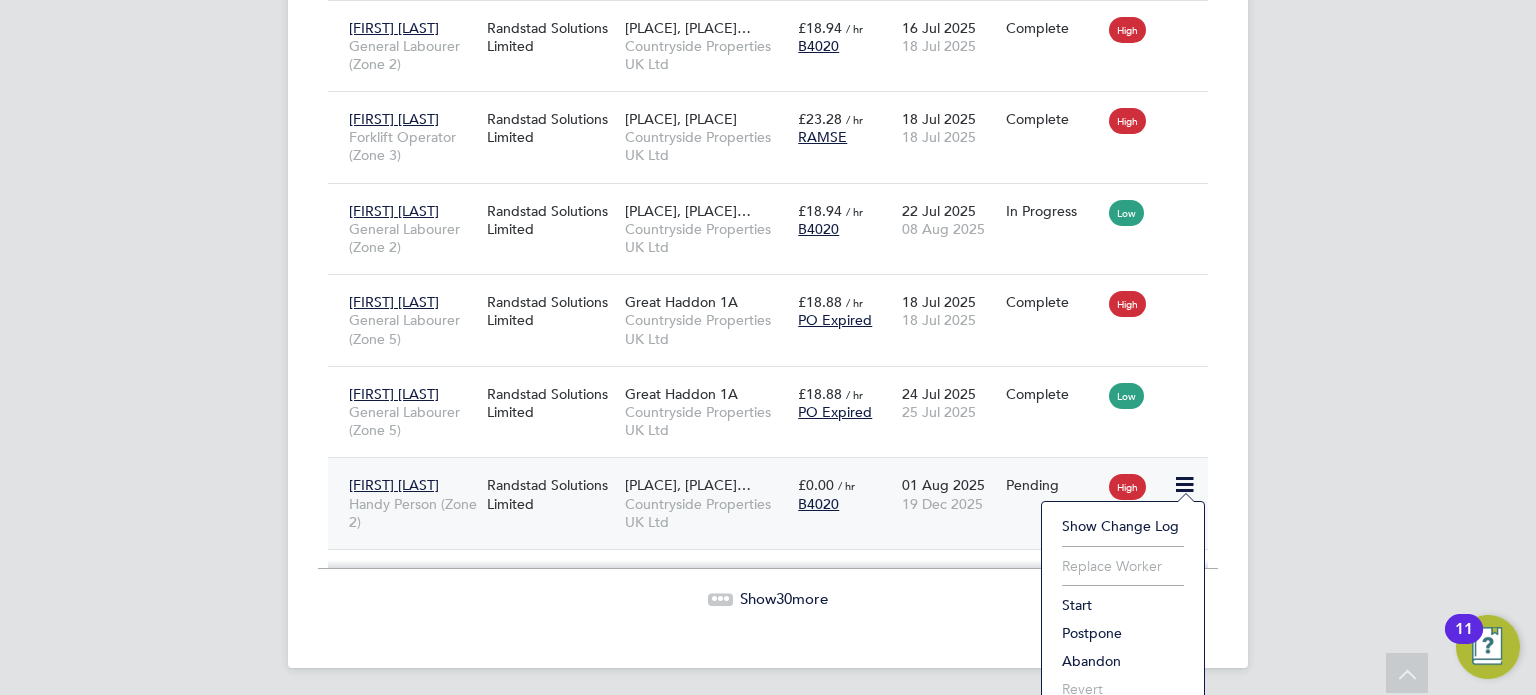 click on "Start" 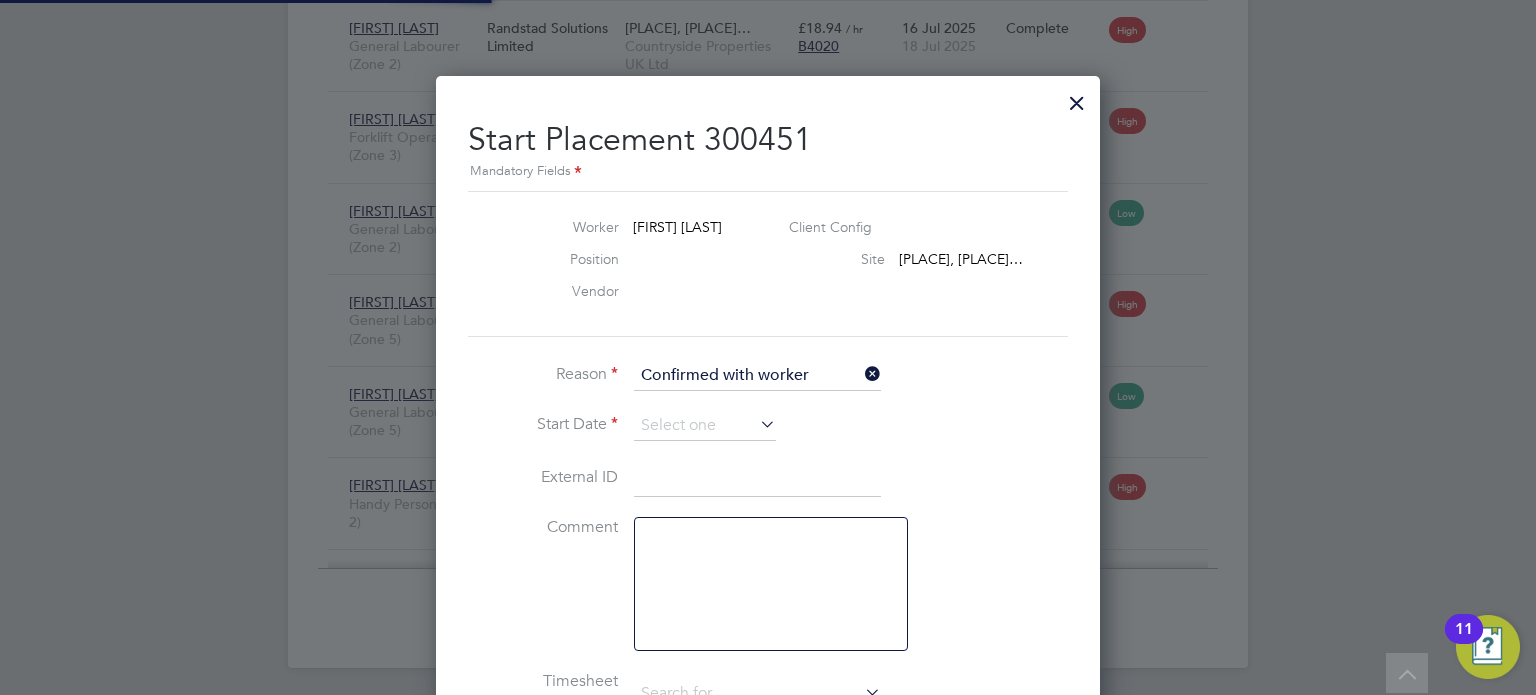 type on "[FIRST] [LAST]" 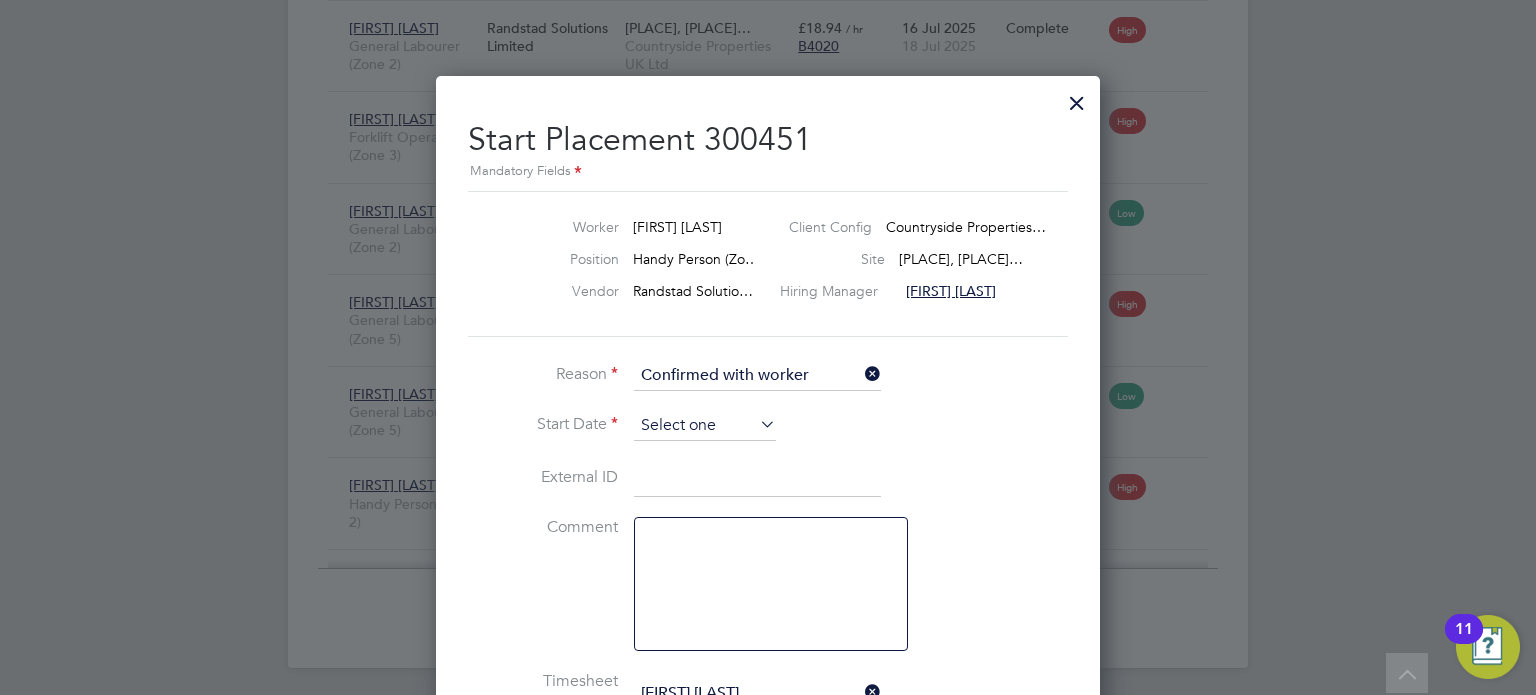 click 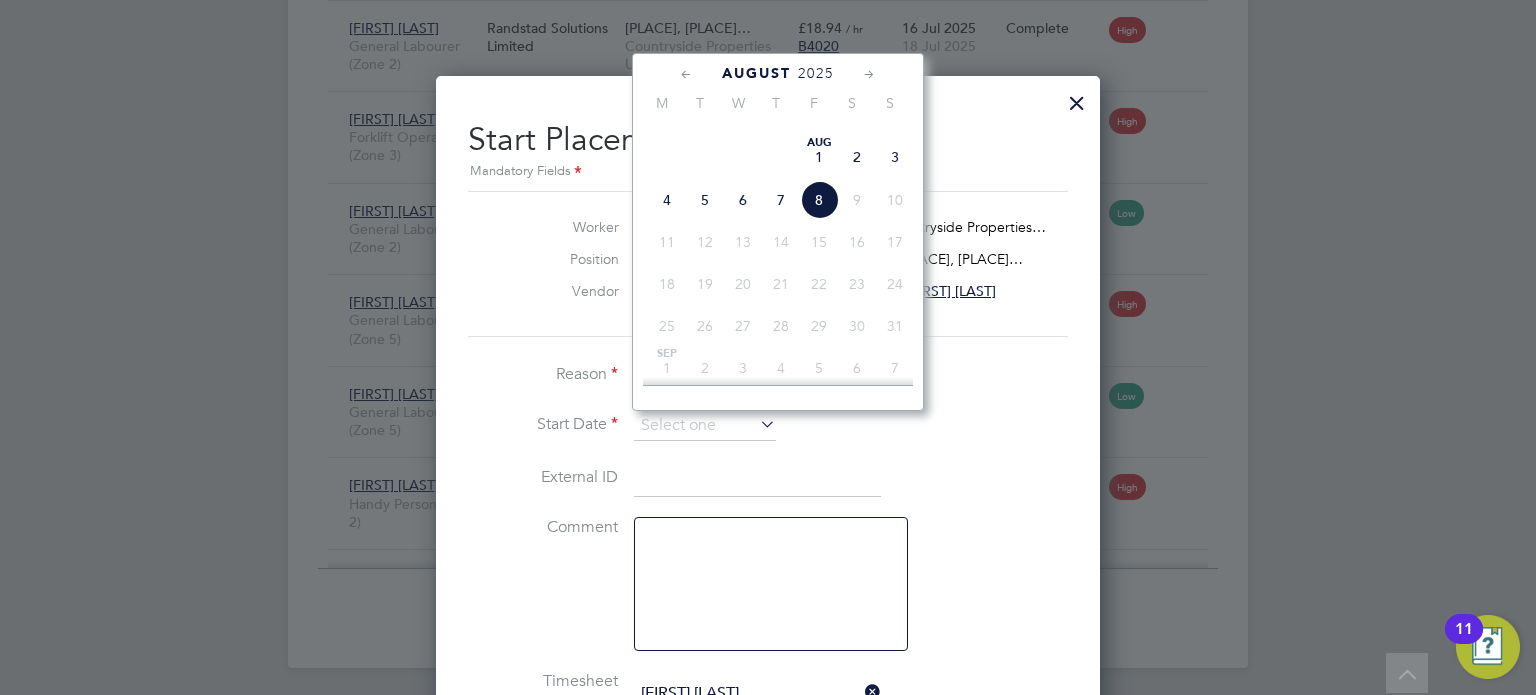 click on "30" 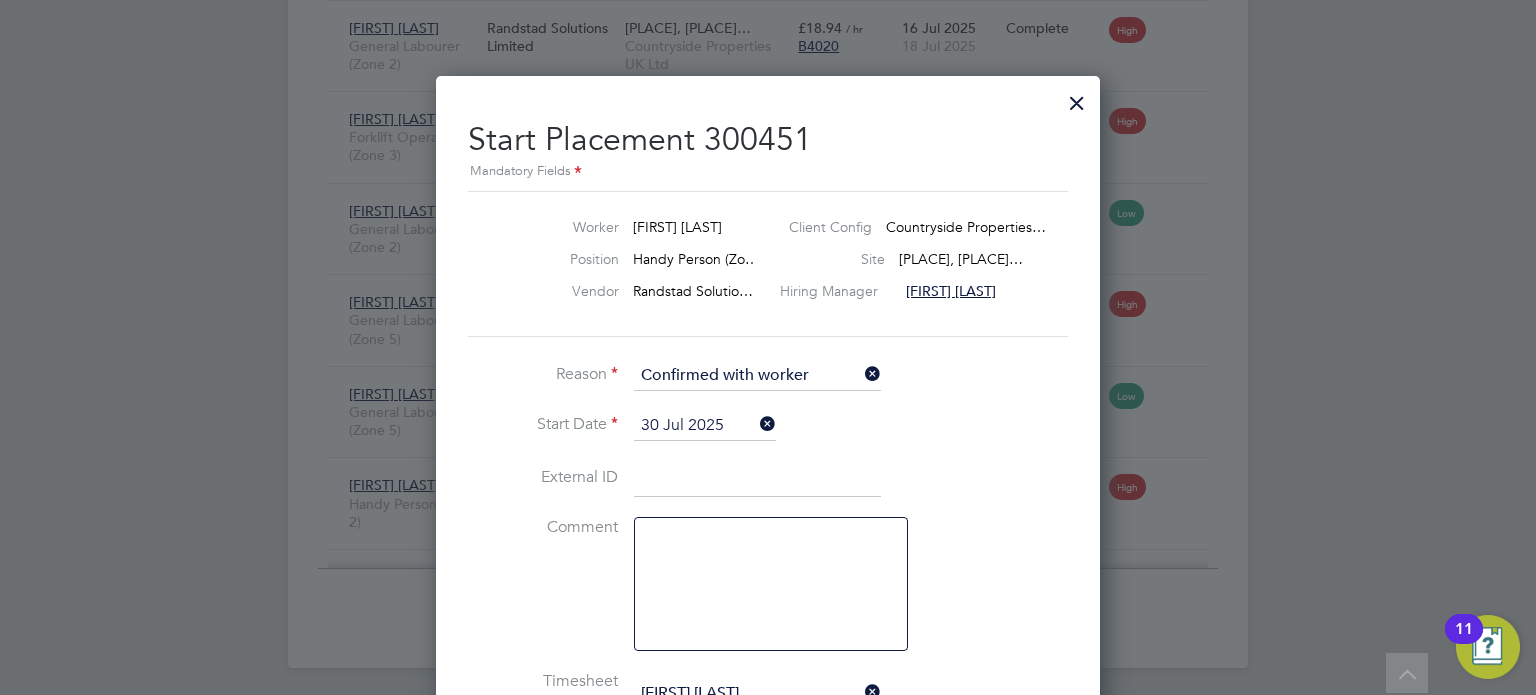 click on "30 Jul 2025" 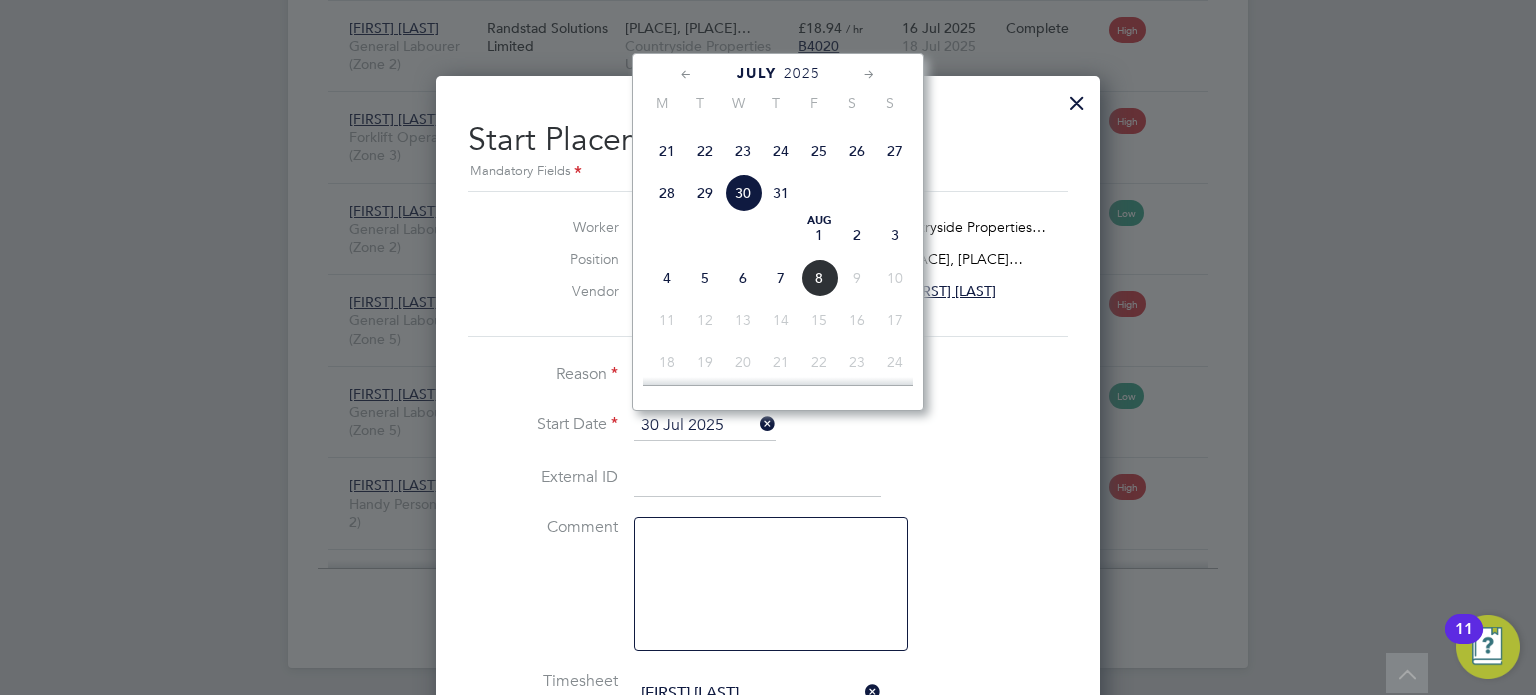 click on "External ID" 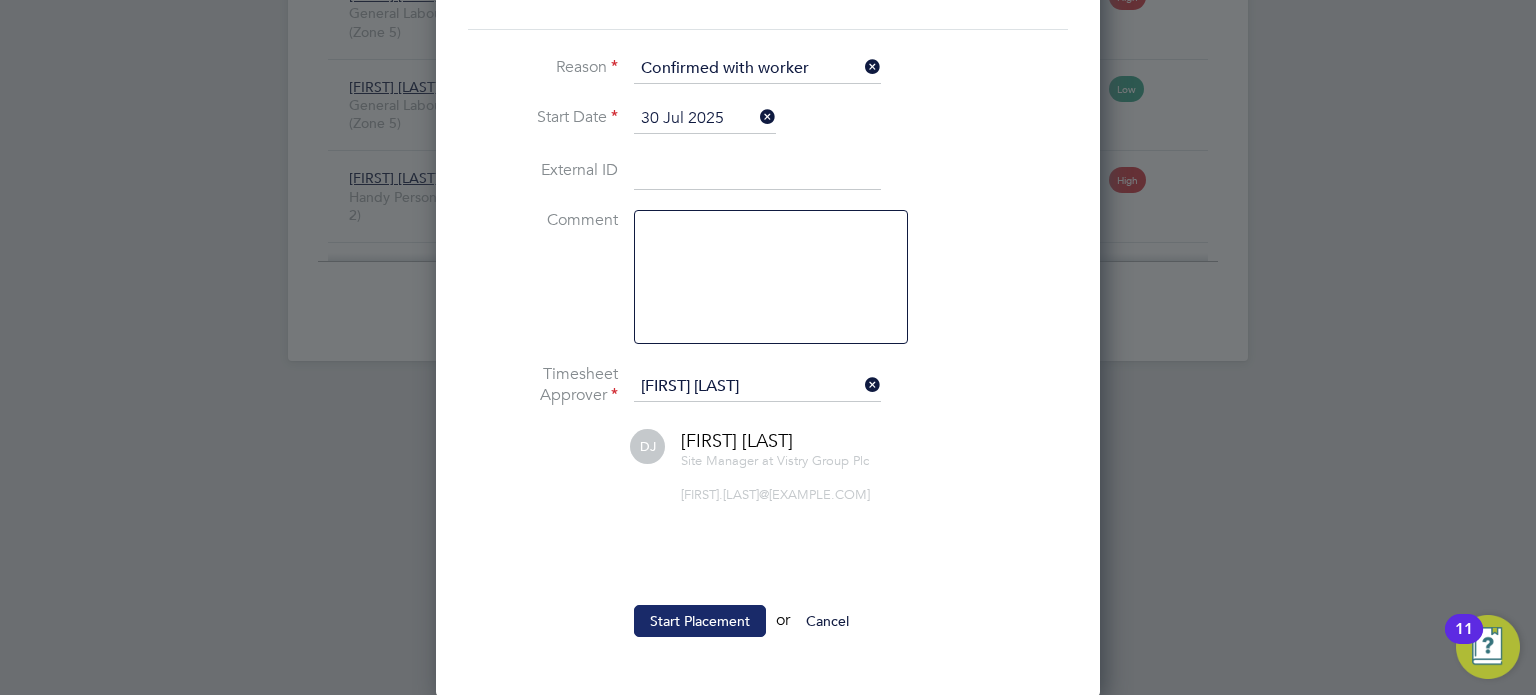 click on "Start Placement" 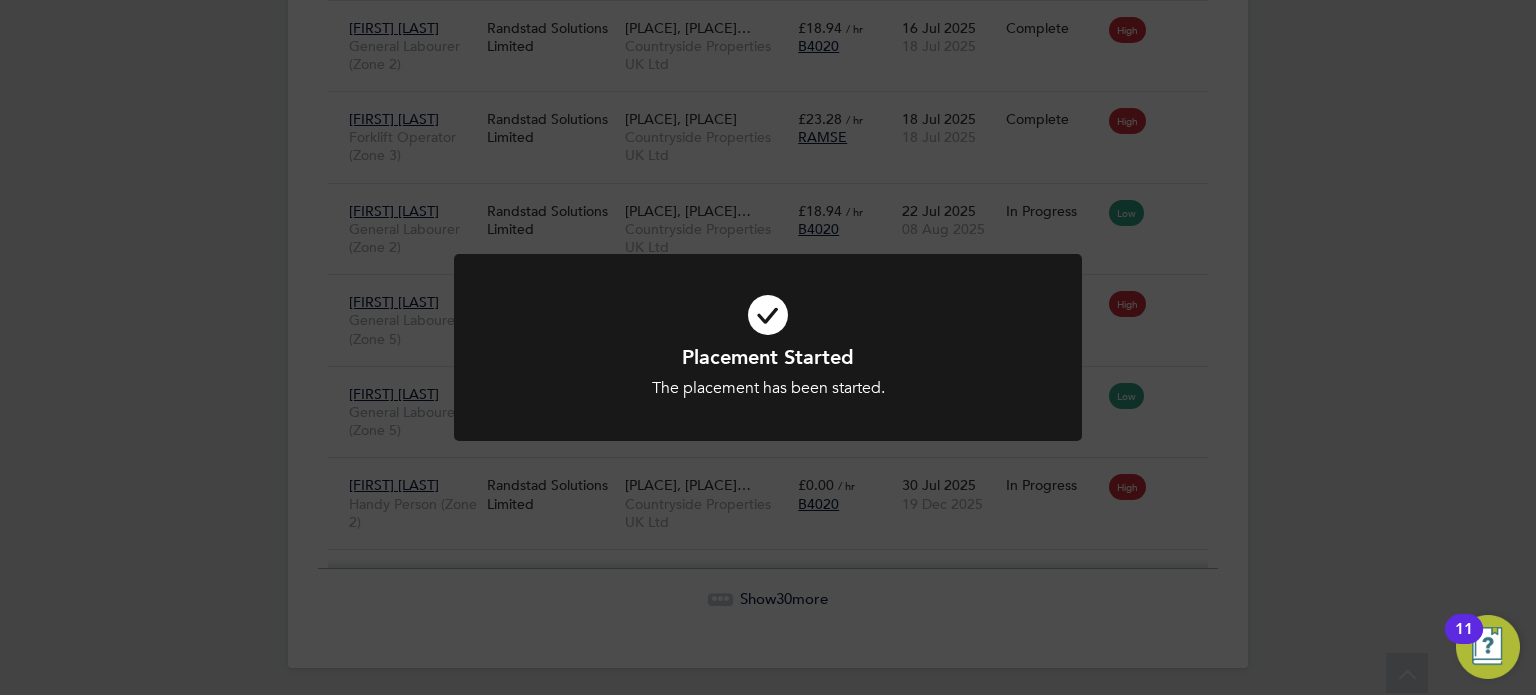 click on "Placement Started The placement has been started. Cancel Okay" 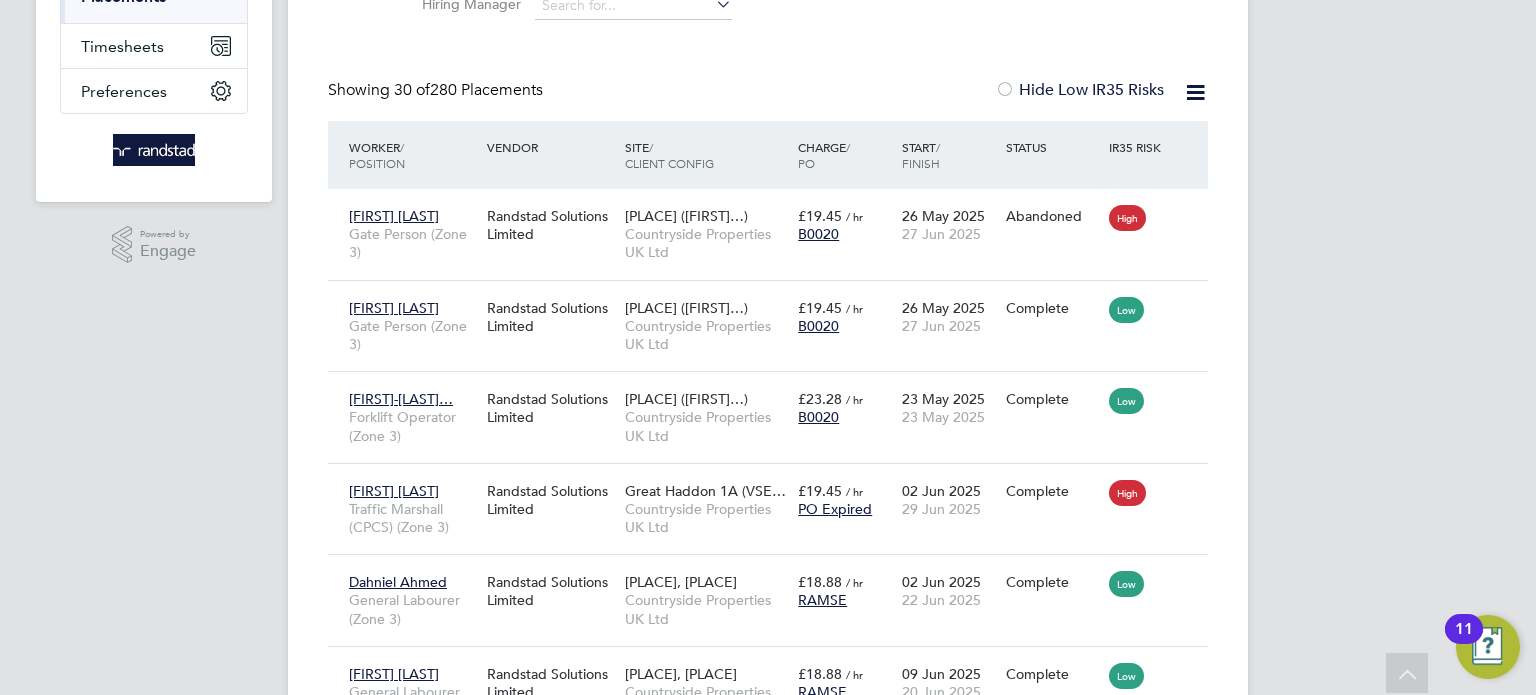 scroll, scrollTop: 0, scrollLeft: 0, axis: both 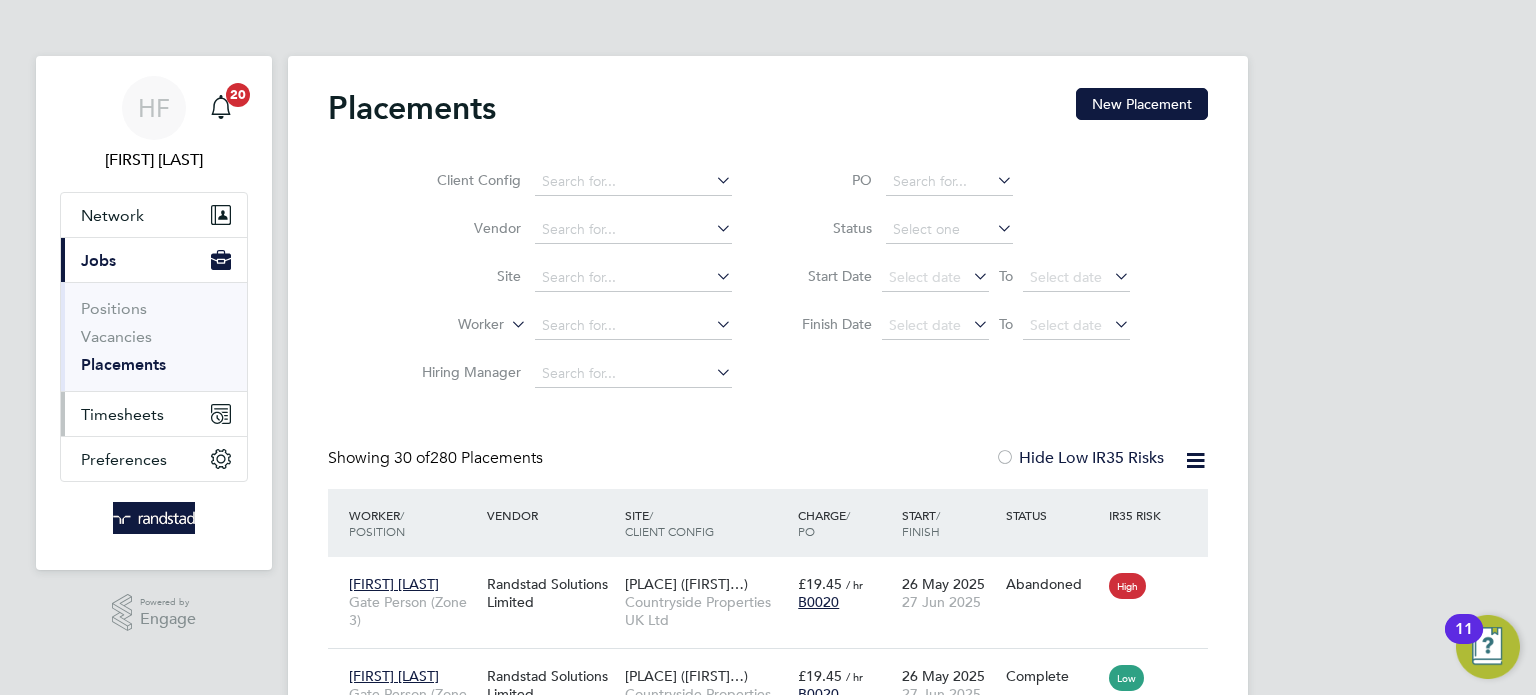 click on "Timesheets" at bounding box center (122, 414) 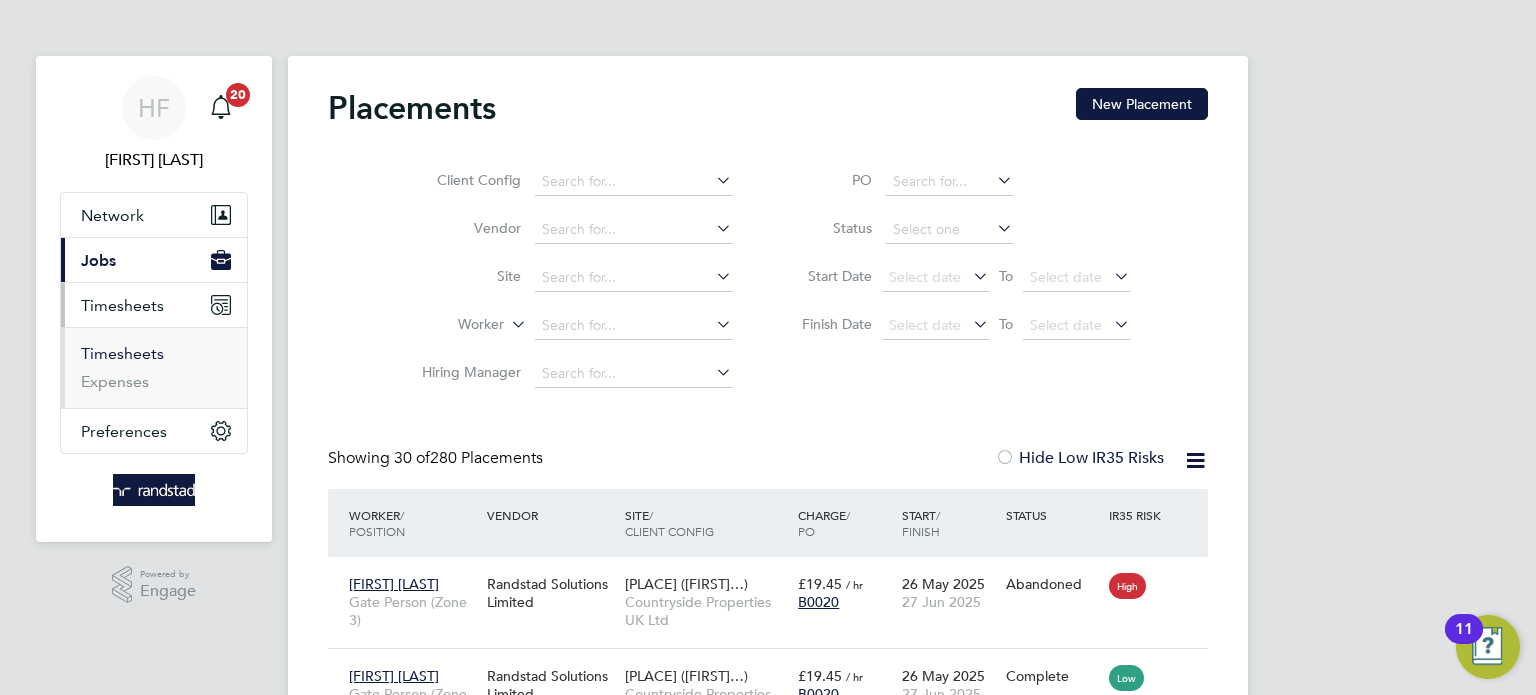 click on "Timesheets" at bounding box center [122, 353] 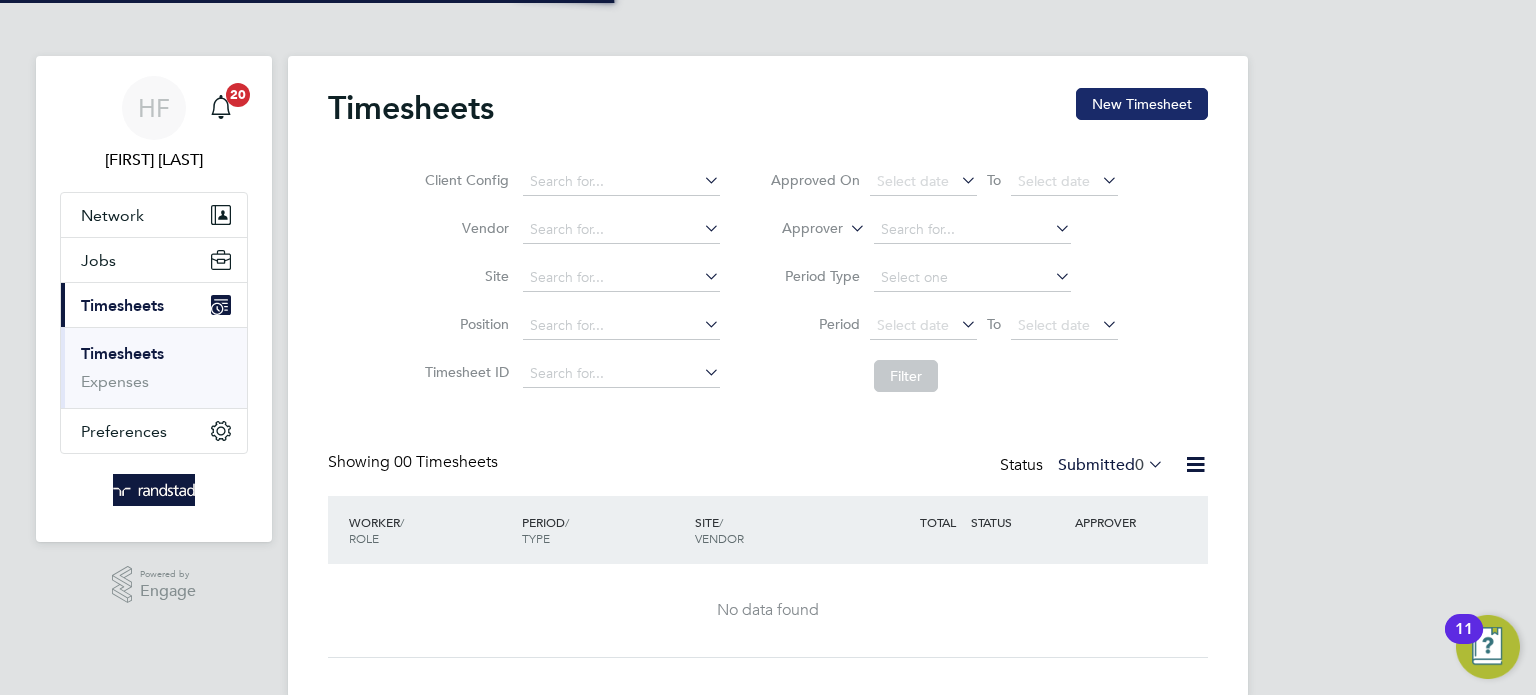 click on "New Timesheet" 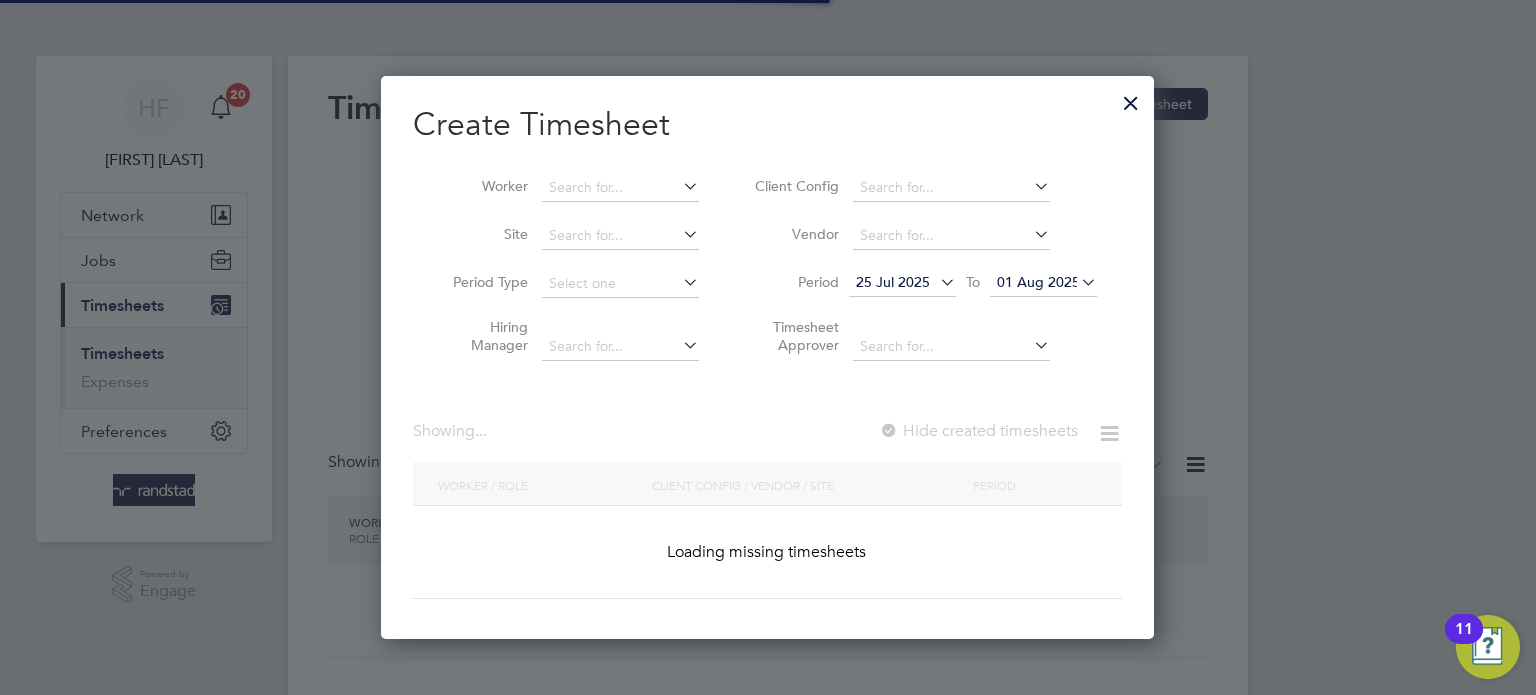 scroll, scrollTop: 10, scrollLeft: 10, axis: both 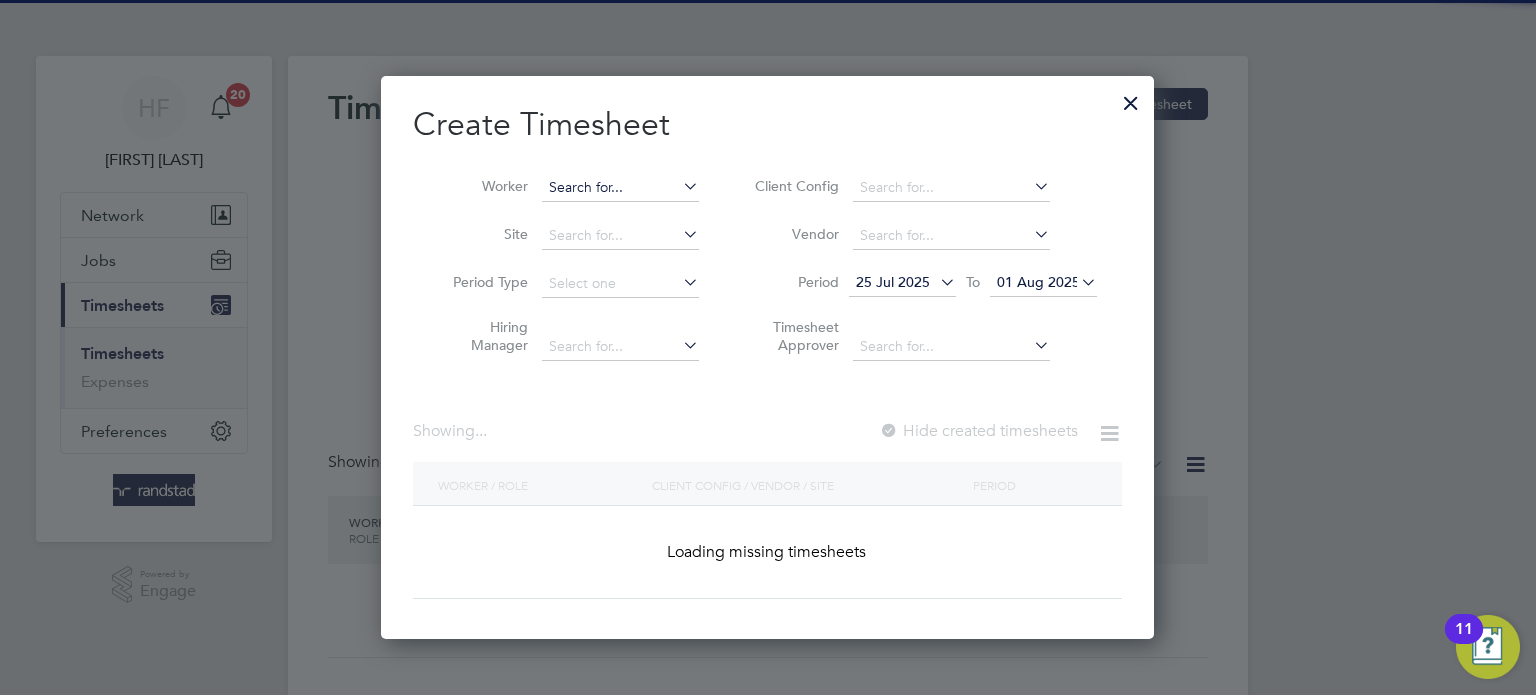 click at bounding box center (620, 188) 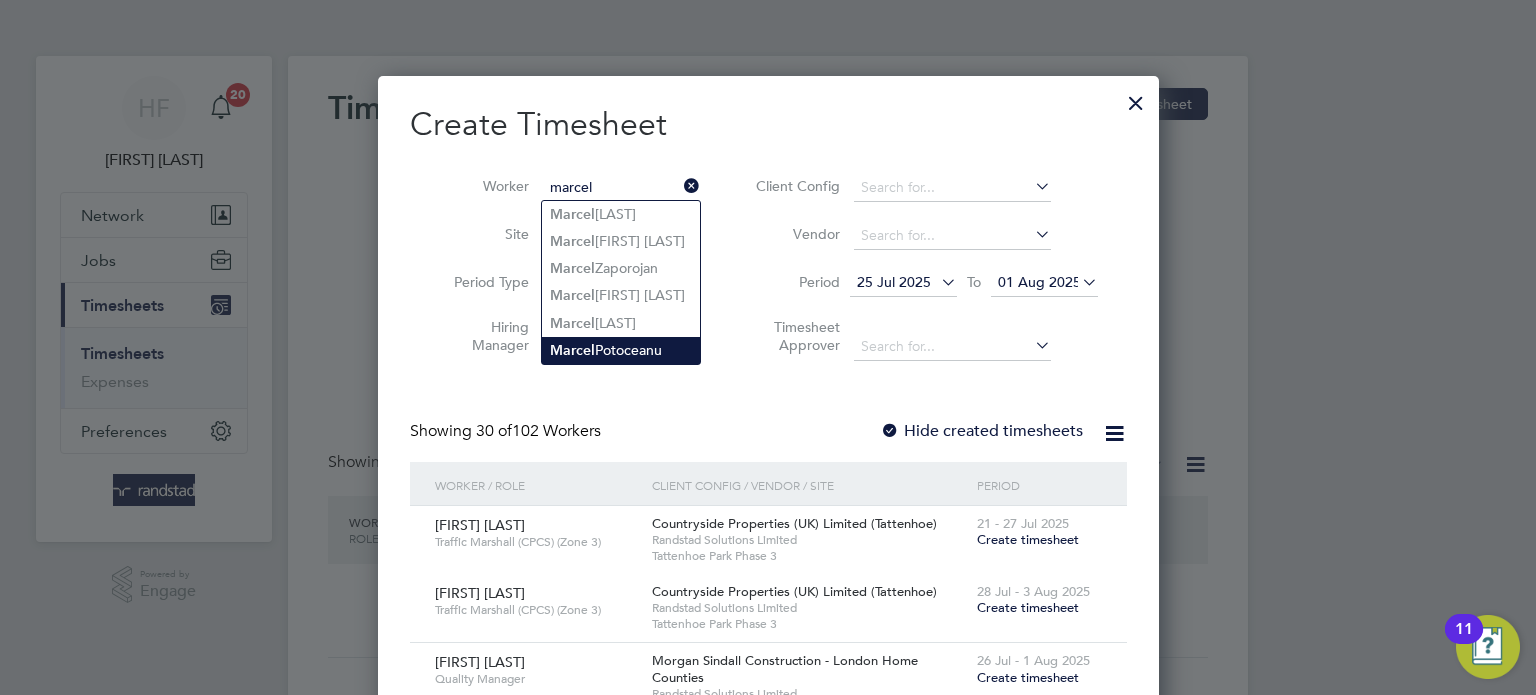 click on "[FIRST]  [LAST]" 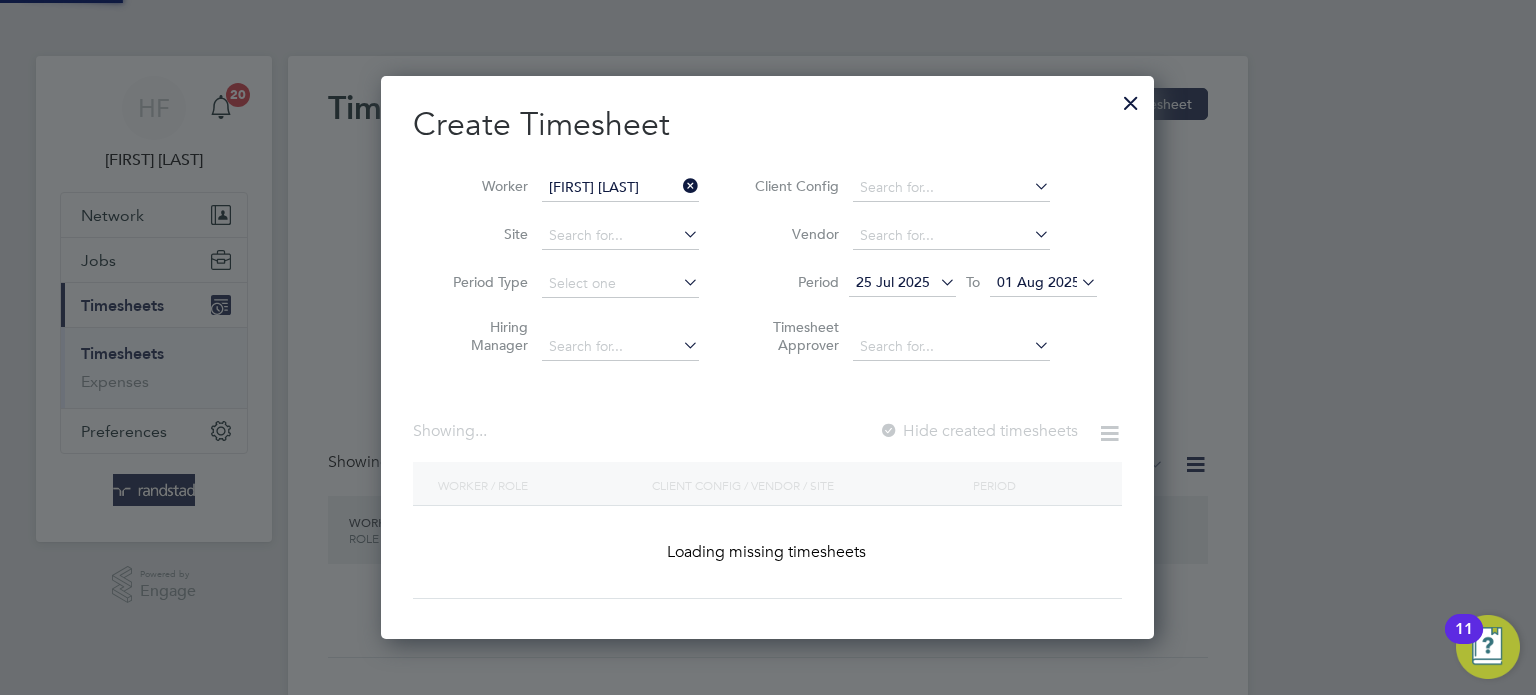 scroll, scrollTop: 10, scrollLeft: 10, axis: both 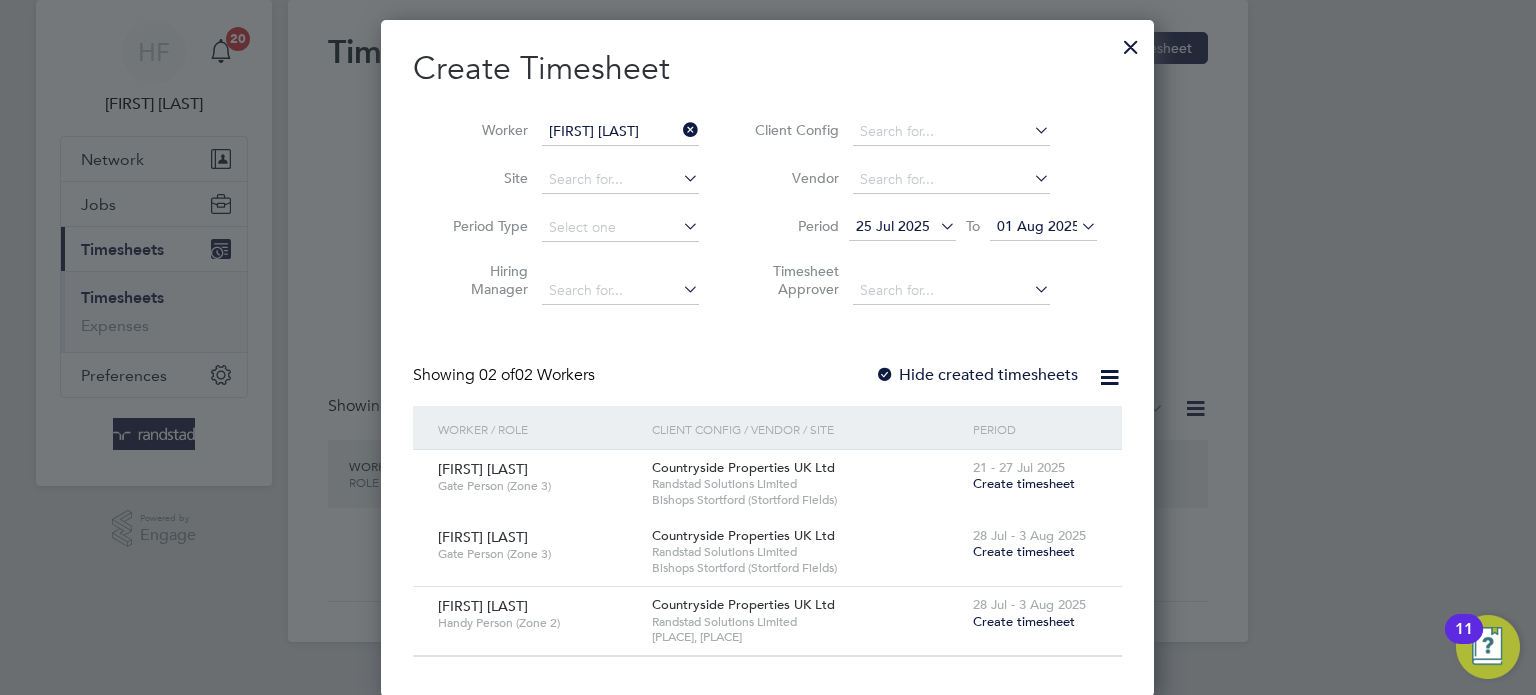 click on "Create timesheet" at bounding box center (1024, 621) 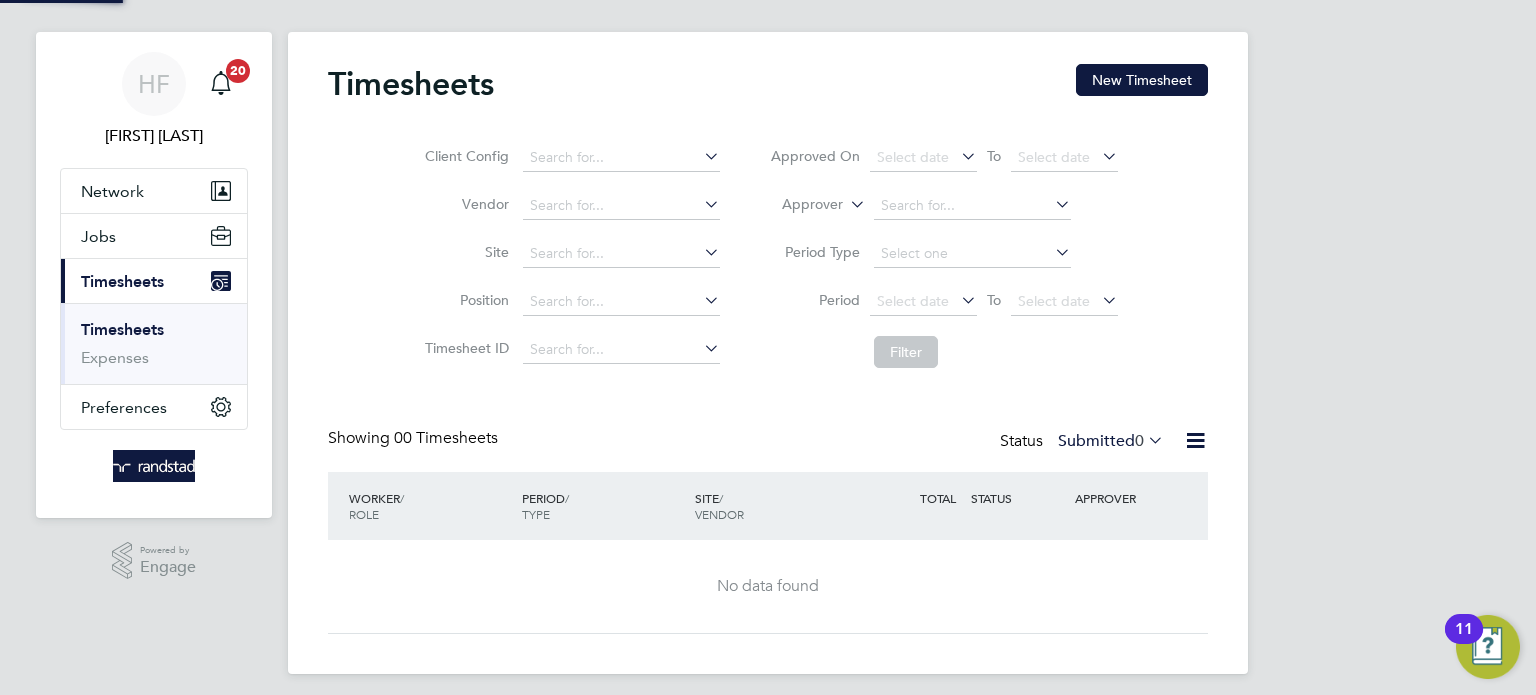 scroll, scrollTop: 11, scrollLeft: 0, axis: vertical 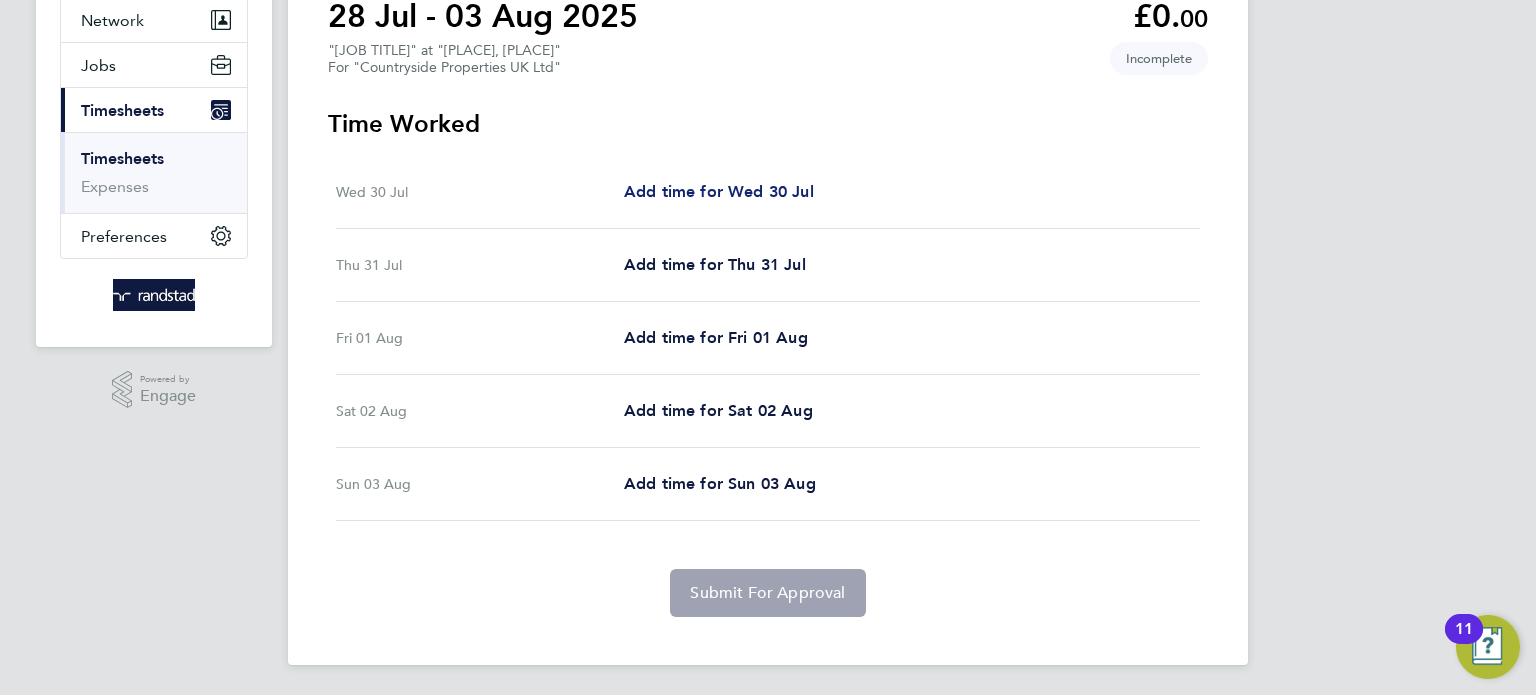 click on "Add time for Wed 30 Jul" at bounding box center (719, 191) 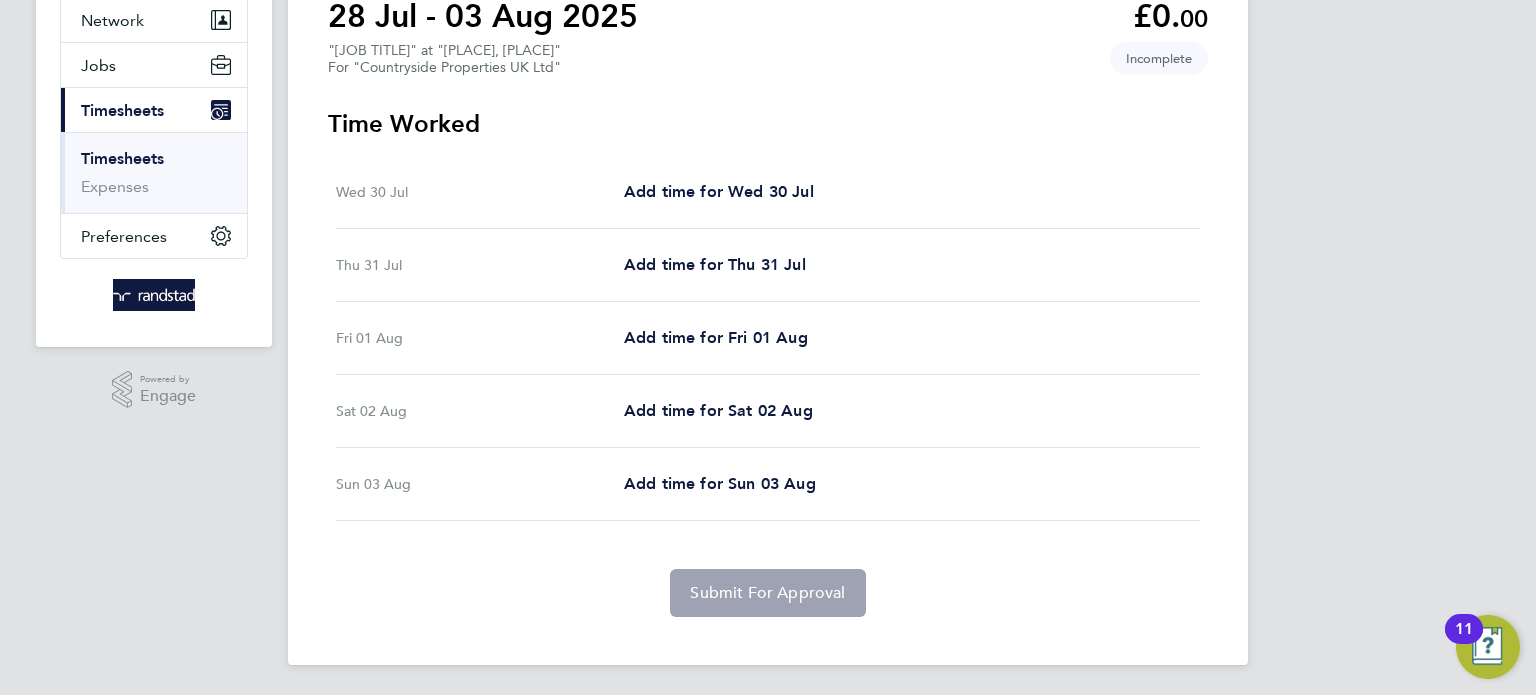 scroll, scrollTop: 0, scrollLeft: 0, axis: both 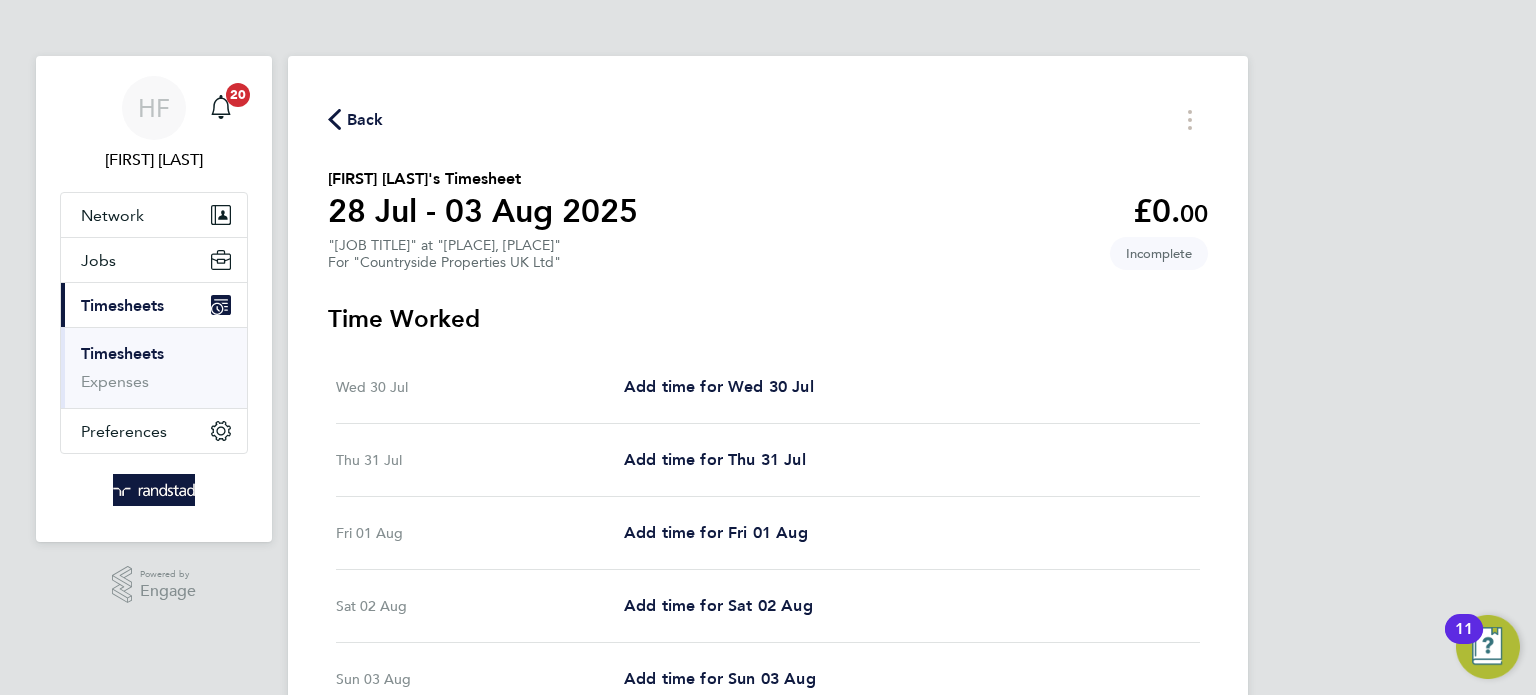 select on "30" 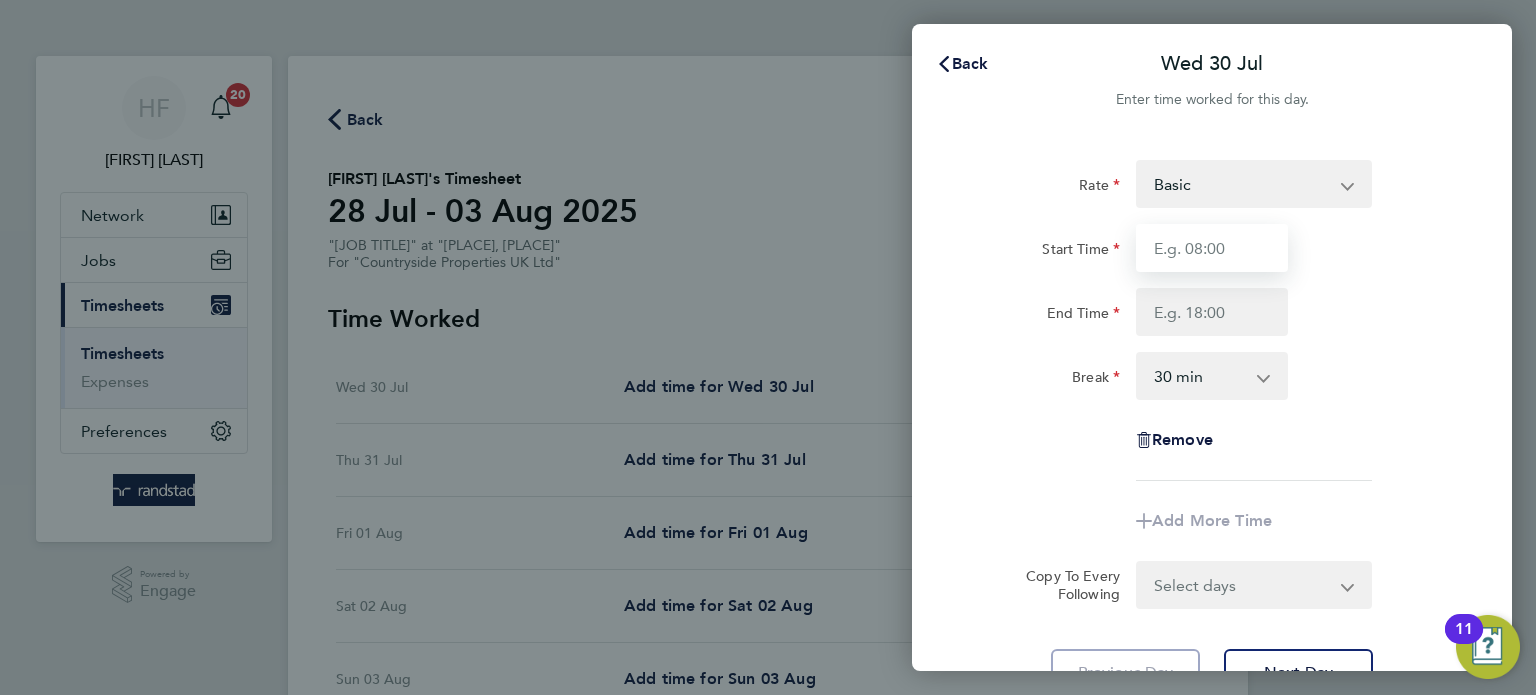 click on "Start Time" at bounding box center (1212, 248) 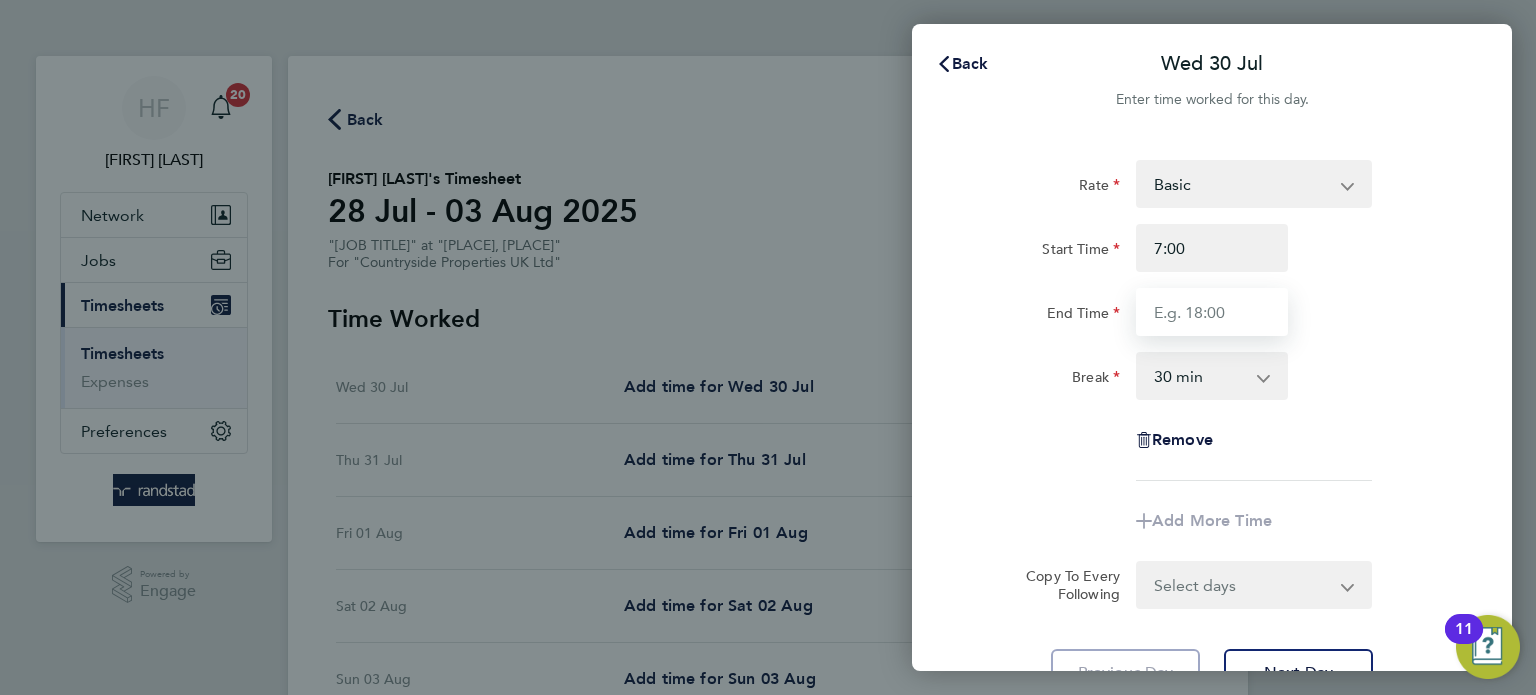 type on "07:00" 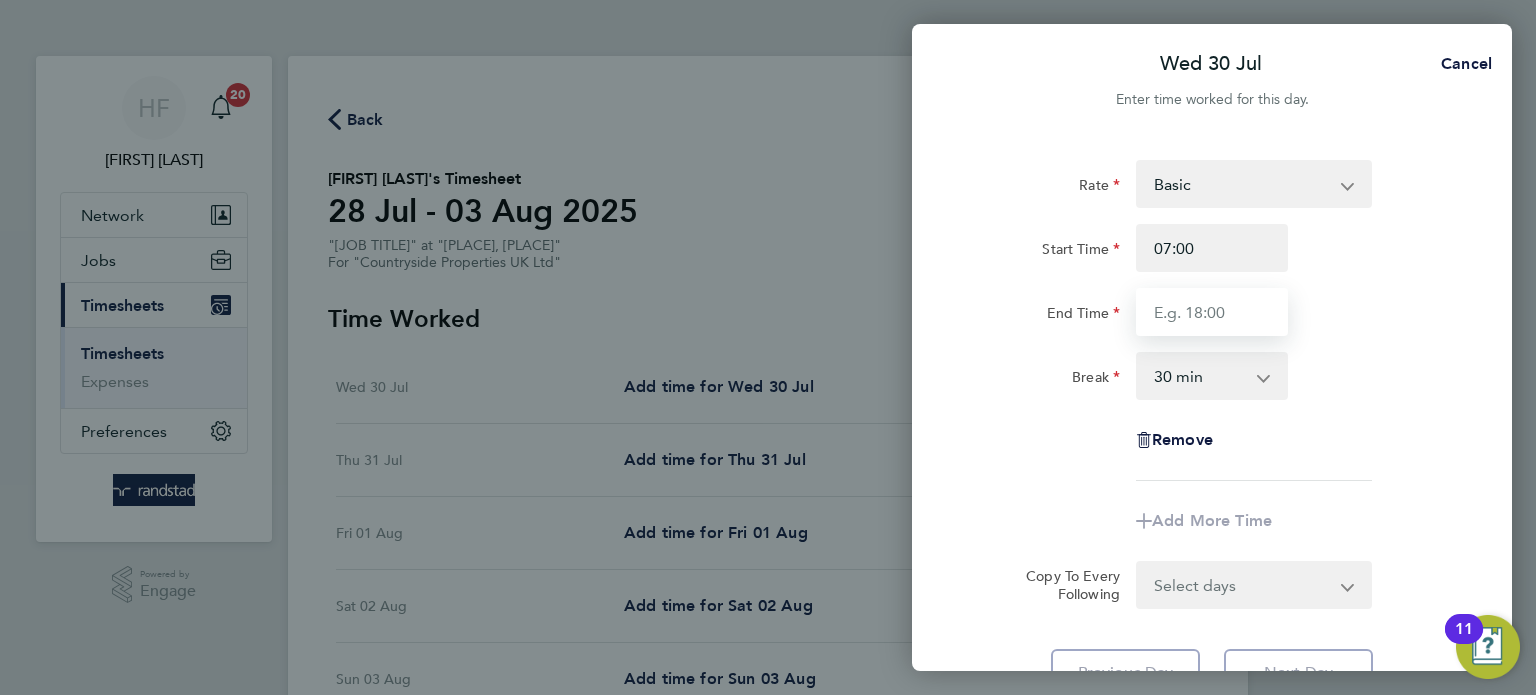 type on "7" 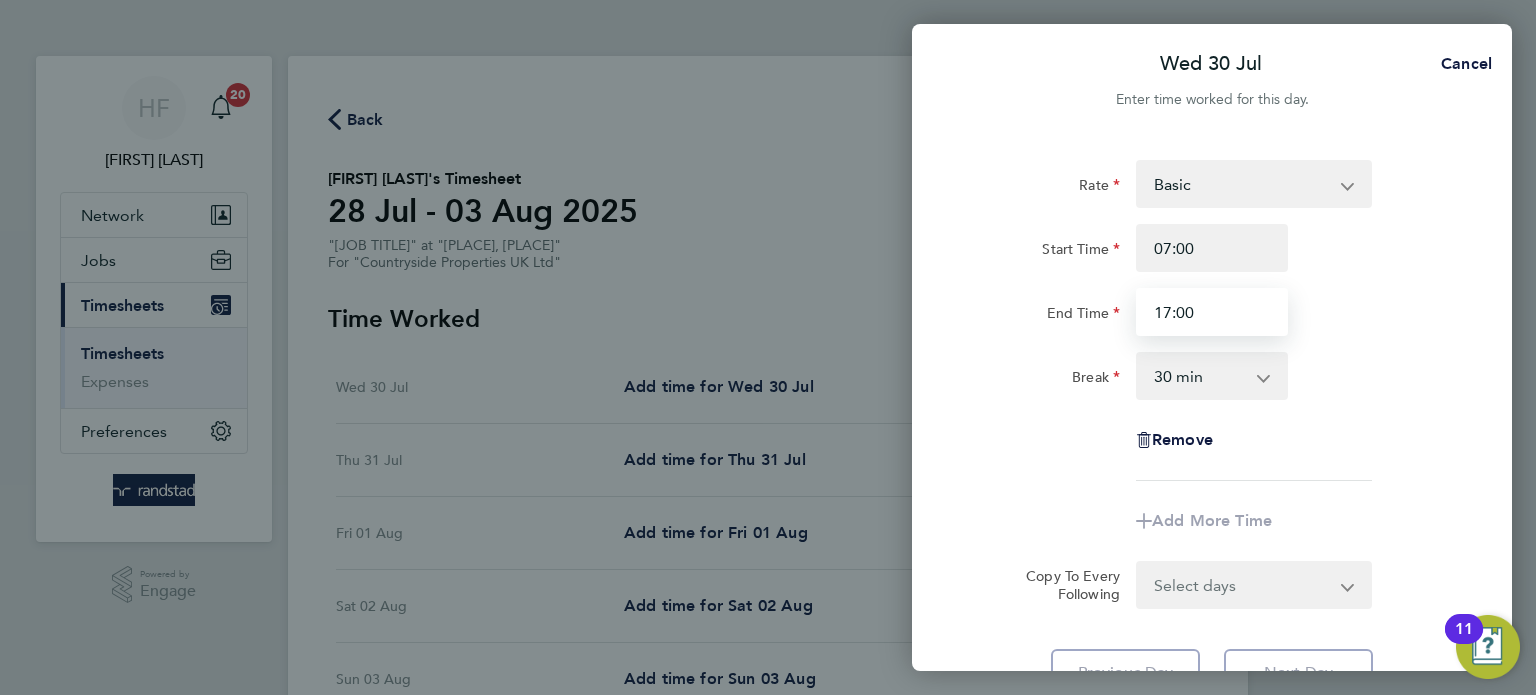 type on "17:00" 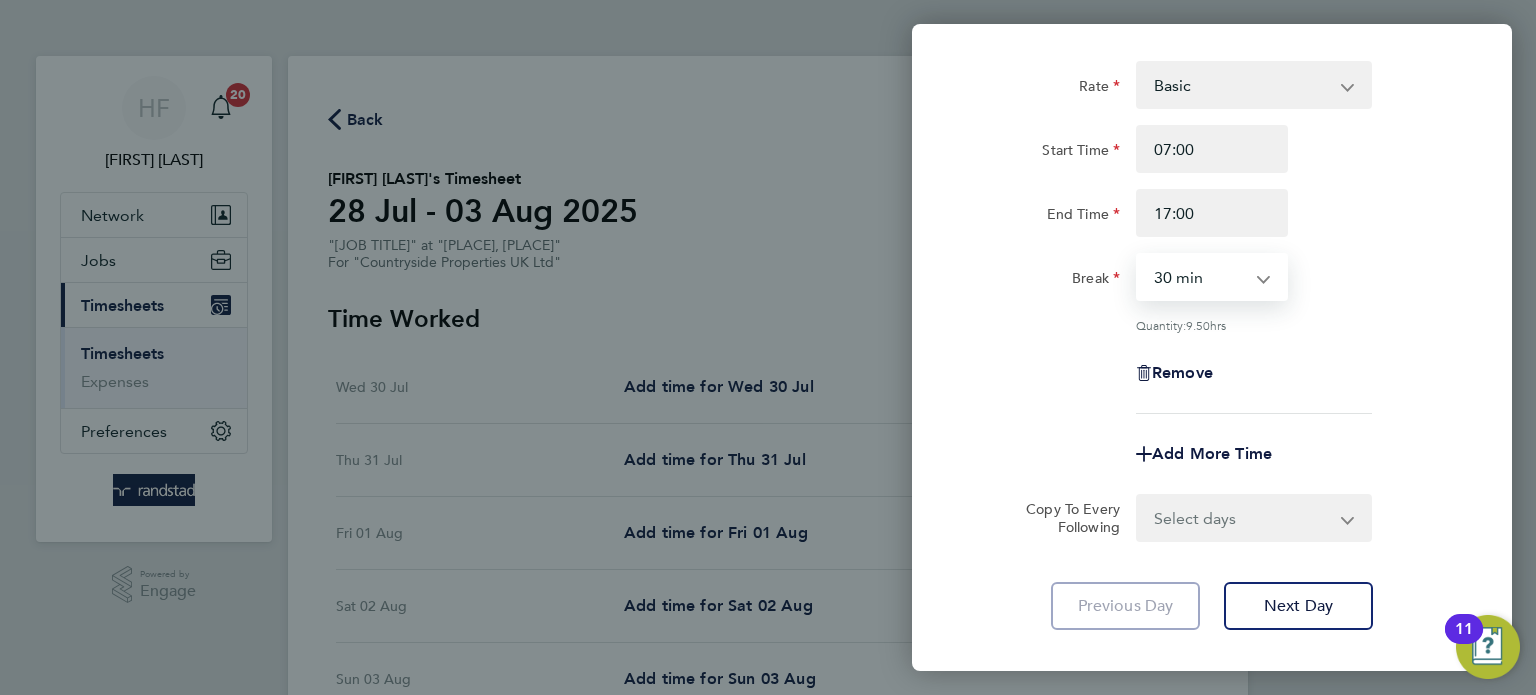 scroll, scrollTop: 161, scrollLeft: 0, axis: vertical 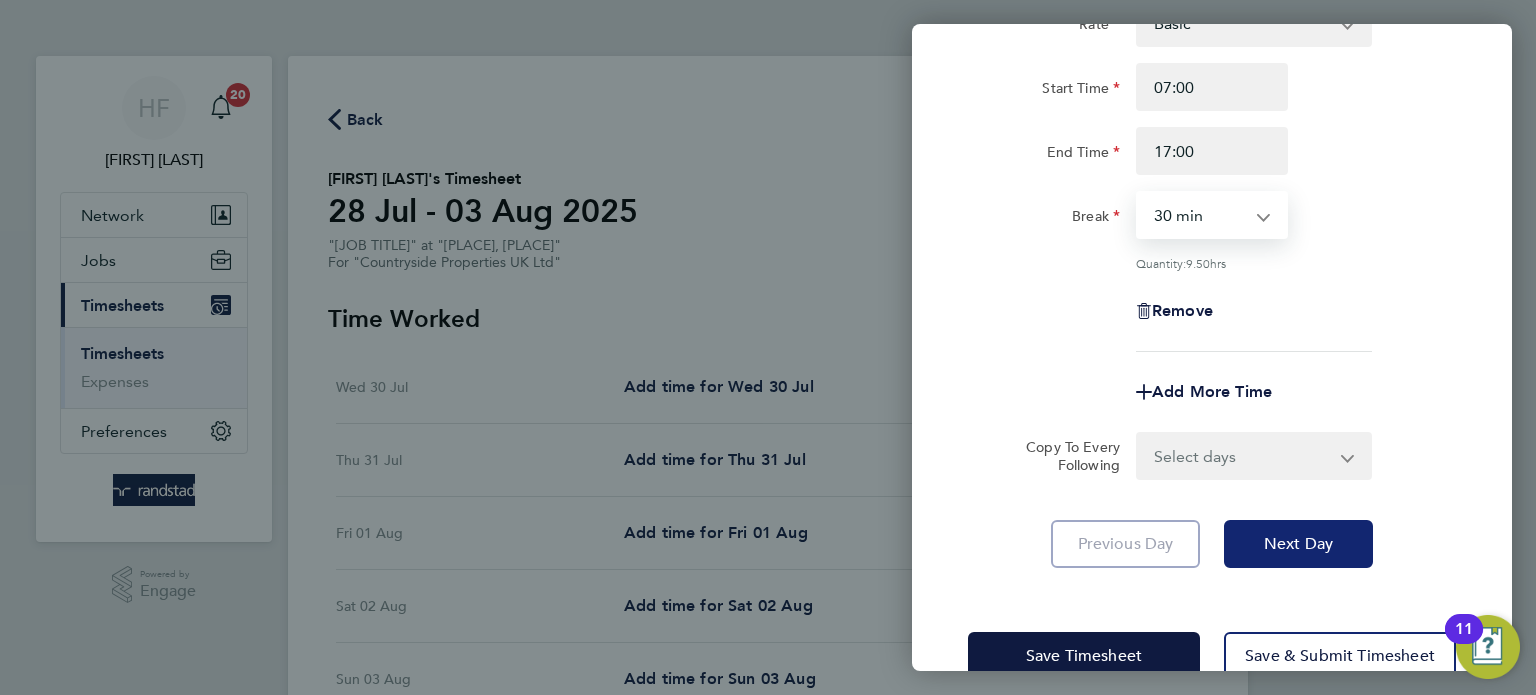 click on "Next Day" 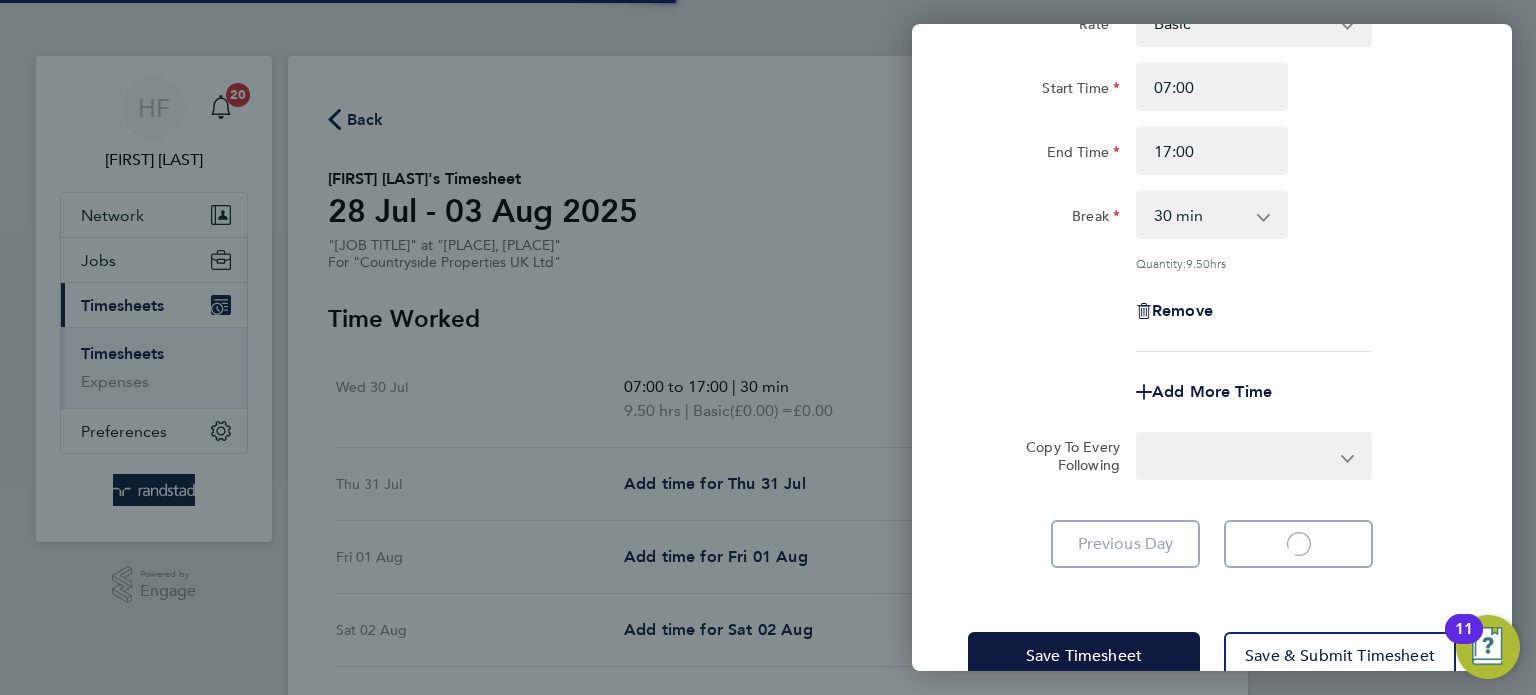 select on "30" 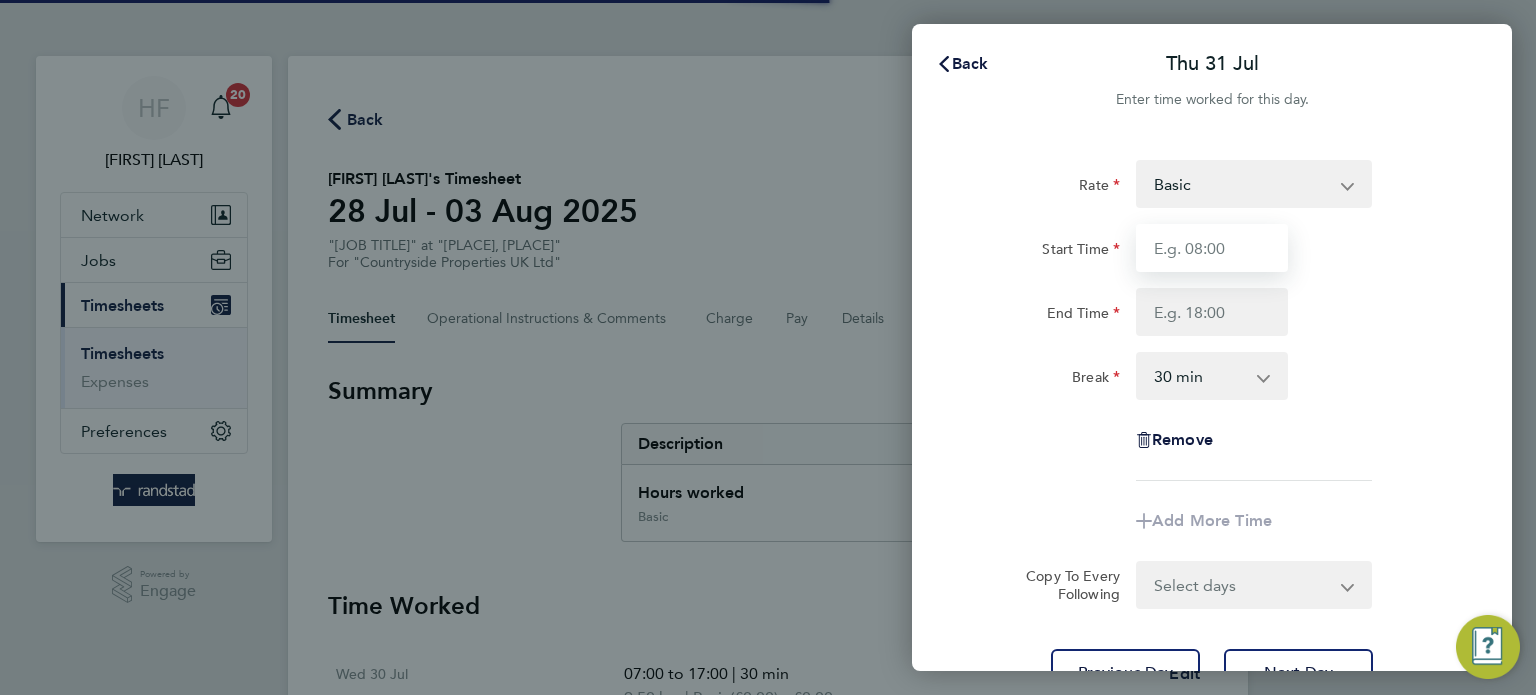click on "Start Time" at bounding box center [1212, 248] 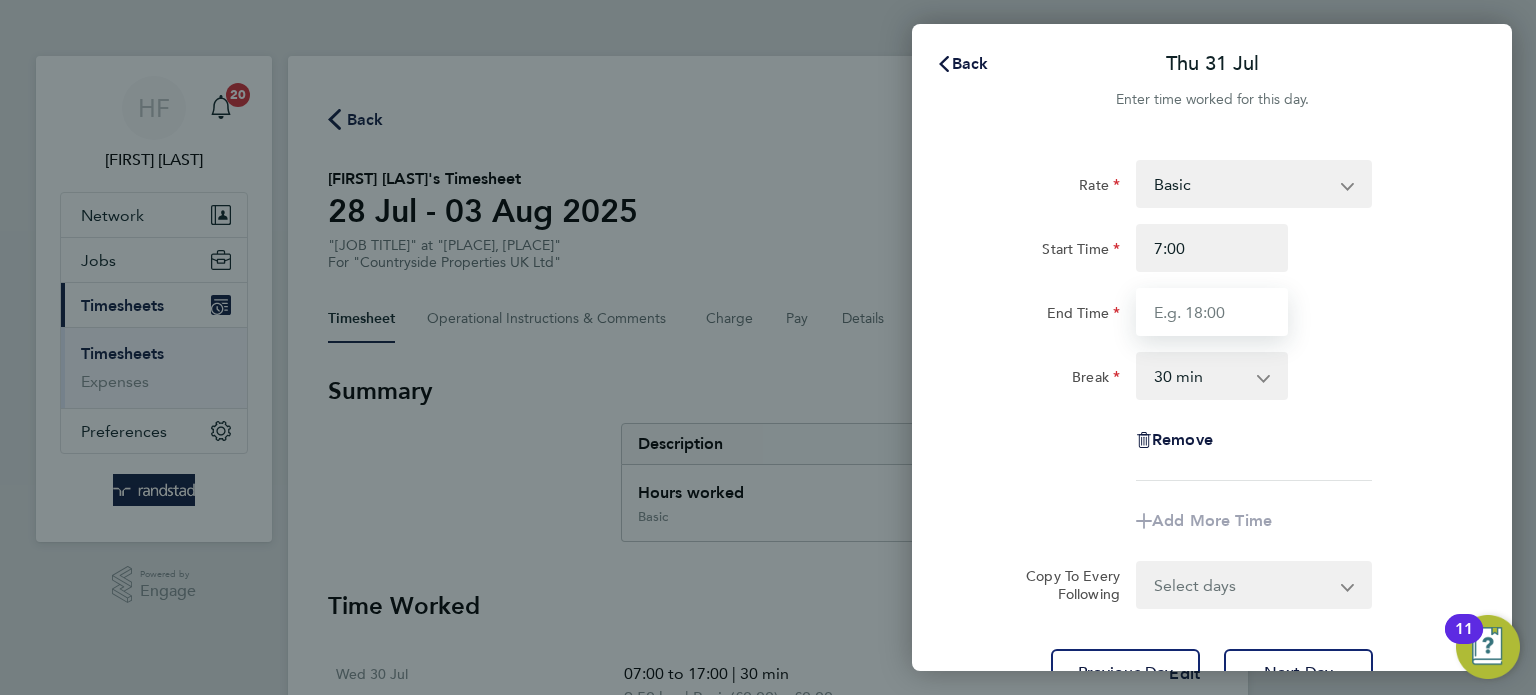 type on "07:00" 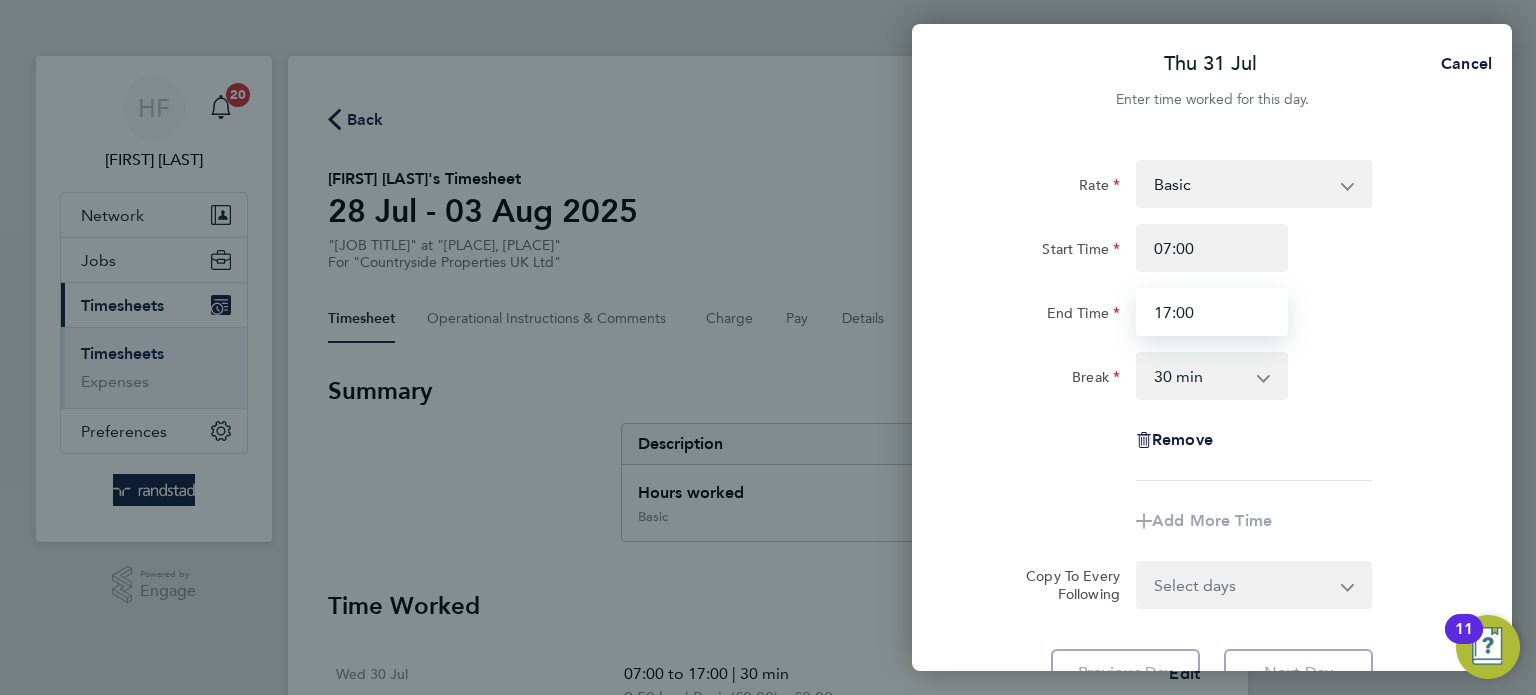 type on "17:00" 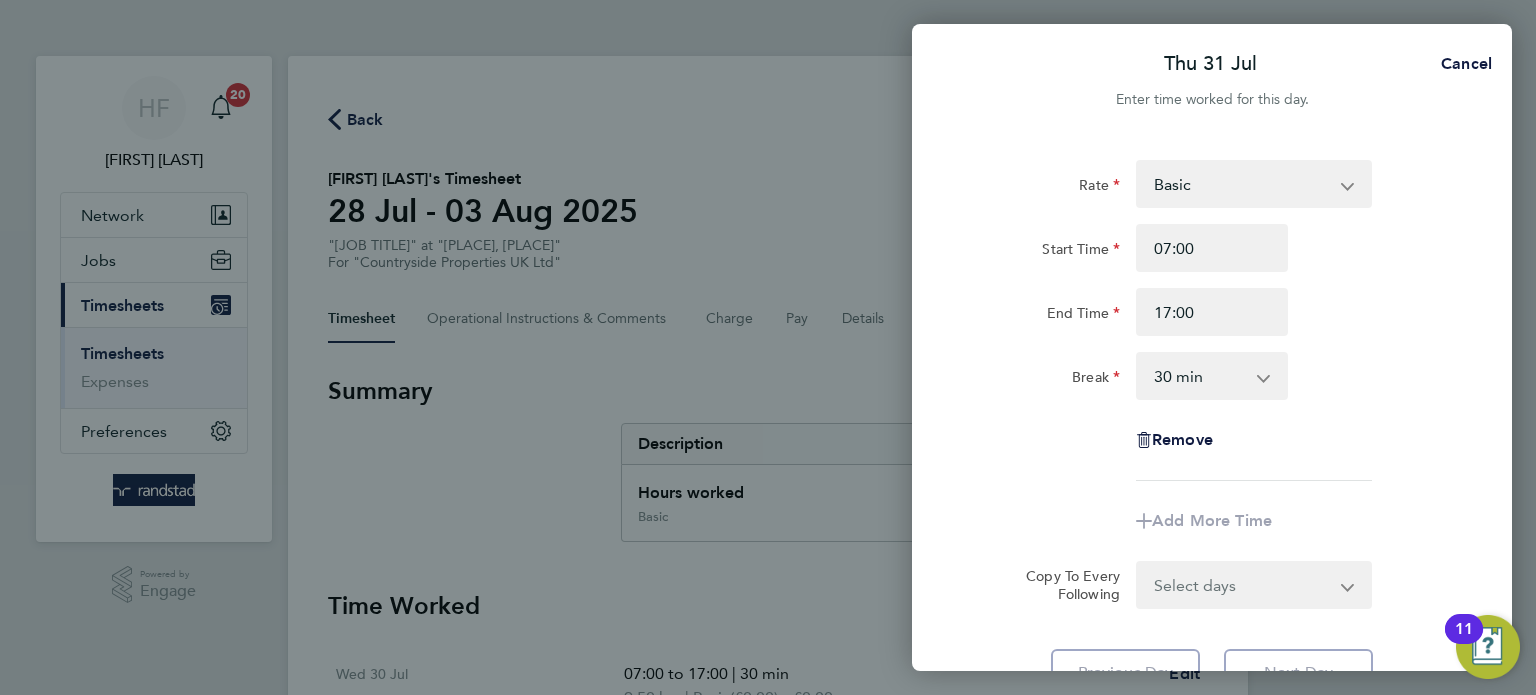 click on "Break  0 min   15 min   30 min   45 min   60 min   75 min   90 min" 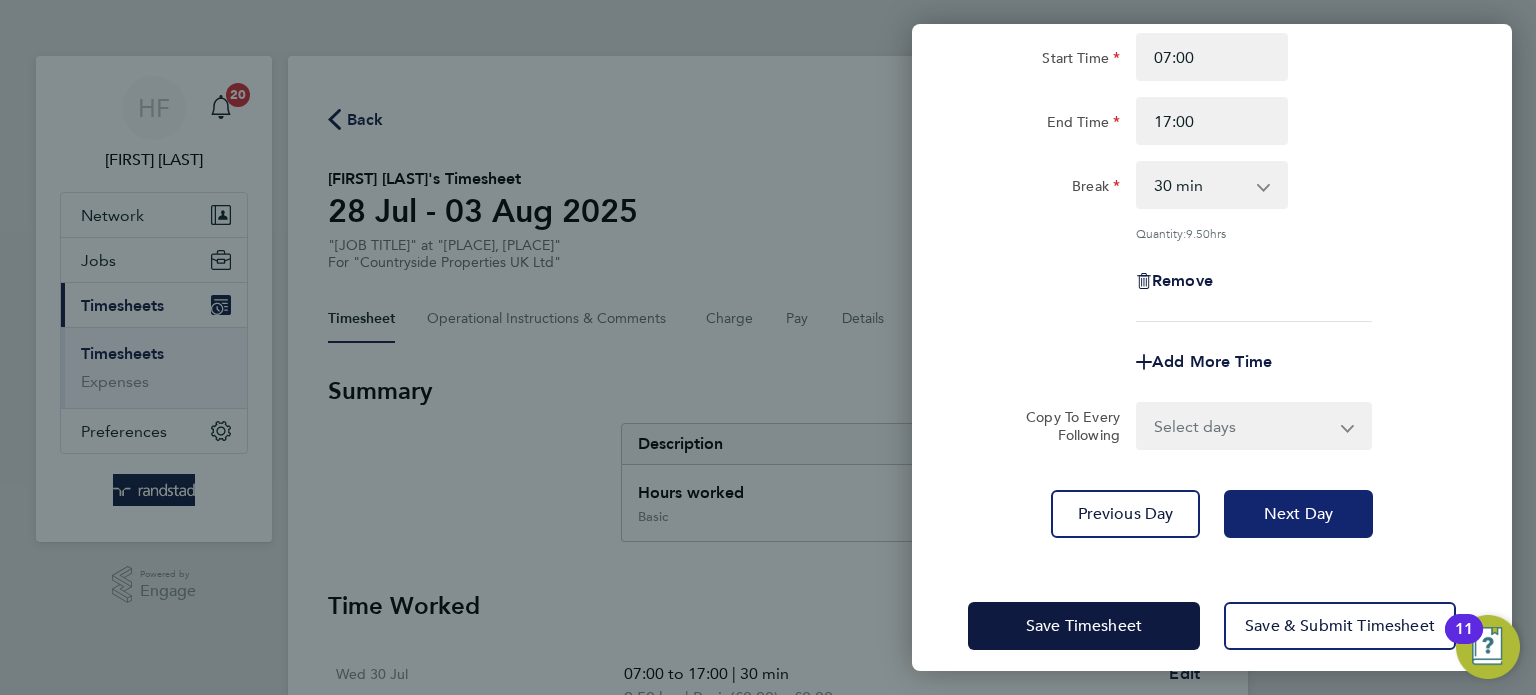 click on "Next Day" 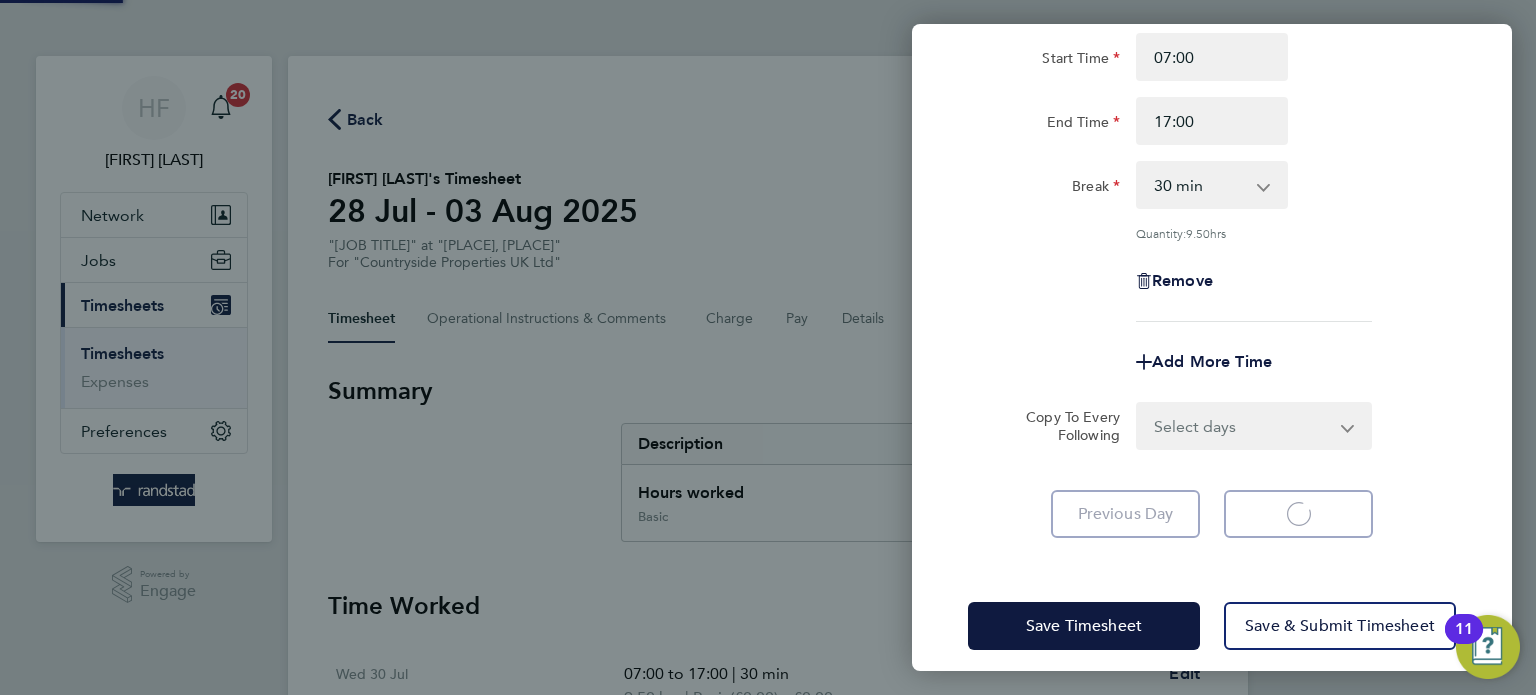scroll, scrollTop: 142, scrollLeft: 0, axis: vertical 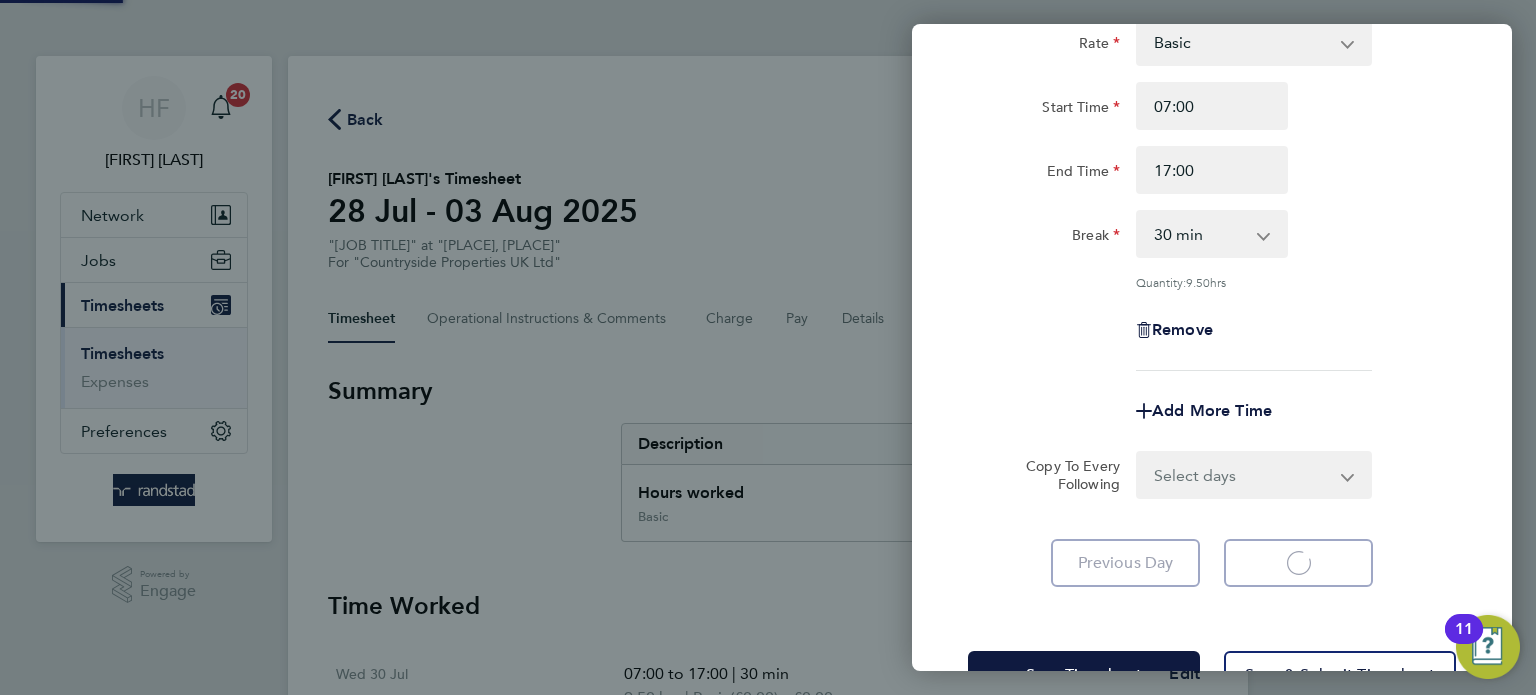 select on "30" 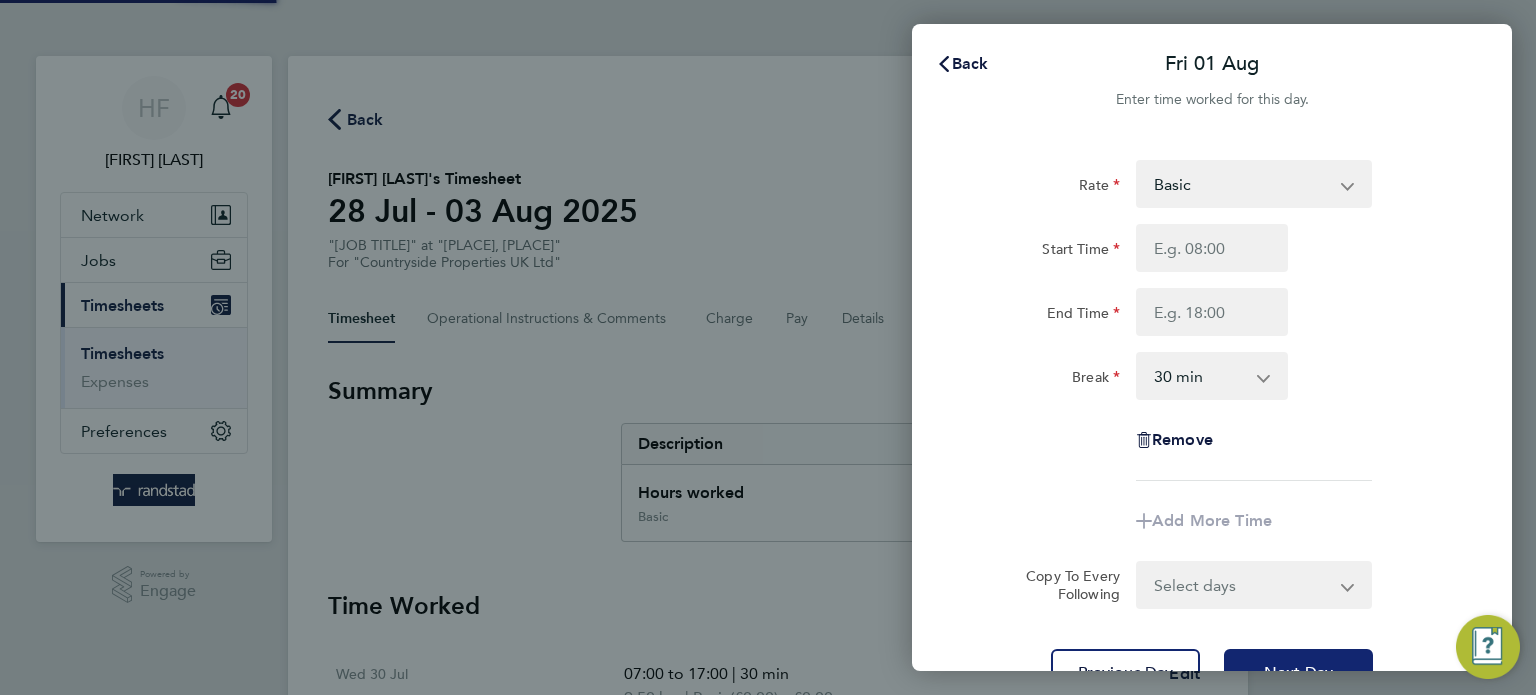 scroll, scrollTop: 3, scrollLeft: 0, axis: vertical 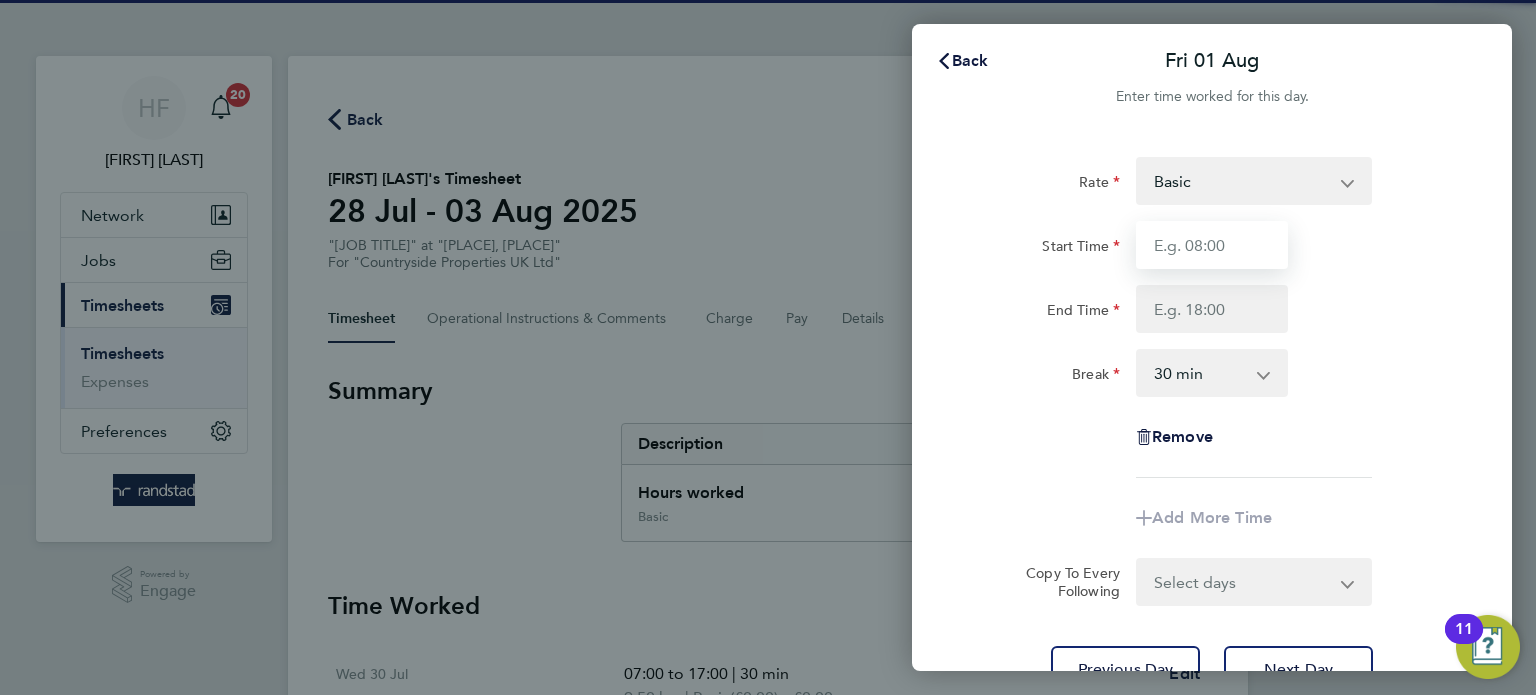 click on "Start Time" at bounding box center (1212, 245) 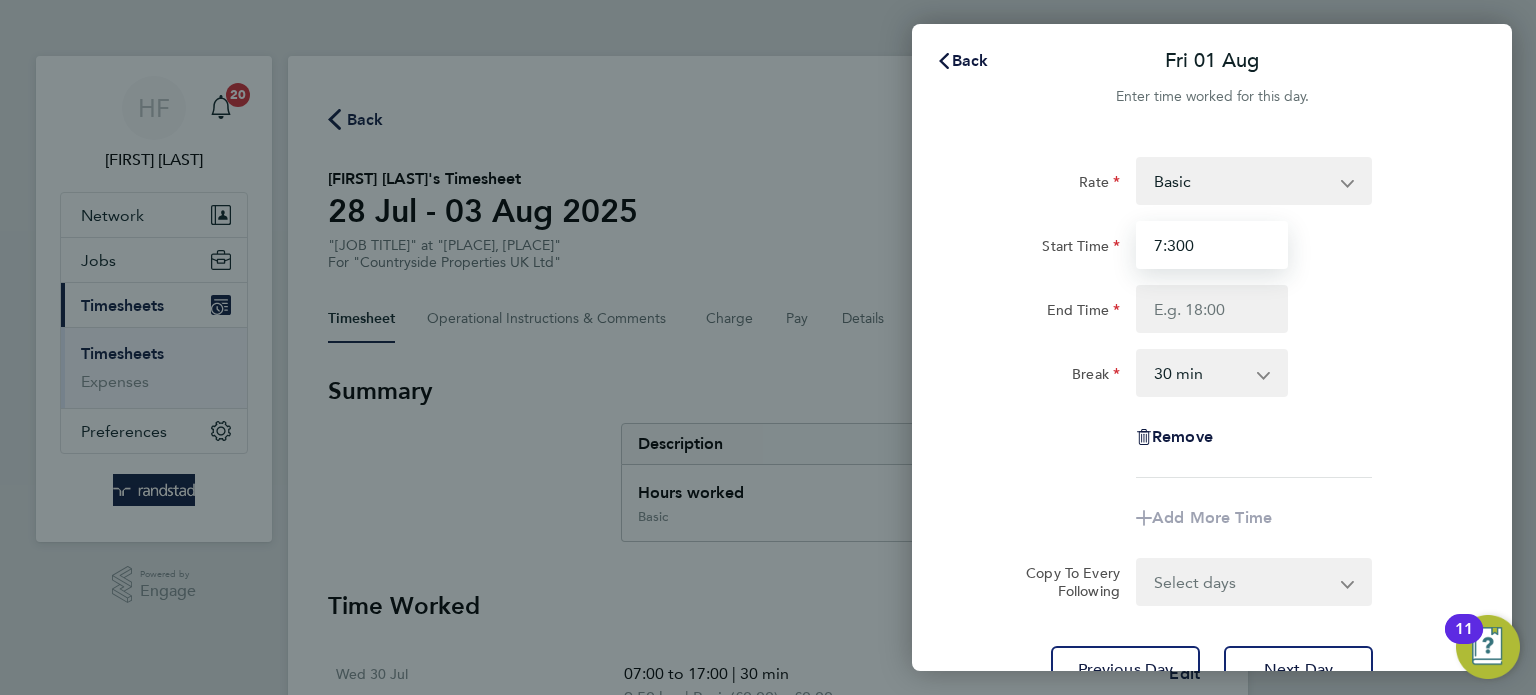 type on "7:300" 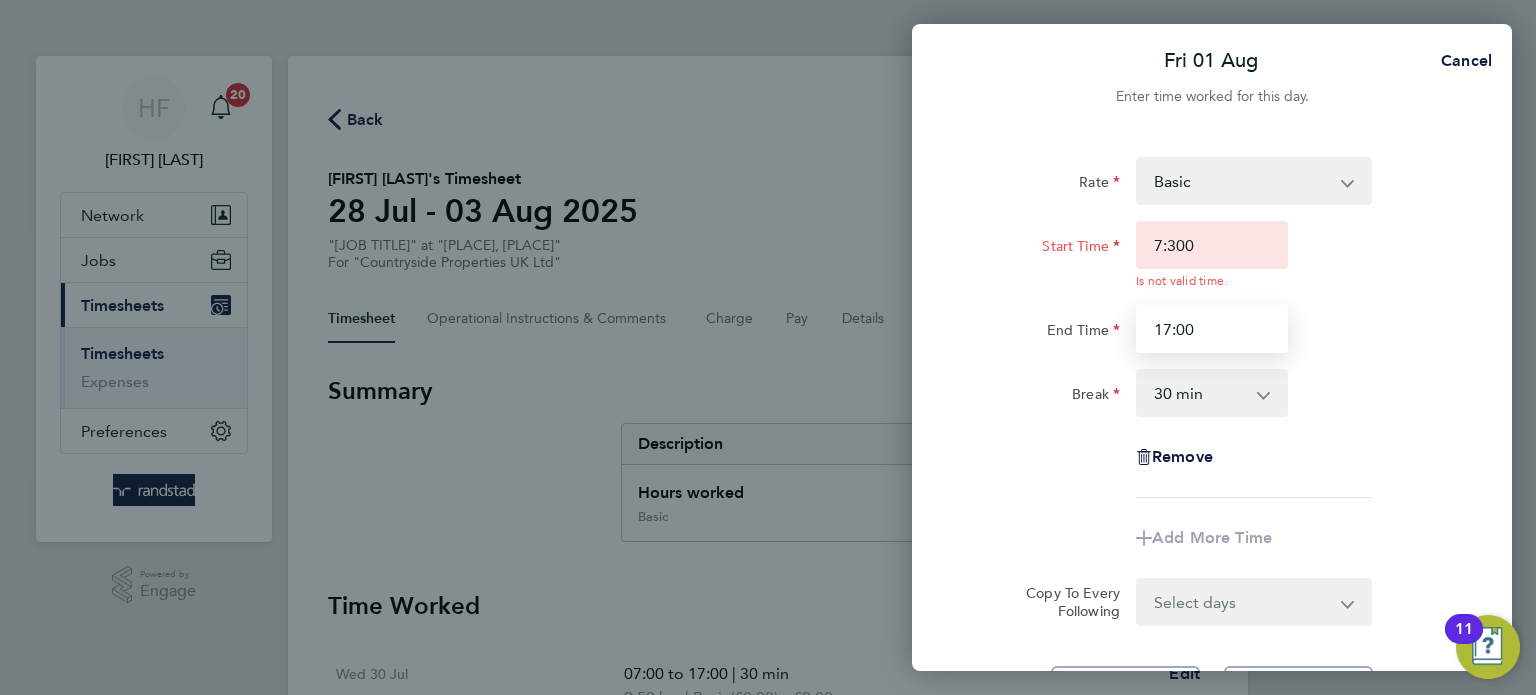 type on "17:00" 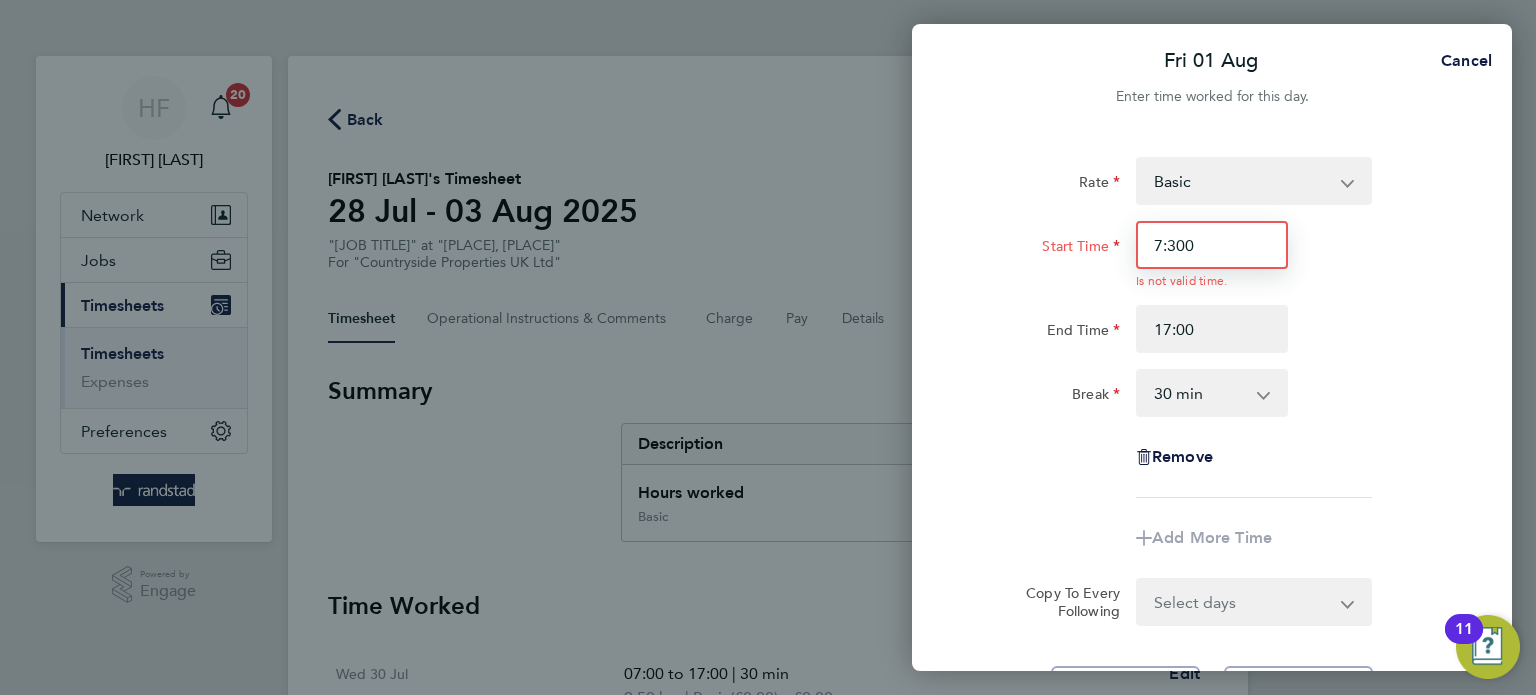 click on "7:300" at bounding box center (1212, 245) 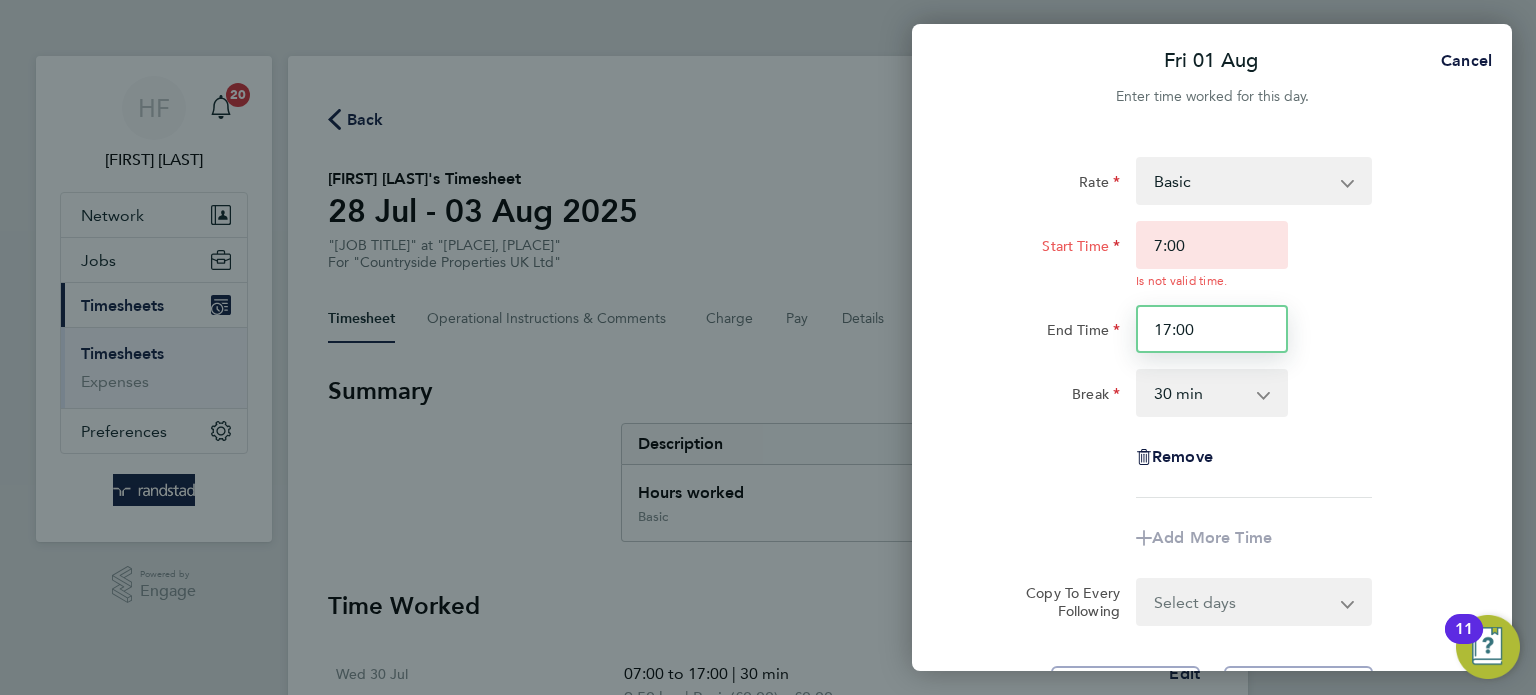 type on "07:00" 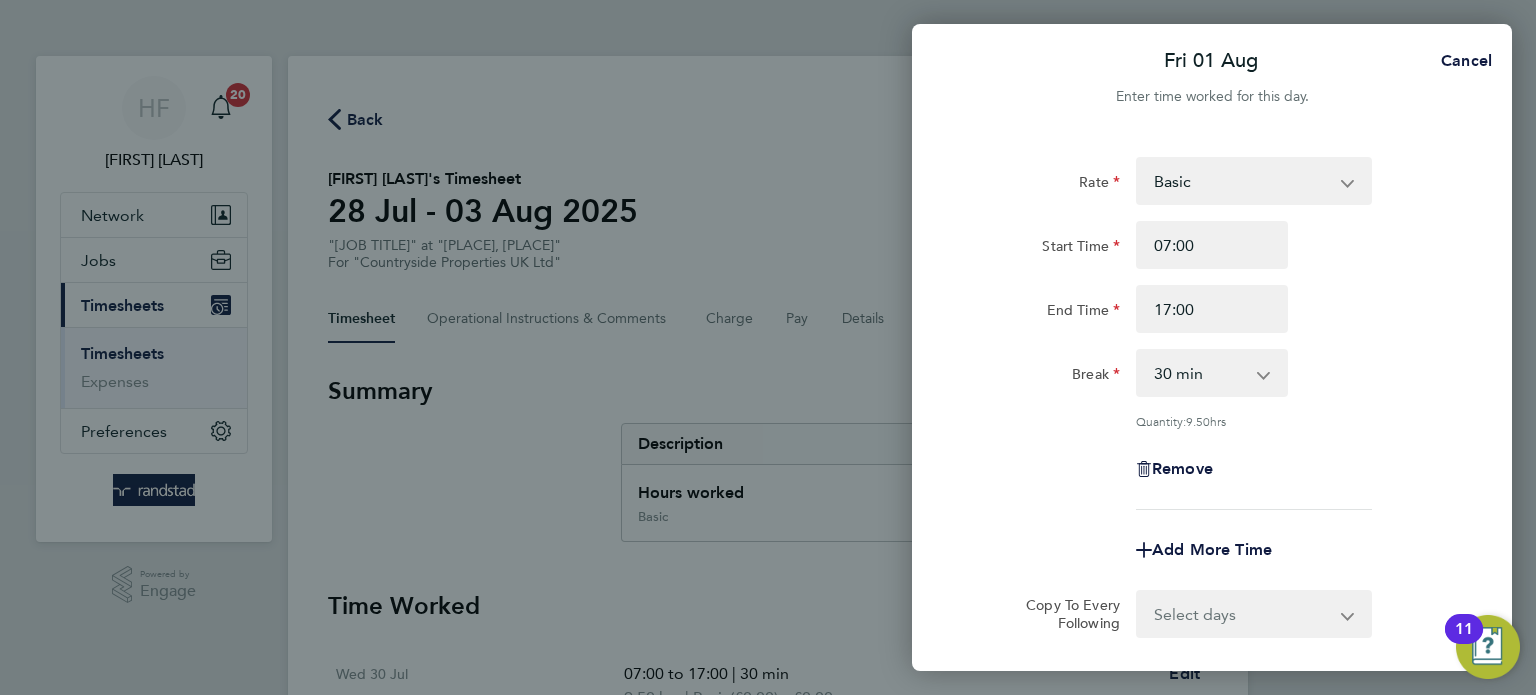 click on "Break  0 min   15 min   30 min   45 min   60 min   75 min   90 min" 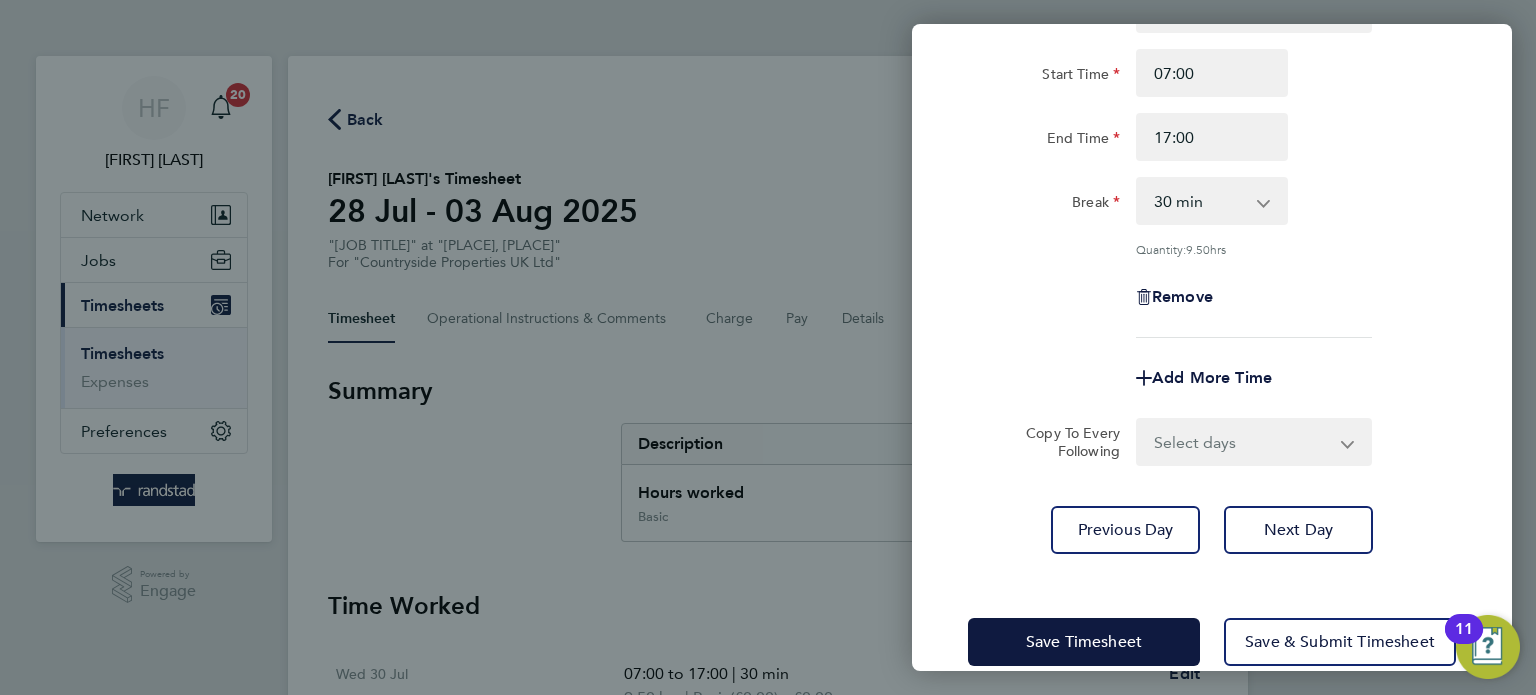 scroll, scrollTop: 176, scrollLeft: 0, axis: vertical 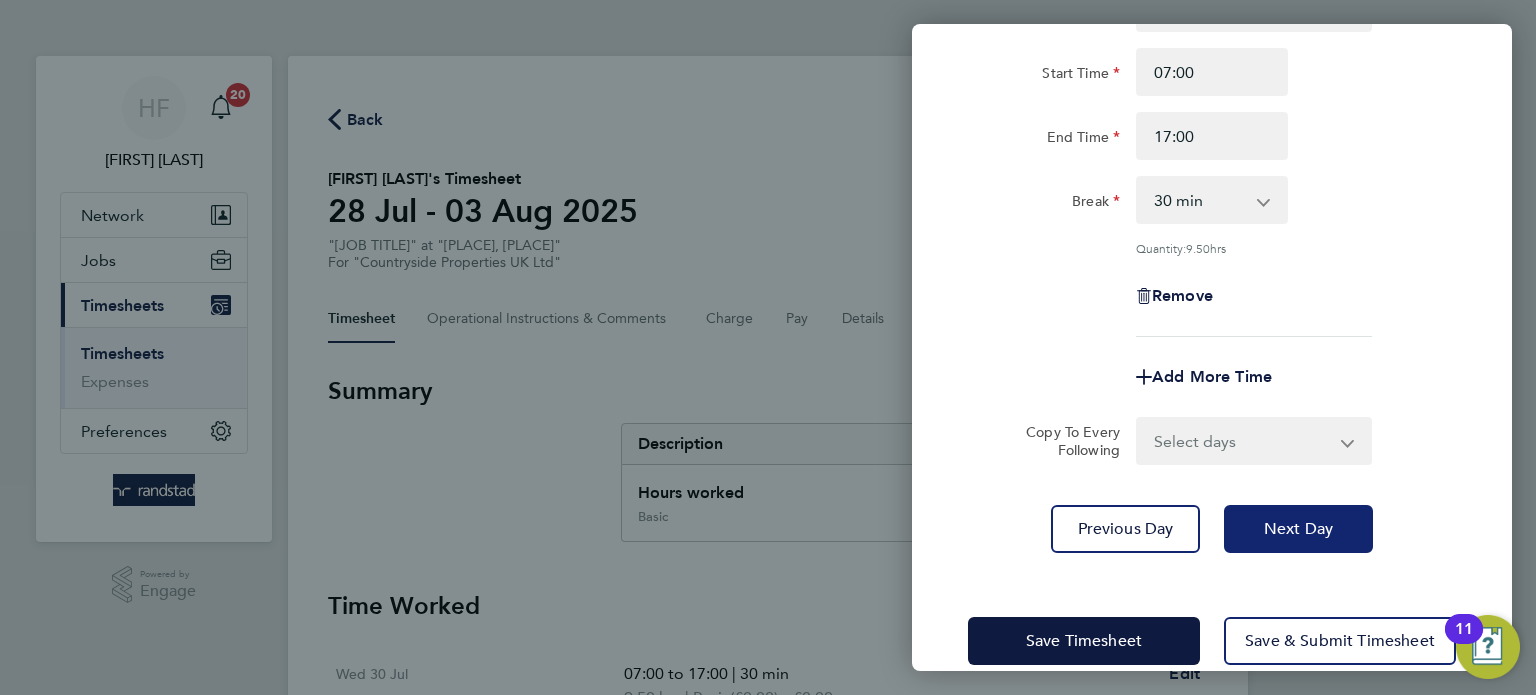 click on "Next Day" 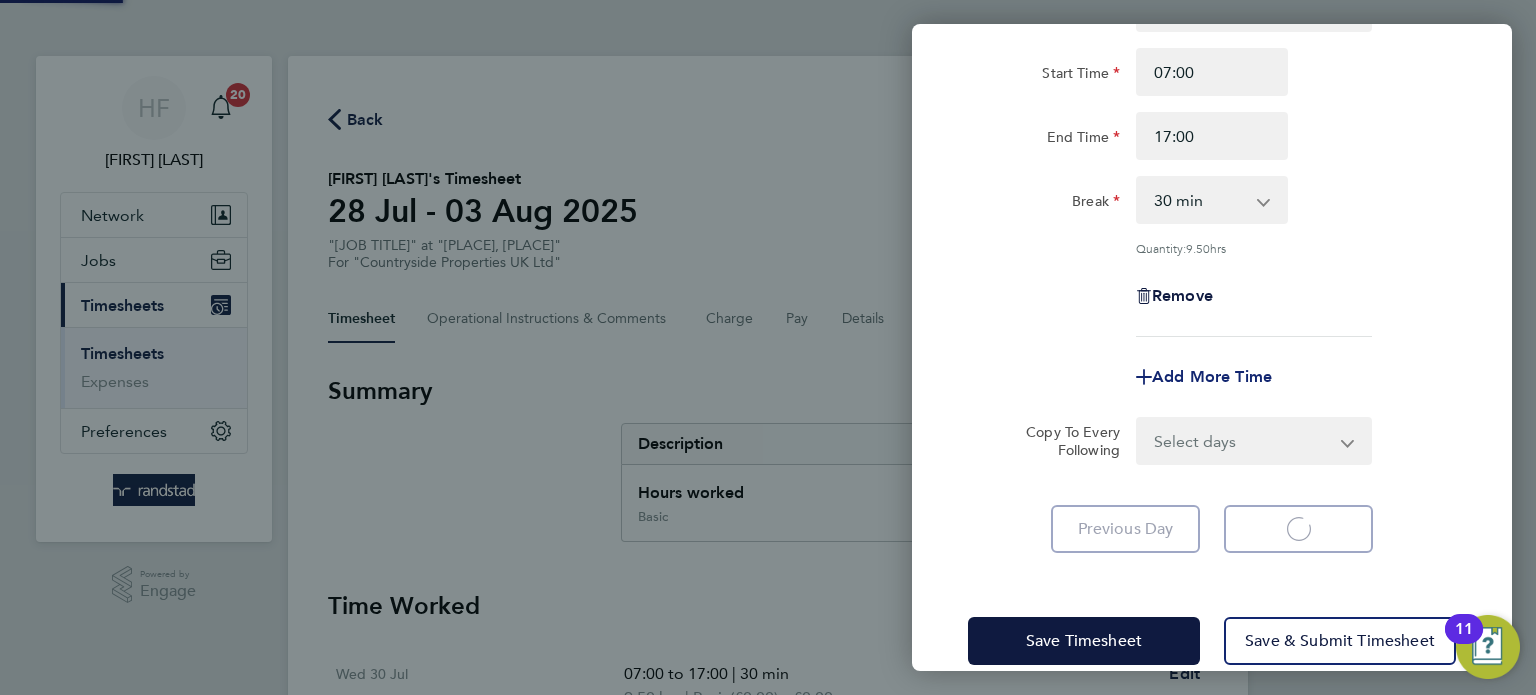 select on "30" 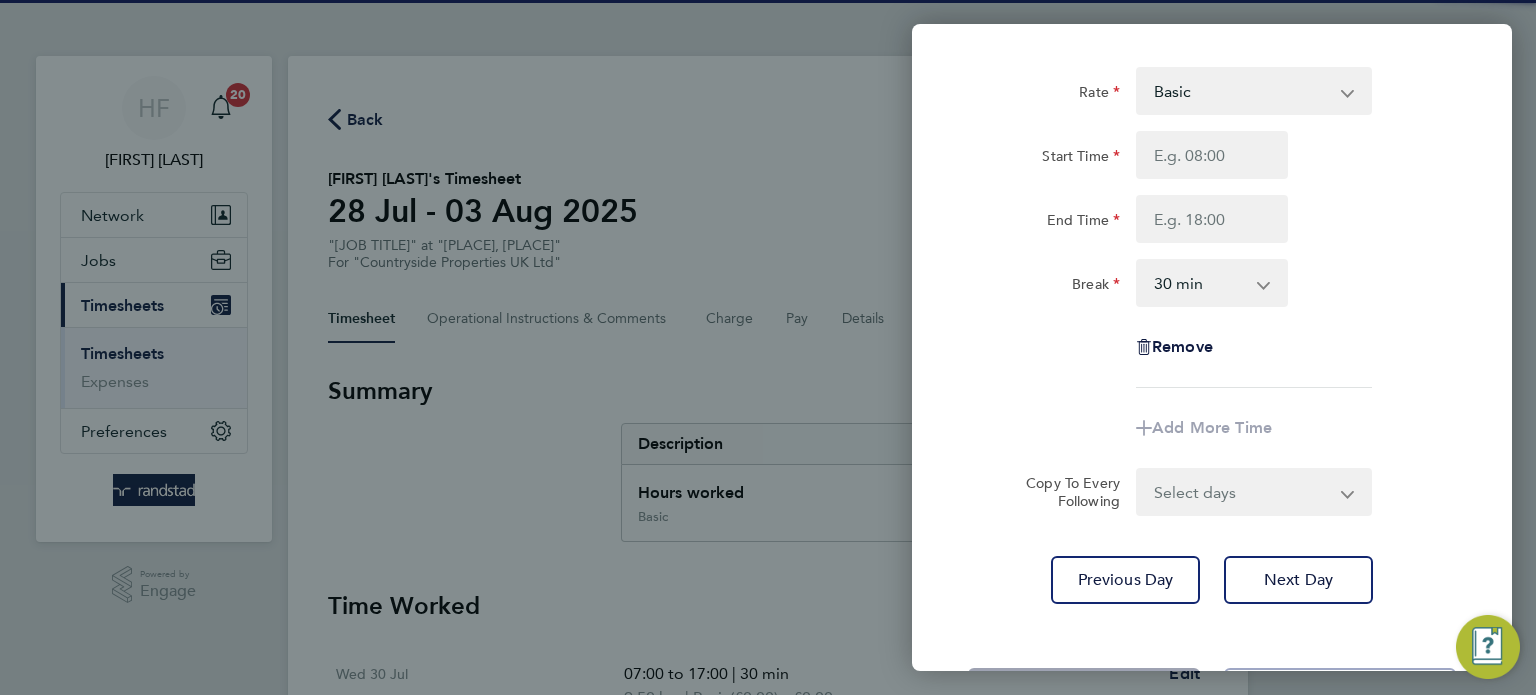 scroll, scrollTop: 30, scrollLeft: 0, axis: vertical 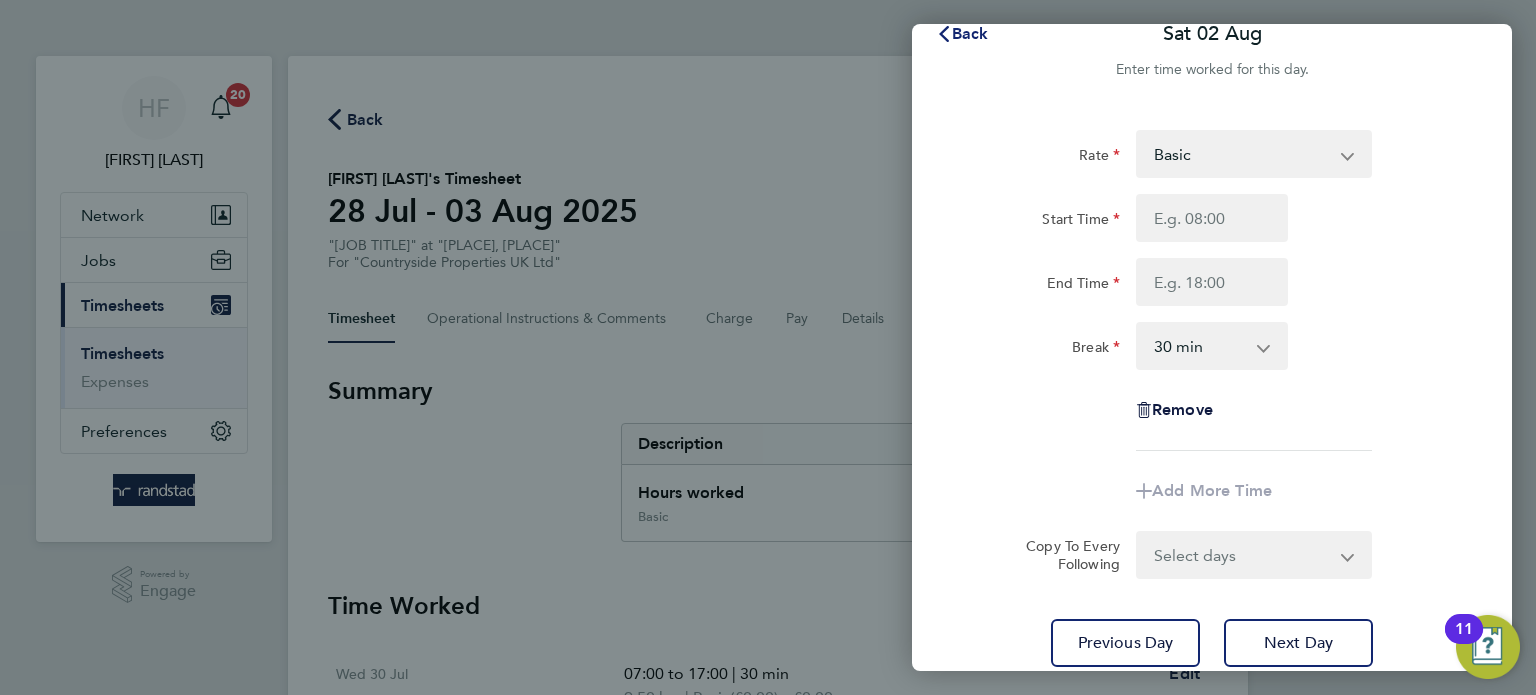 click on "Back" 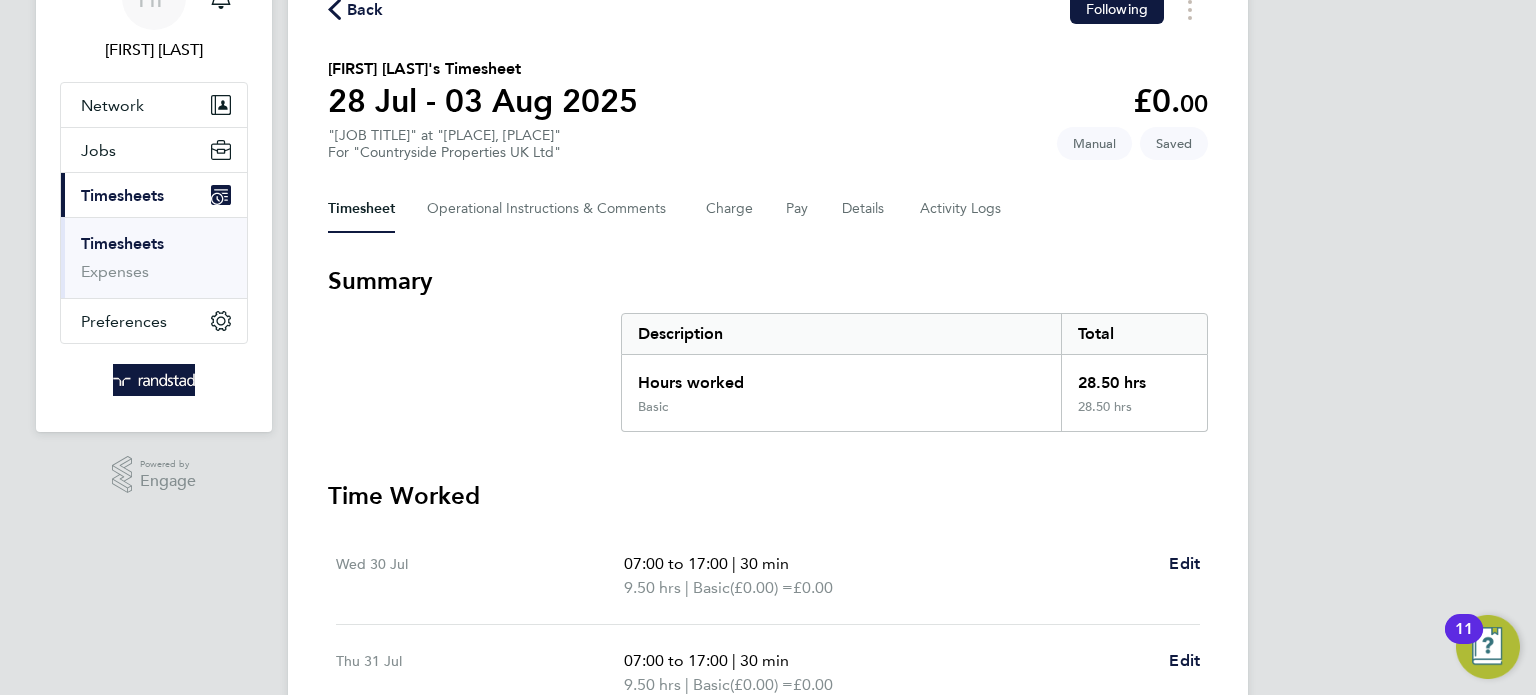 scroll, scrollTop: 98, scrollLeft: 0, axis: vertical 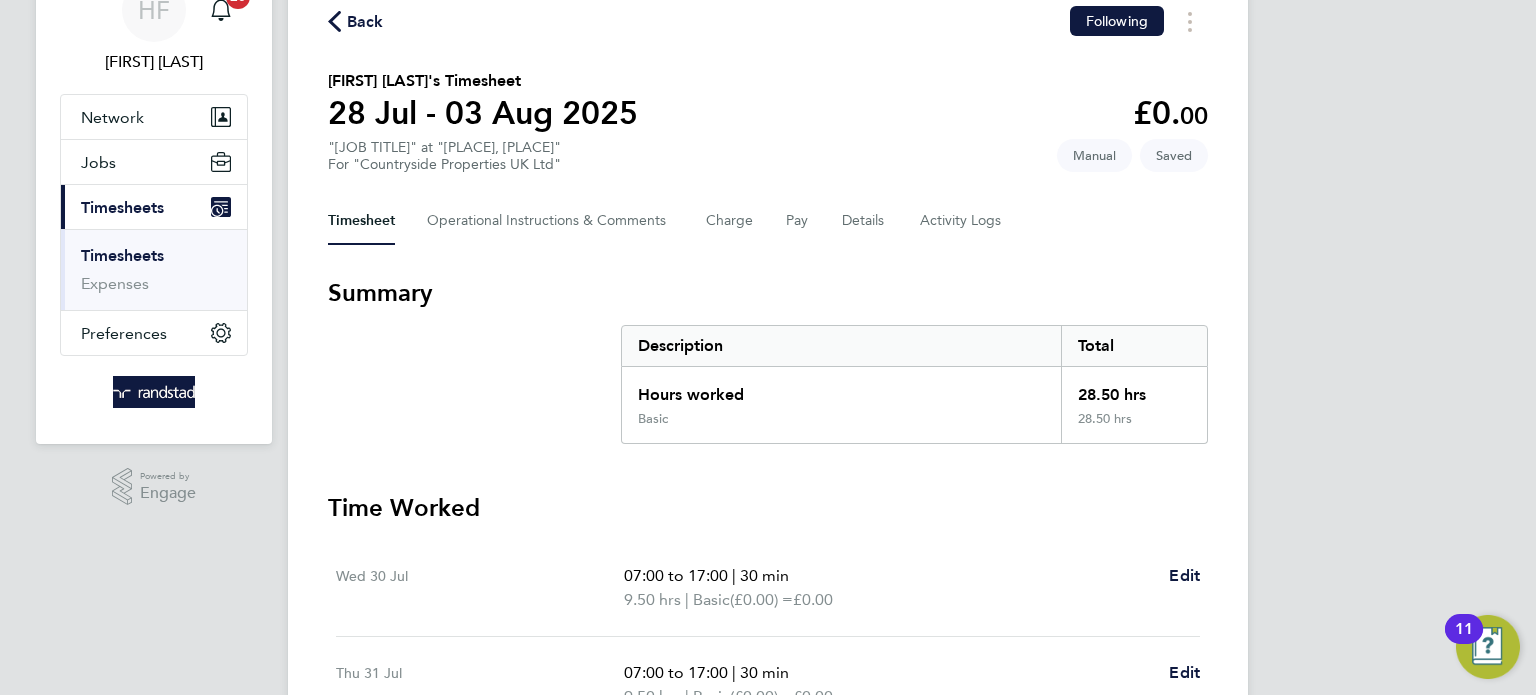 click on "Timesheets" at bounding box center (122, 255) 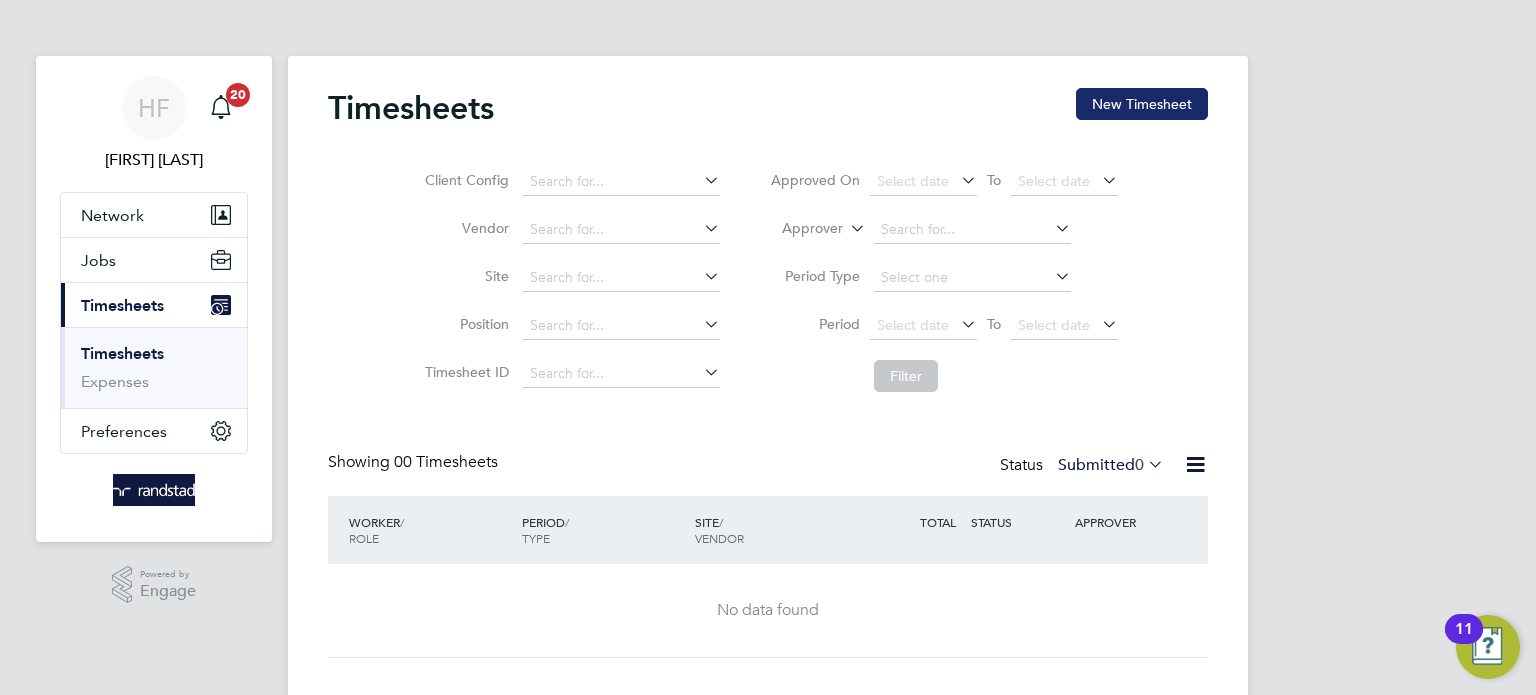 click on "New Timesheet" 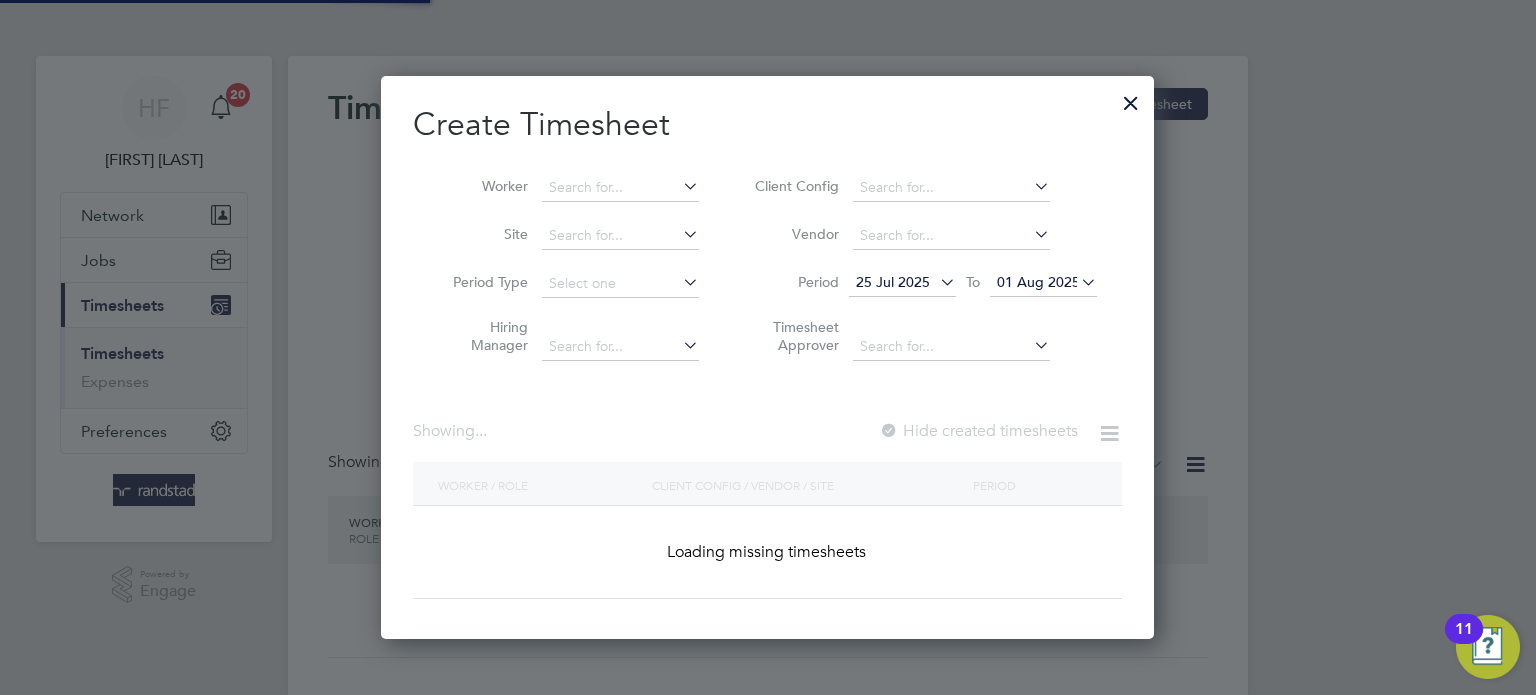 scroll, scrollTop: 10, scrollLeft: 10, axis: both 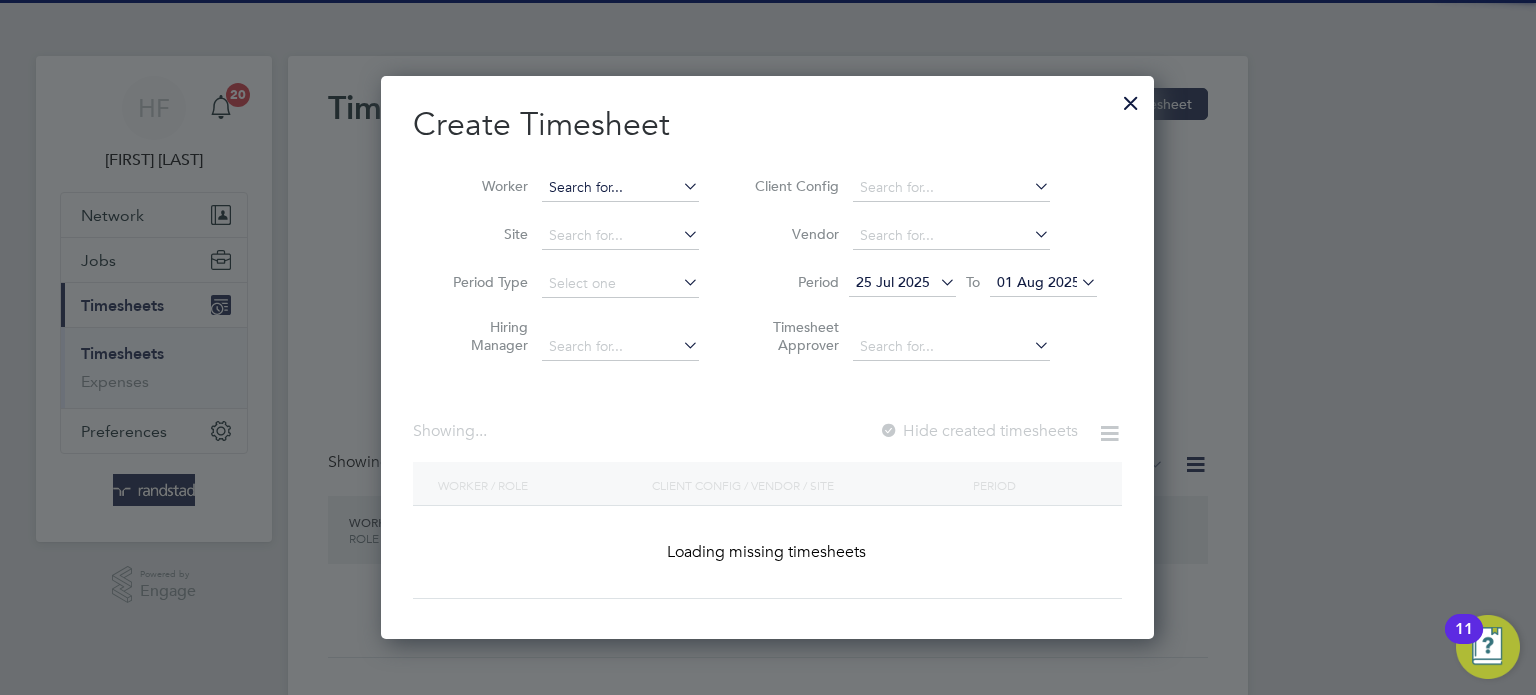 click at bounding box center (620, 188) 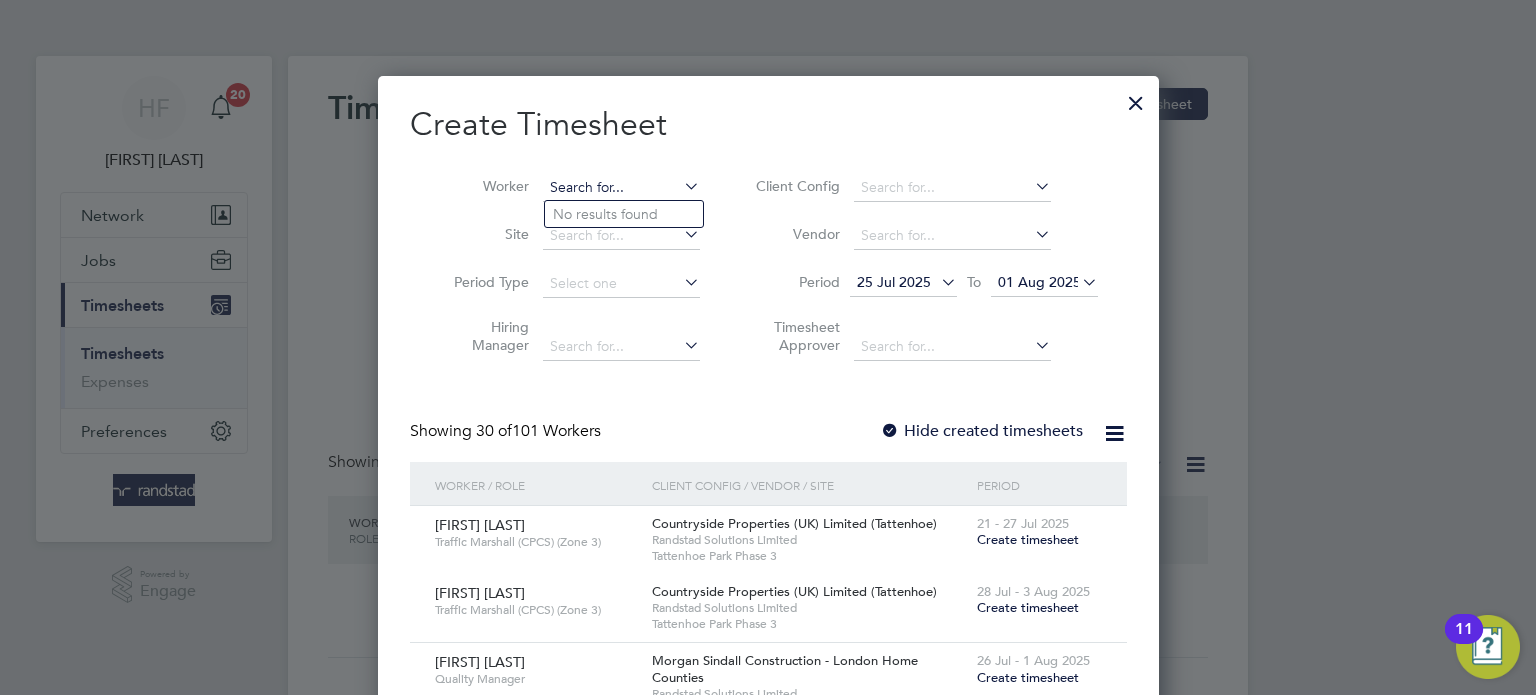 scroll, scrollTop: 10, scrollLeft: 10, axis: both 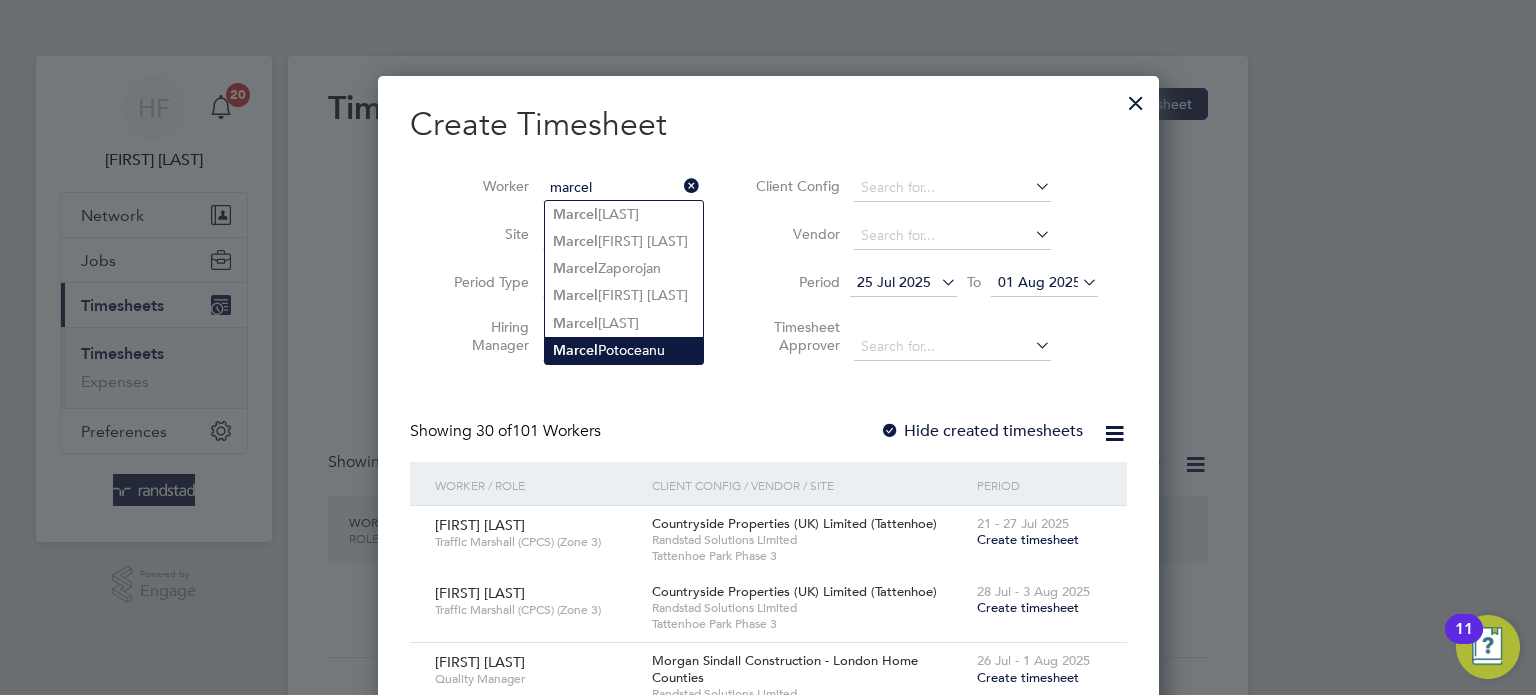 click on "[FIRST]  [LAST]" 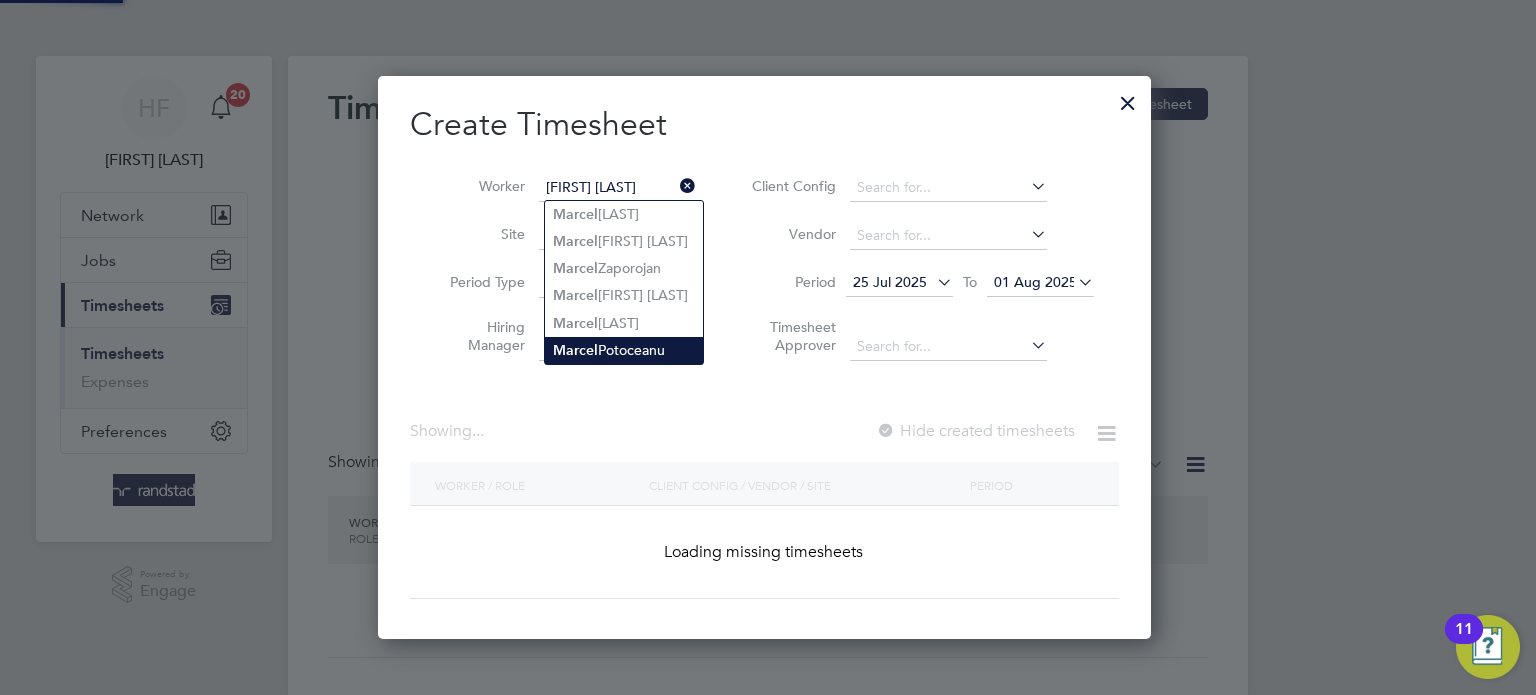 scroll, scrollTop: 10, scrollLeft: 10, axis: both 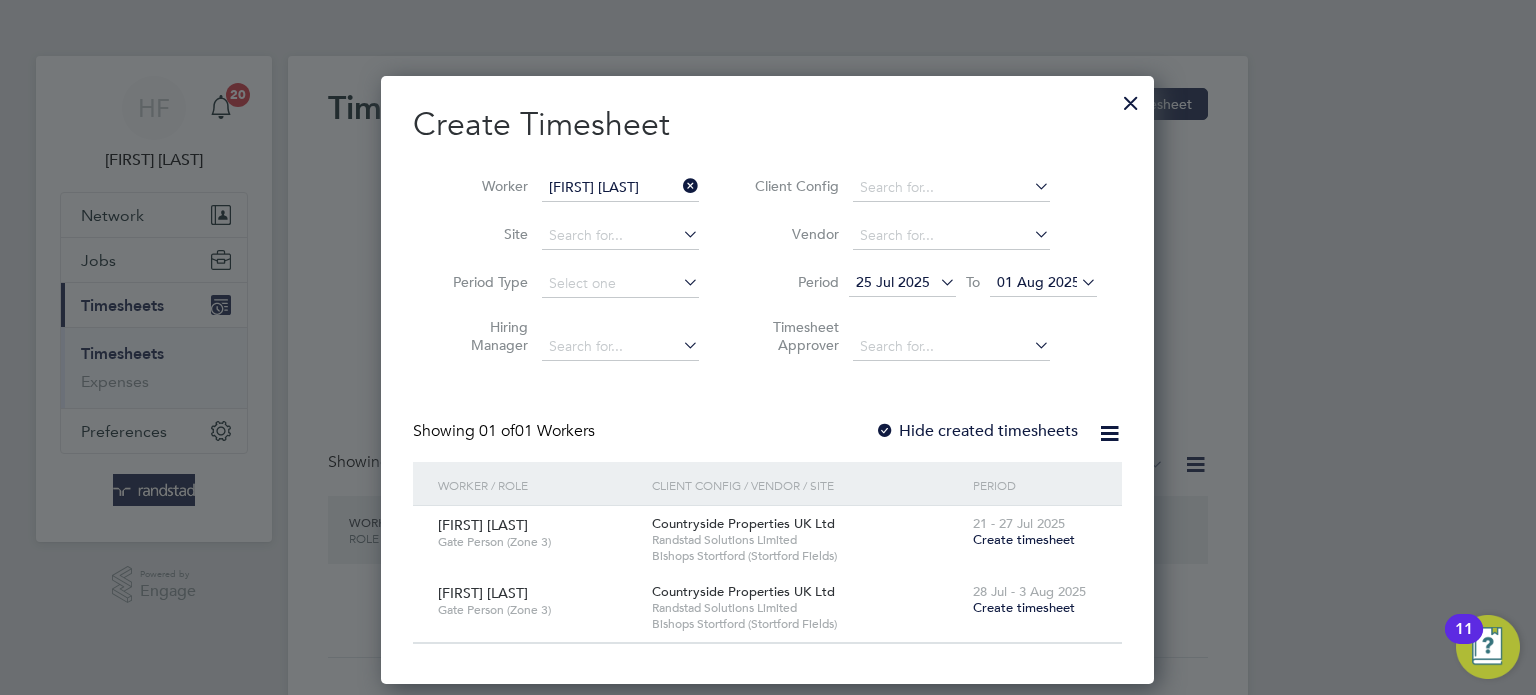 click on "Hide created timesheets" at bounding box center (976, 431) 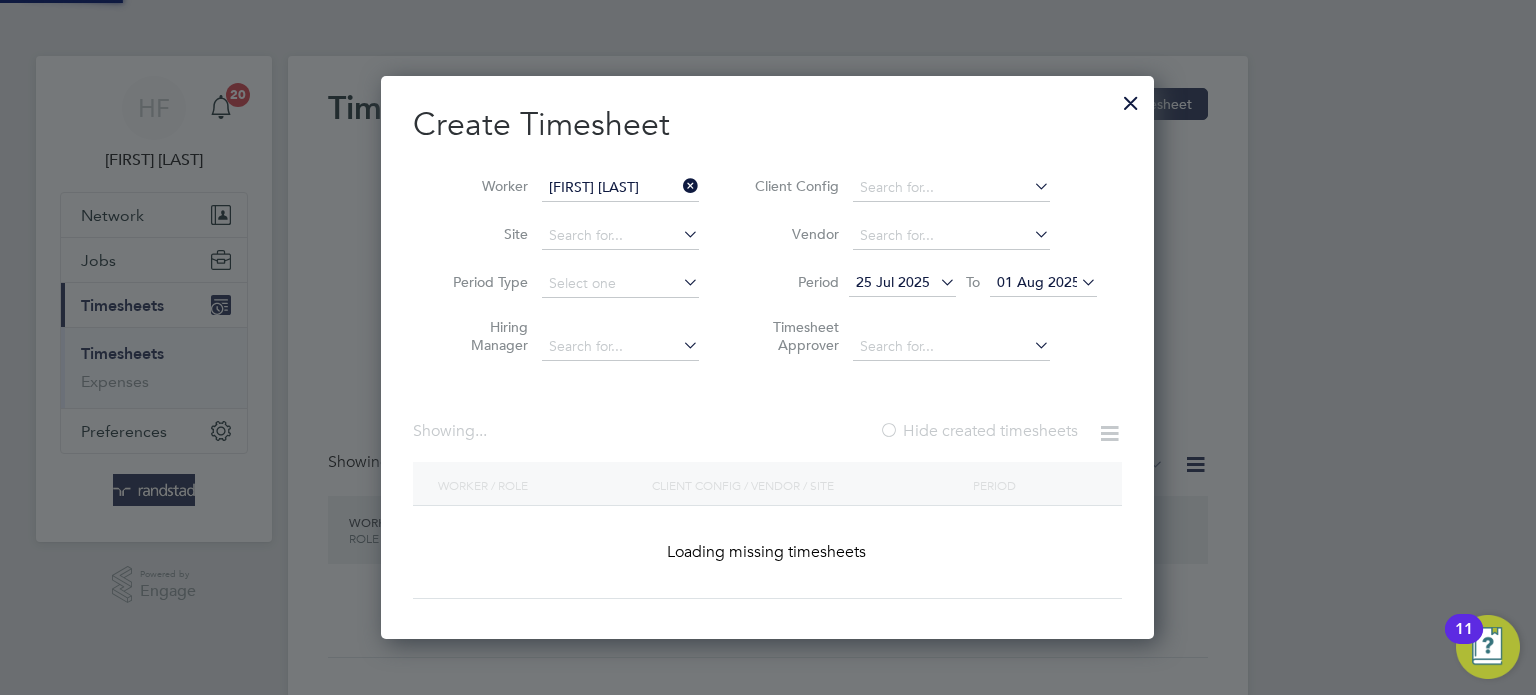 scroll, scrollTop: 10, scrollLeft: 10, axis: both 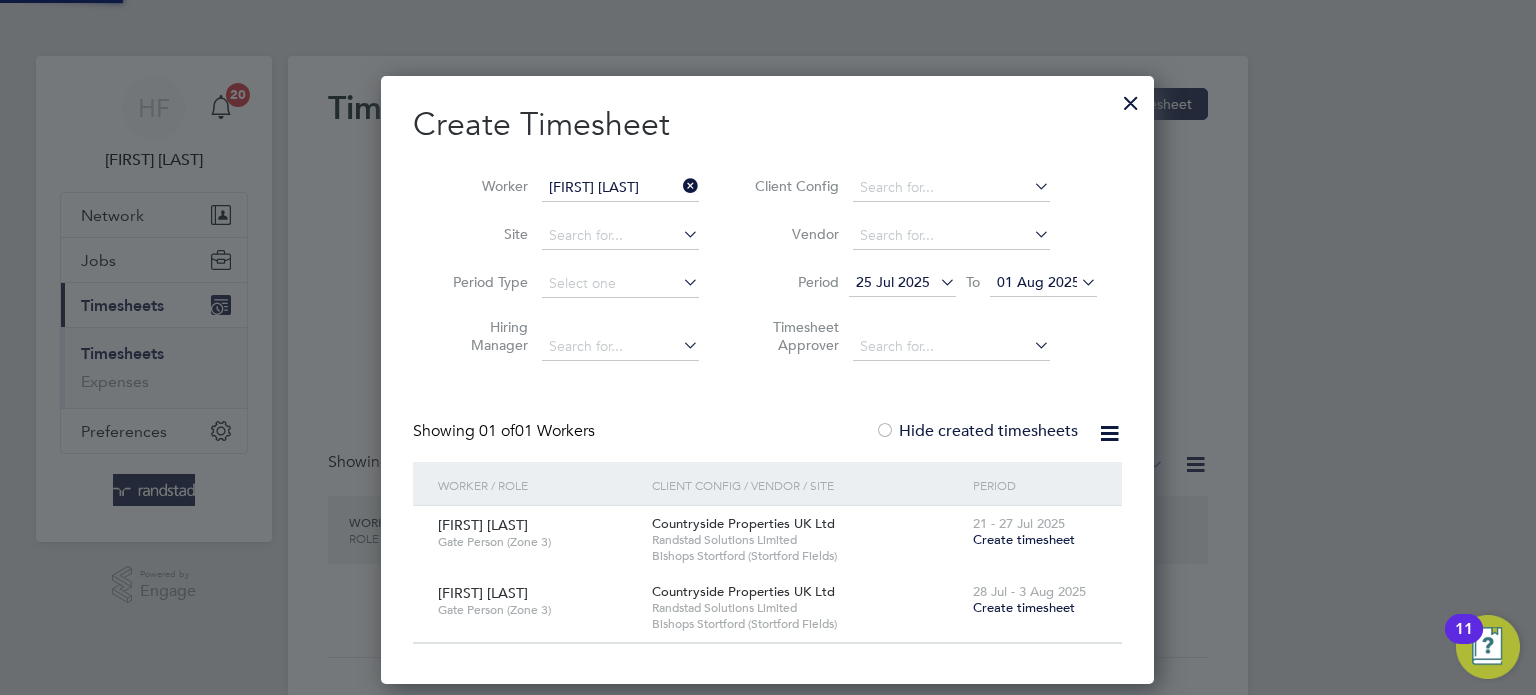 click on "Hide created timesheets" at bounding box center (976, 431) 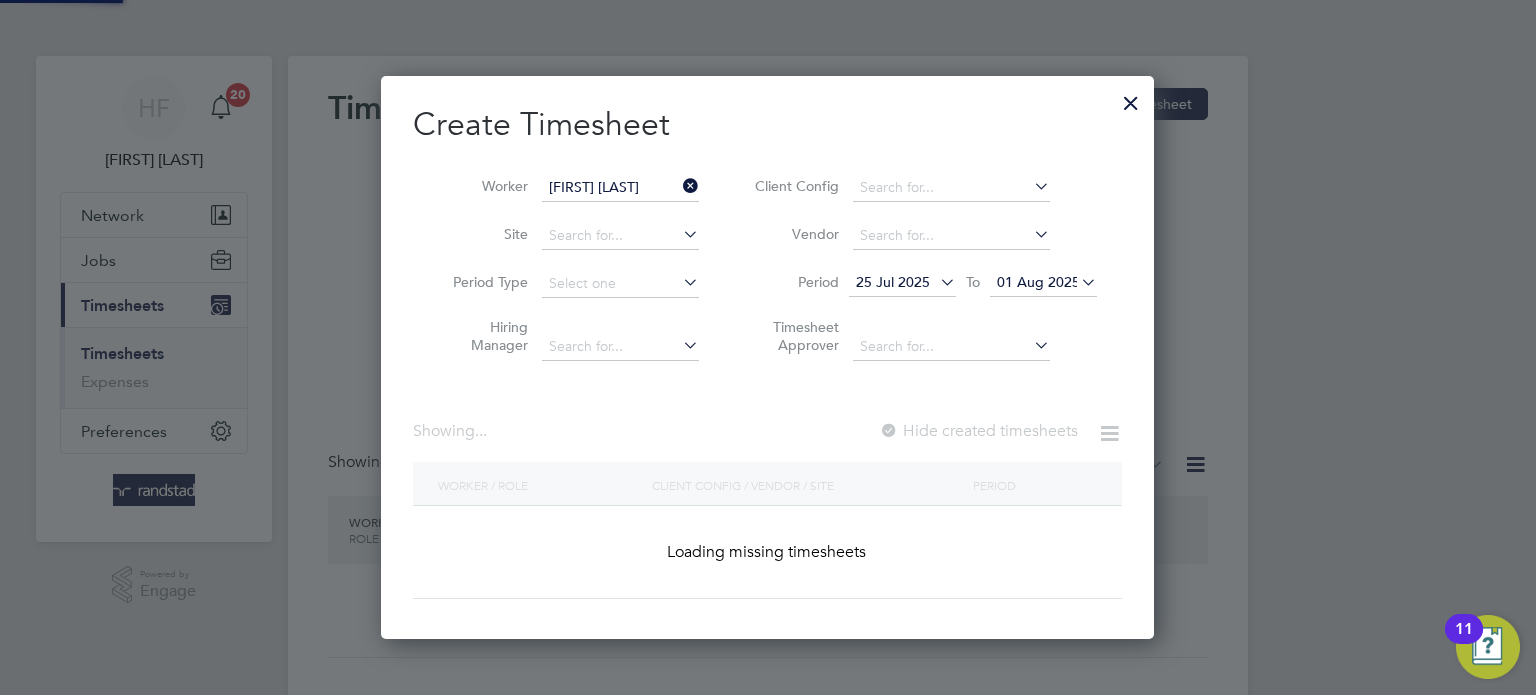 scroll, scrollTop: 10, scrollLeft: 10, axis: both 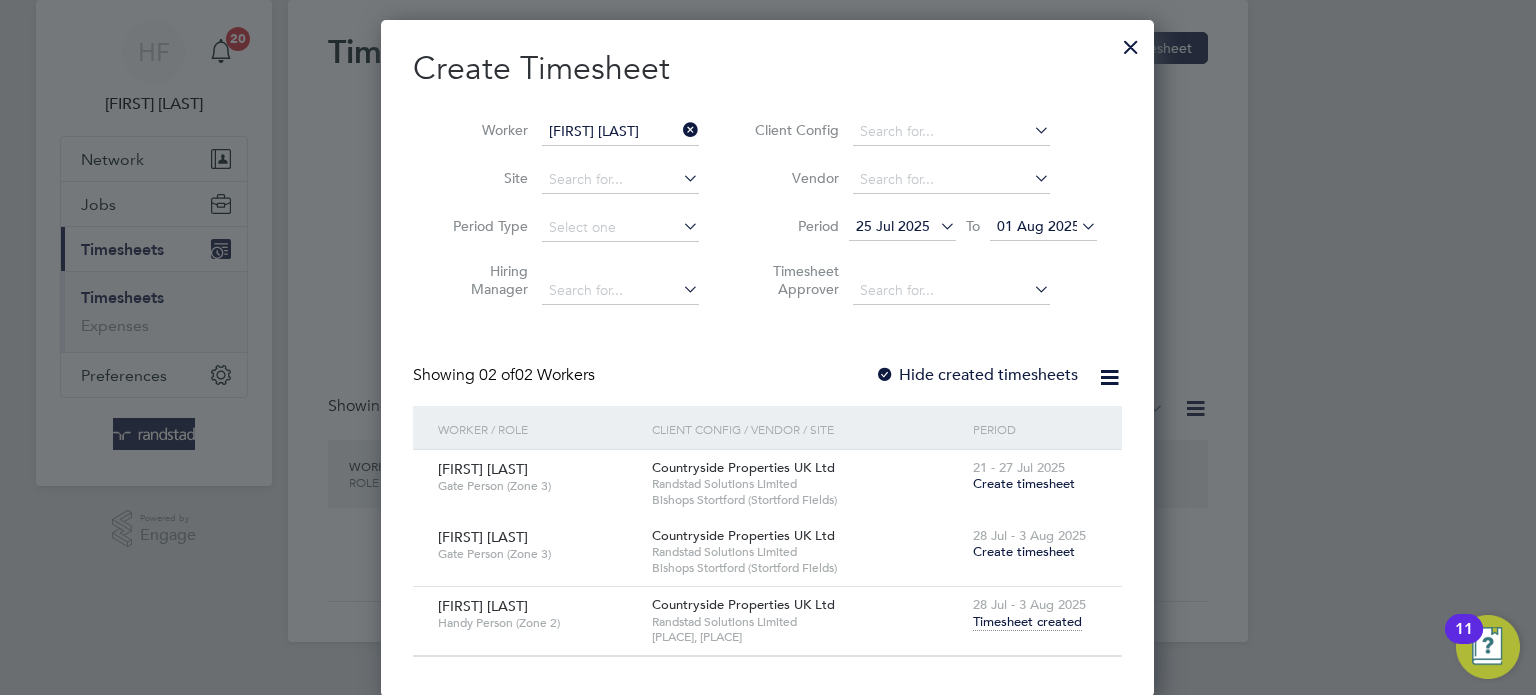 click on "25 Jul 2025" at bounding box center [893, 226] 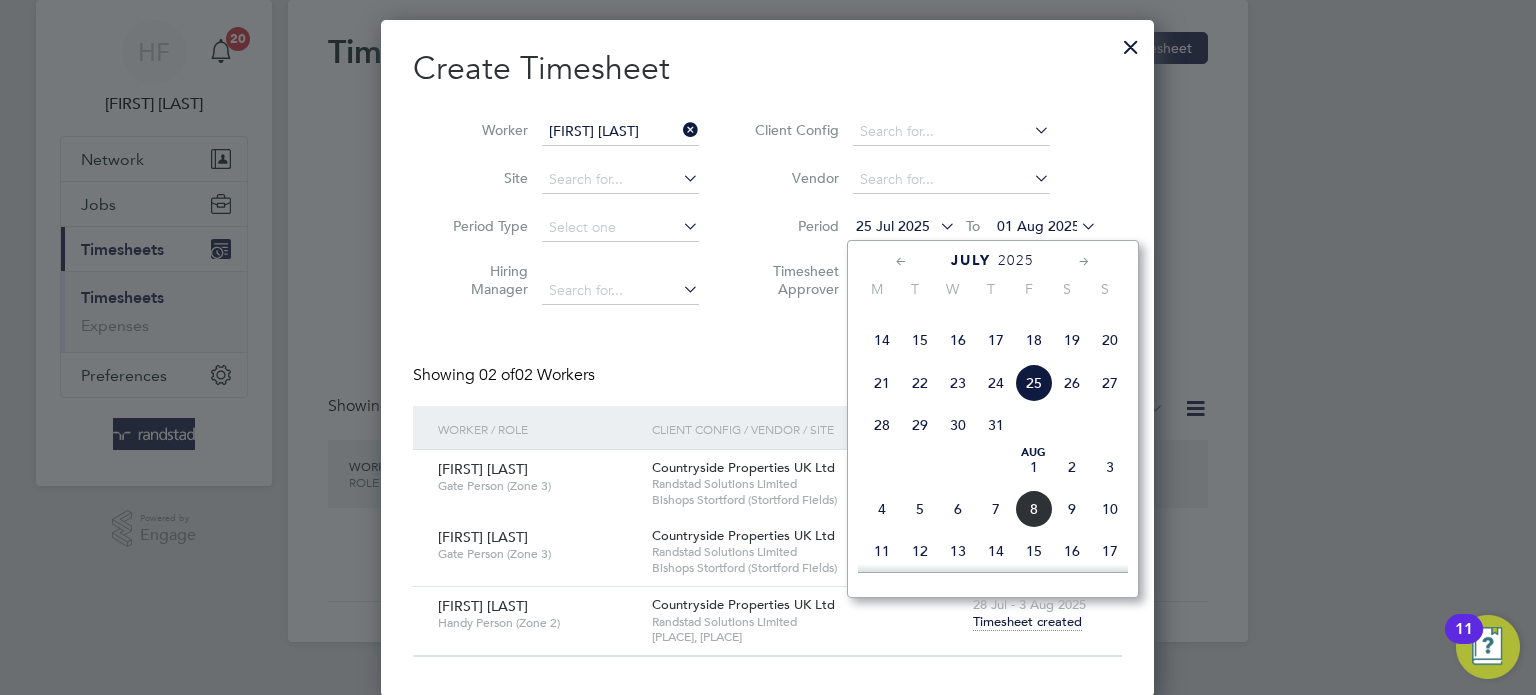 click on "7" 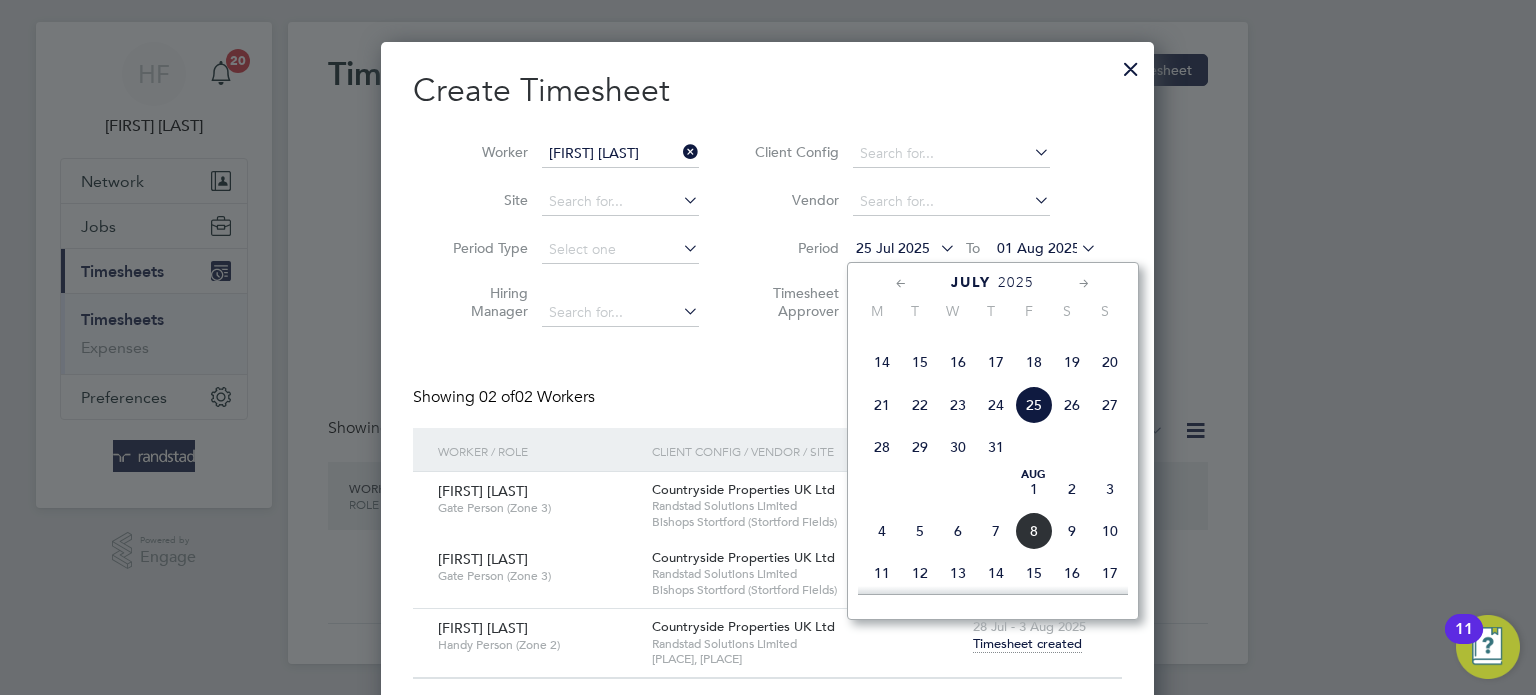 scroll, scrollTop: 10, scrollLeft: 10, axis: both 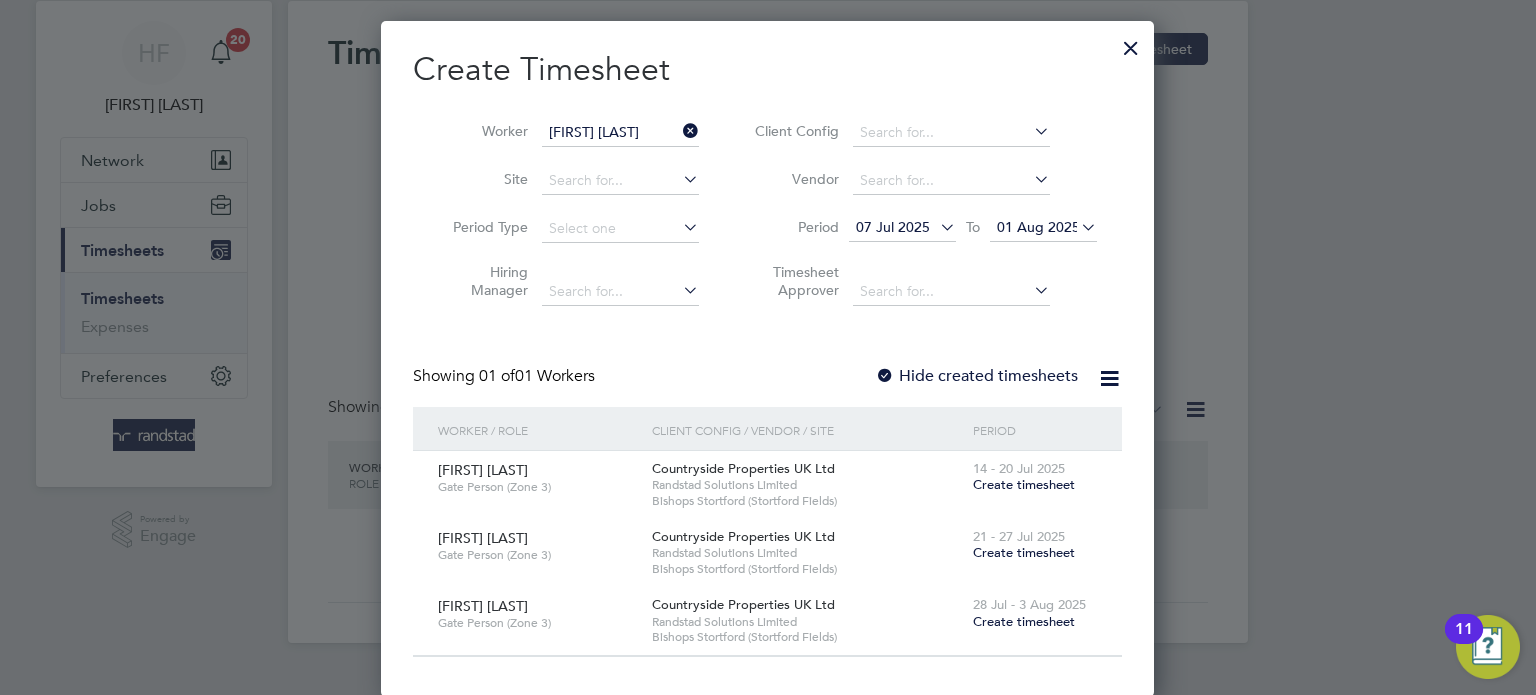 click on "Create Timesheet Worker   [FIRST] [LAST] Site   Period Type   Hiring Manager   Client Config   Vendor   Period
07 Jul 2025
To
01 Aug 2025
Timesheet Approver   Showing   01 of  01 Workers Hide created timesheets Worker / Role Client Config / Vendor / Site Period [FIRST] [LAST]   Gate Person (Zone 3) Countryside Properties UK Ltd Randstad Solutions Limited   Bishops Stortford (Stortford Fields)   14 - 20 Jul 2025   Create timesheet [FIRST] [LAST]   Gate Person (Zone 3) Countryside Properties UK Ltd Randstad Solutions Limited   Bishops Stortford (Stortford Fields)   21 - 27 Jul 2025   Create timesheet [FIRST] [LAST]   Gate Person (Zone 3) Countryside Properties UK Ltd Randstad Solutions Limited   Bishops Stortford (Stortford Fields)   28 Jul - 3 Aug 2025   Create timesheet Show  30  more" at bounding box center [767, 353] 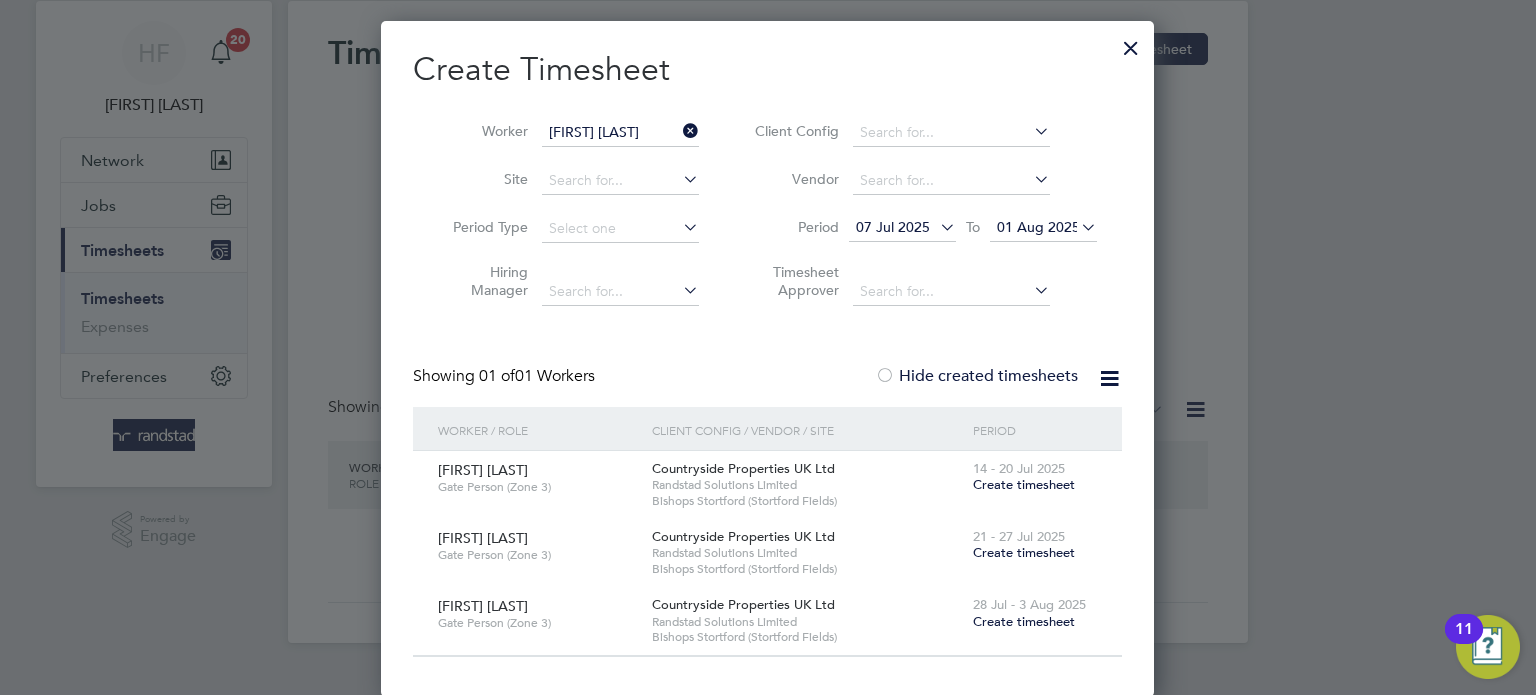 click on "07 Jul 2025" at bounding box center [902, 228] 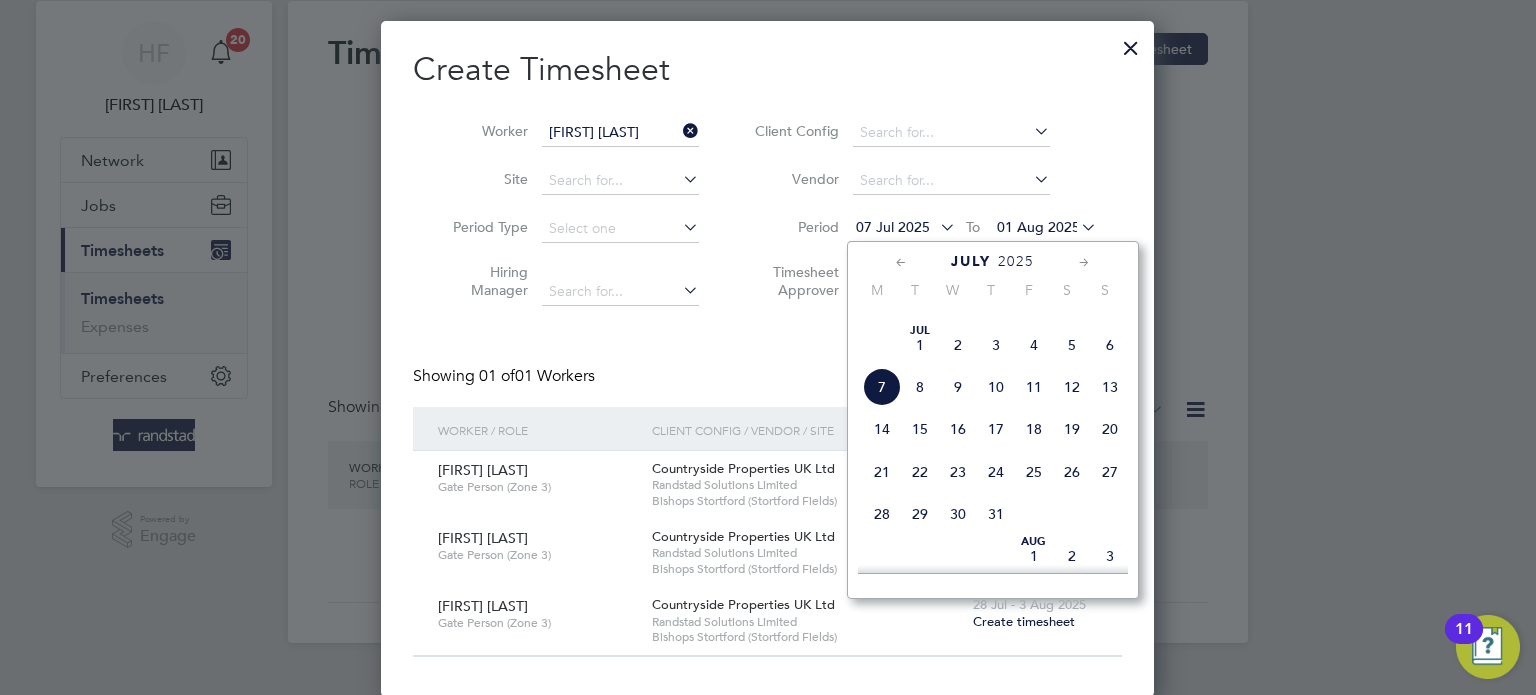 click on "30" 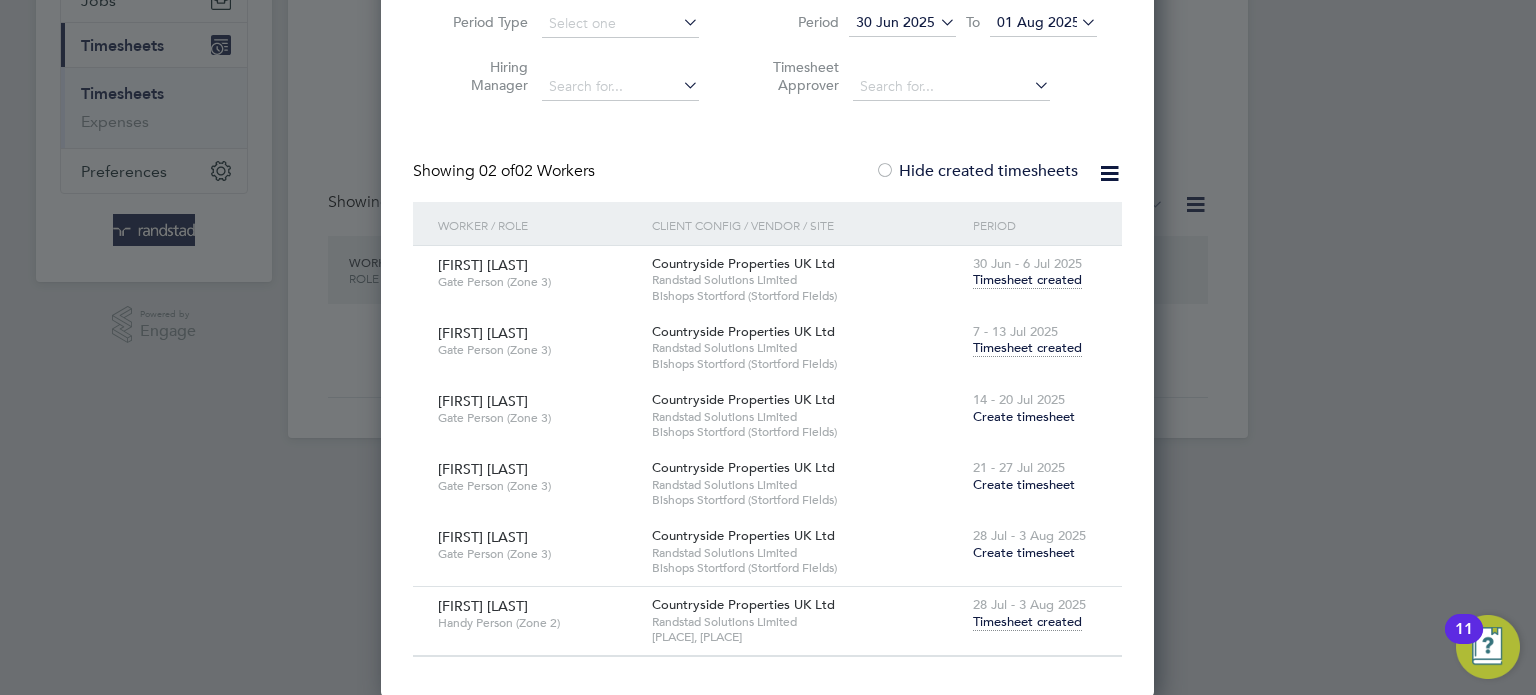 click on "Timesheet created" at bounding box center (1027, 348) 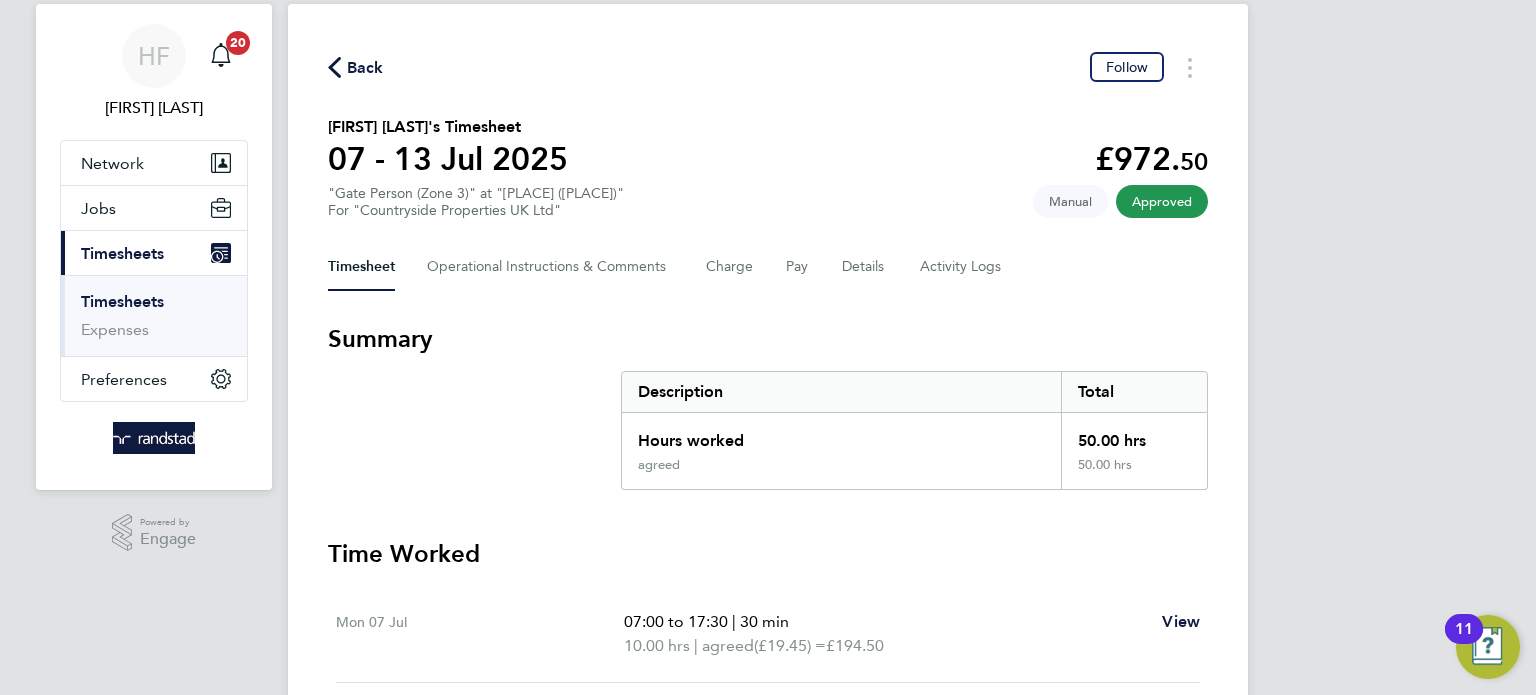 click on "Timesheets" at bounding box center (122, 301) 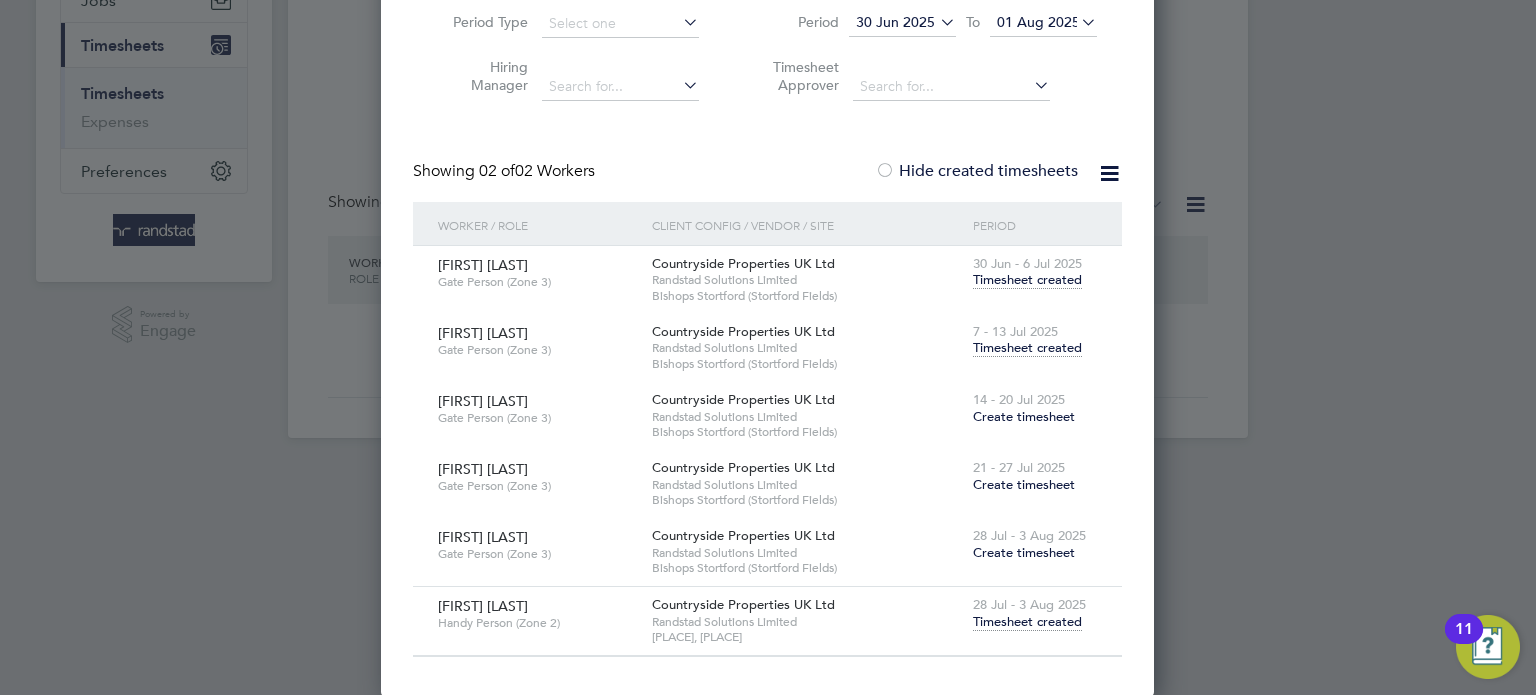click on "Timesheet created" at bounding box center [1027, 622] 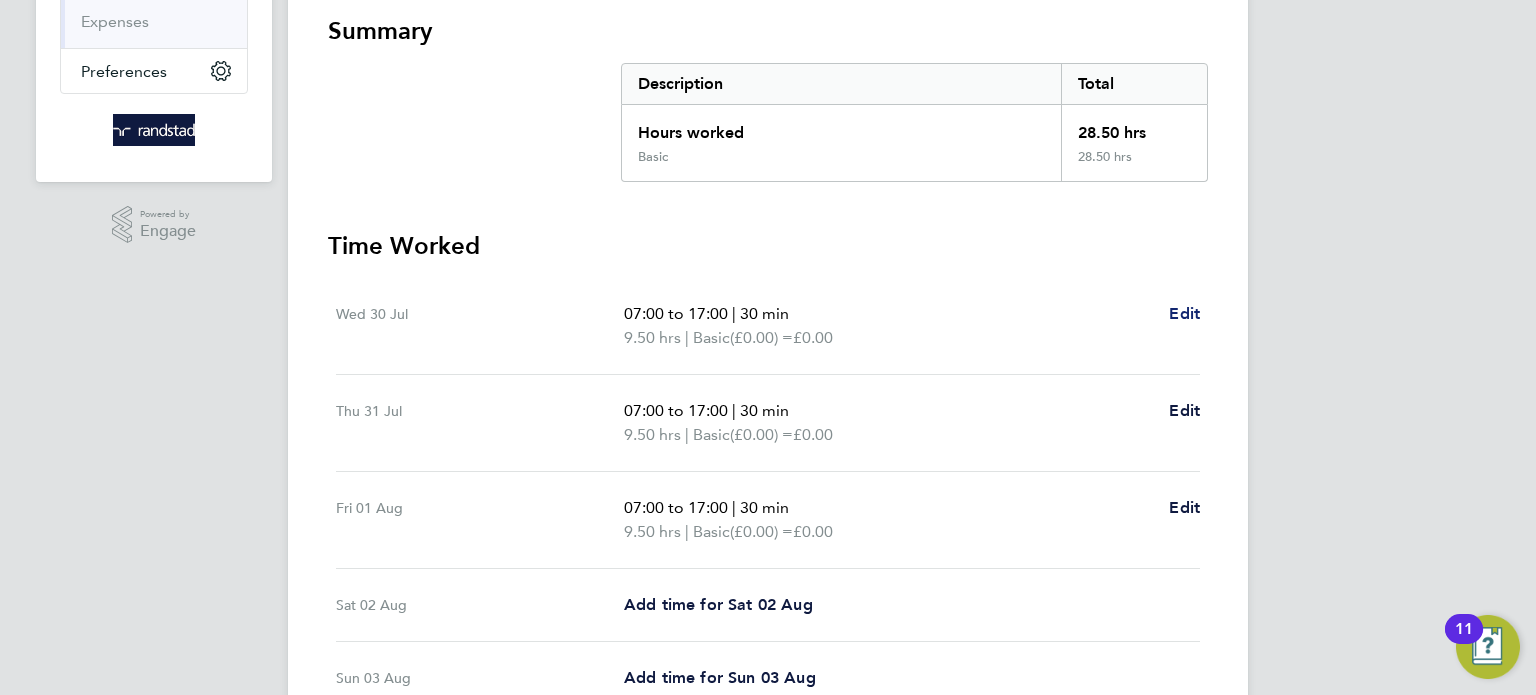 click on "Edit" at bounding box center (1184, 313) 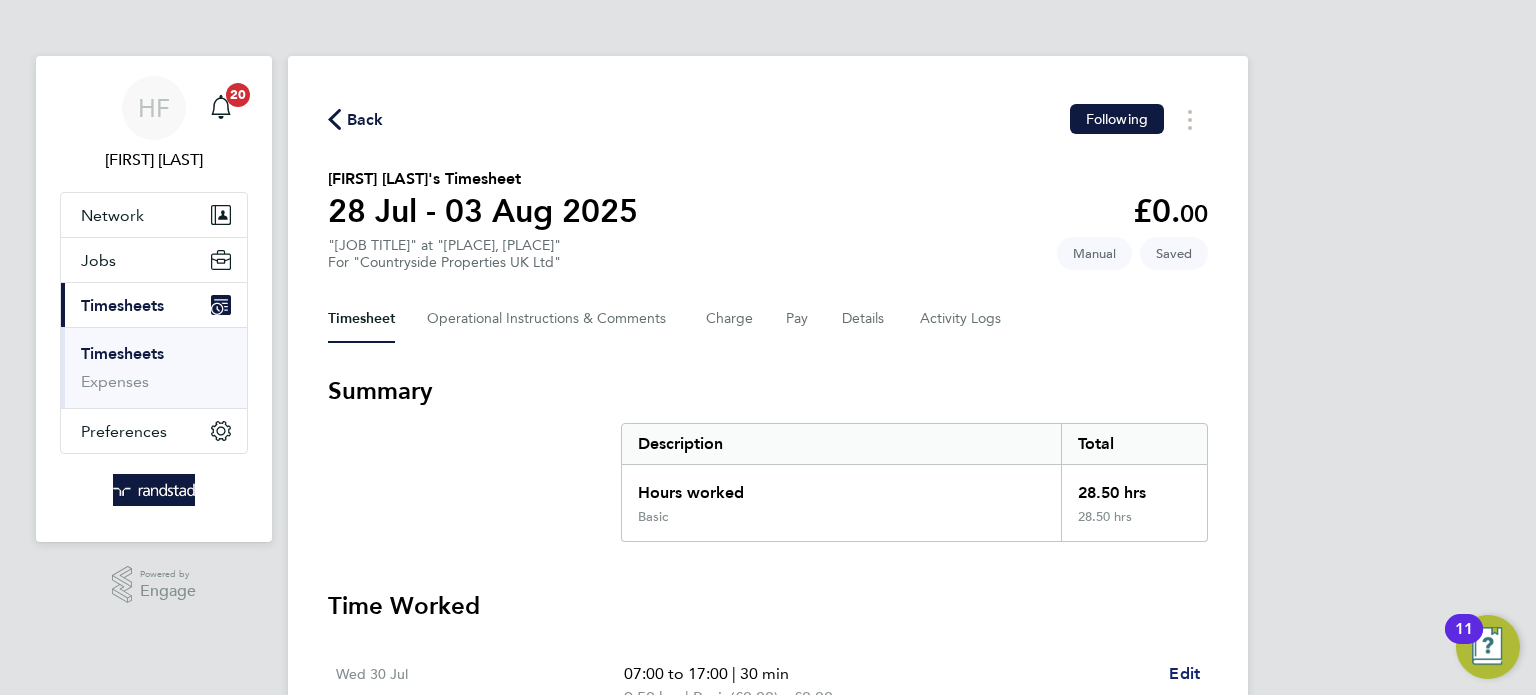 select on "30" 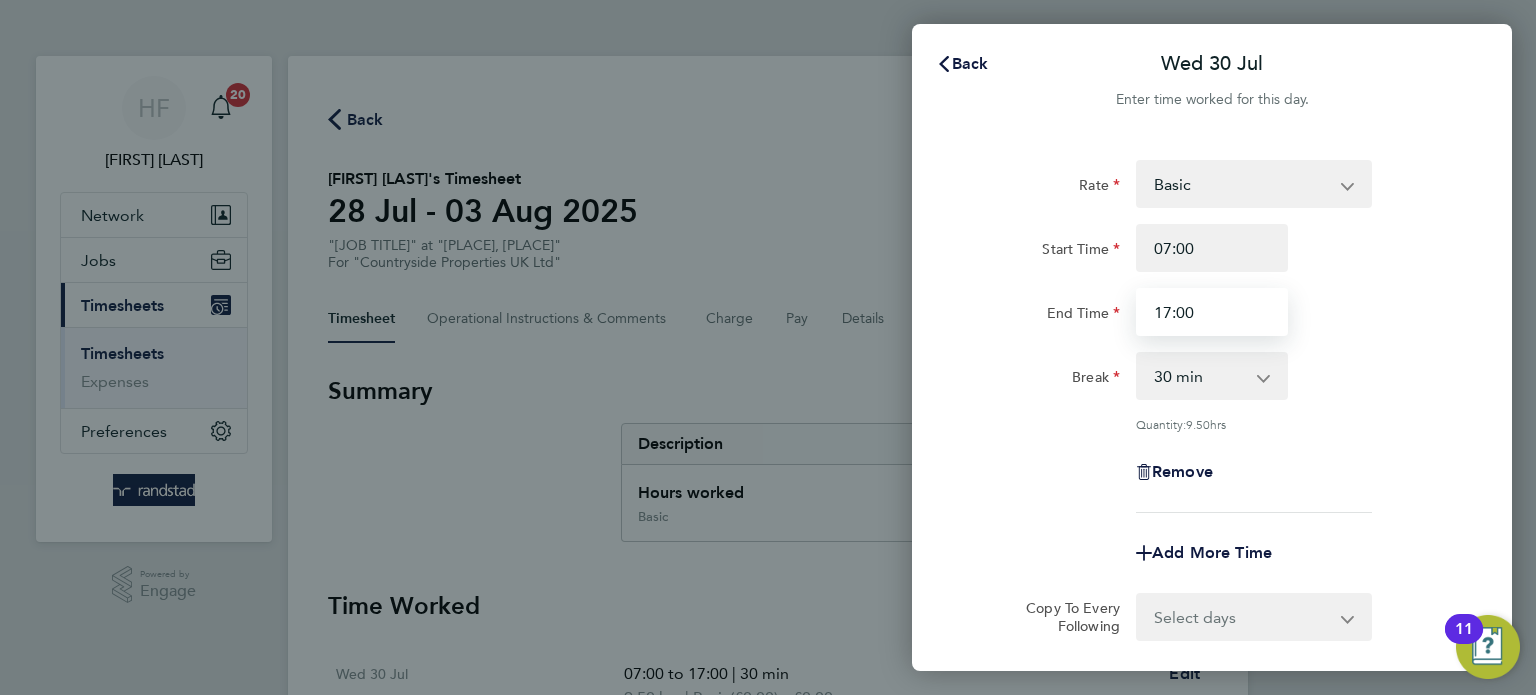 click on "17:00" at bounding box center [1212, 312] 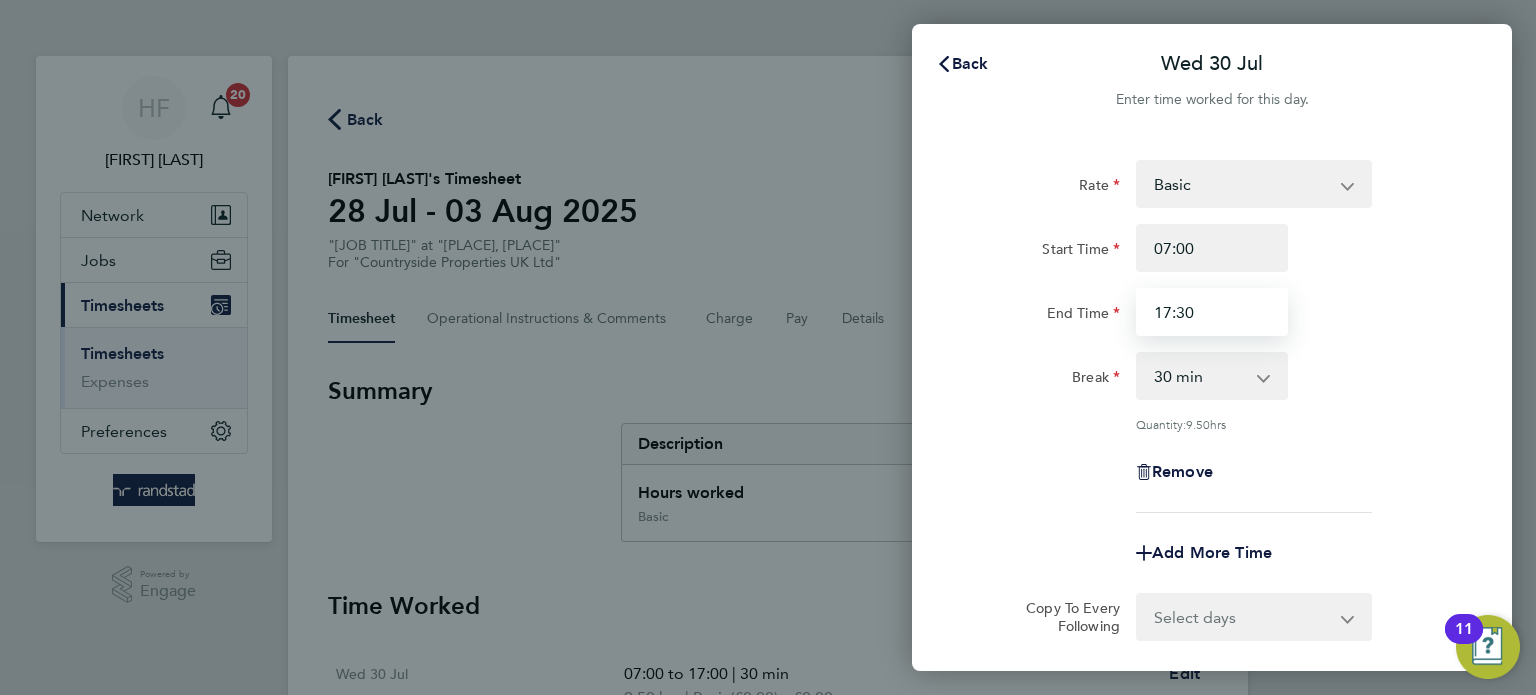 type on "17:30" 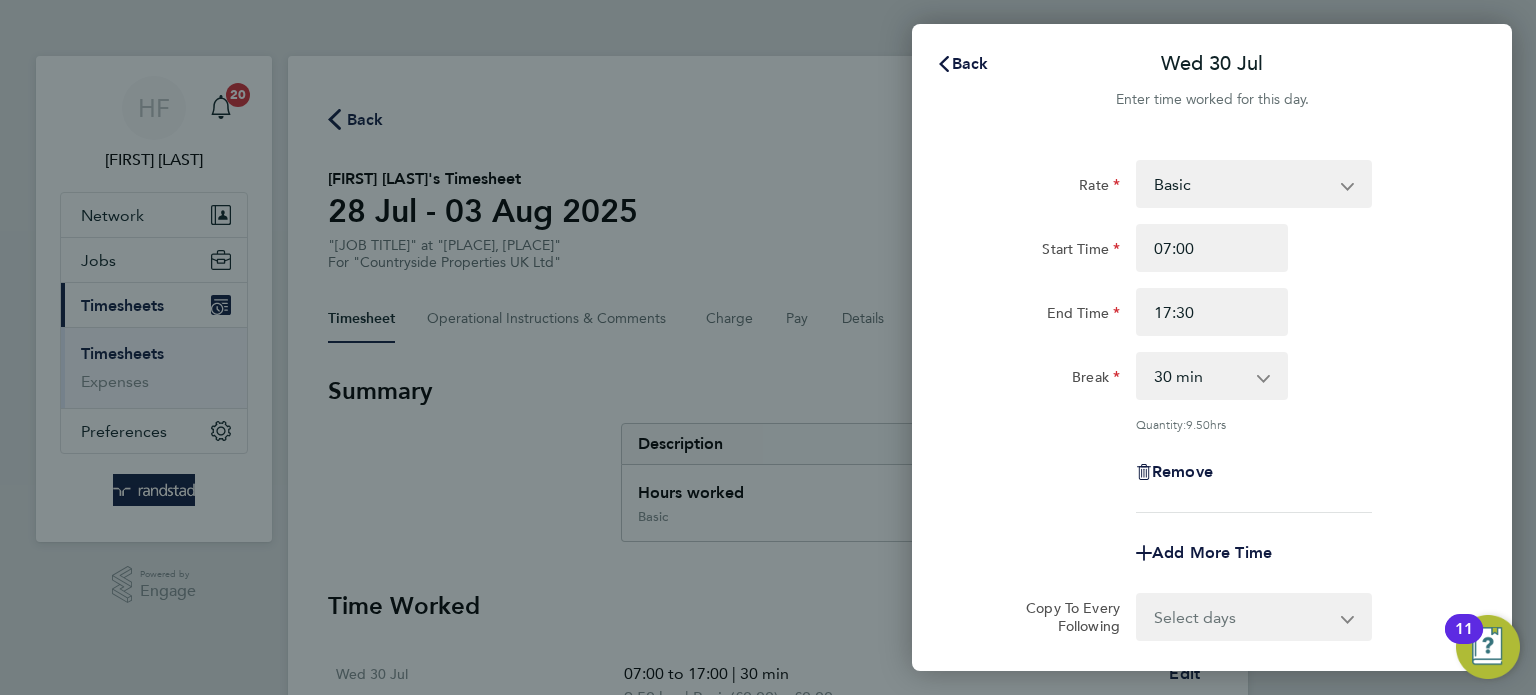 click on "Quantity:  9.50  hrs" 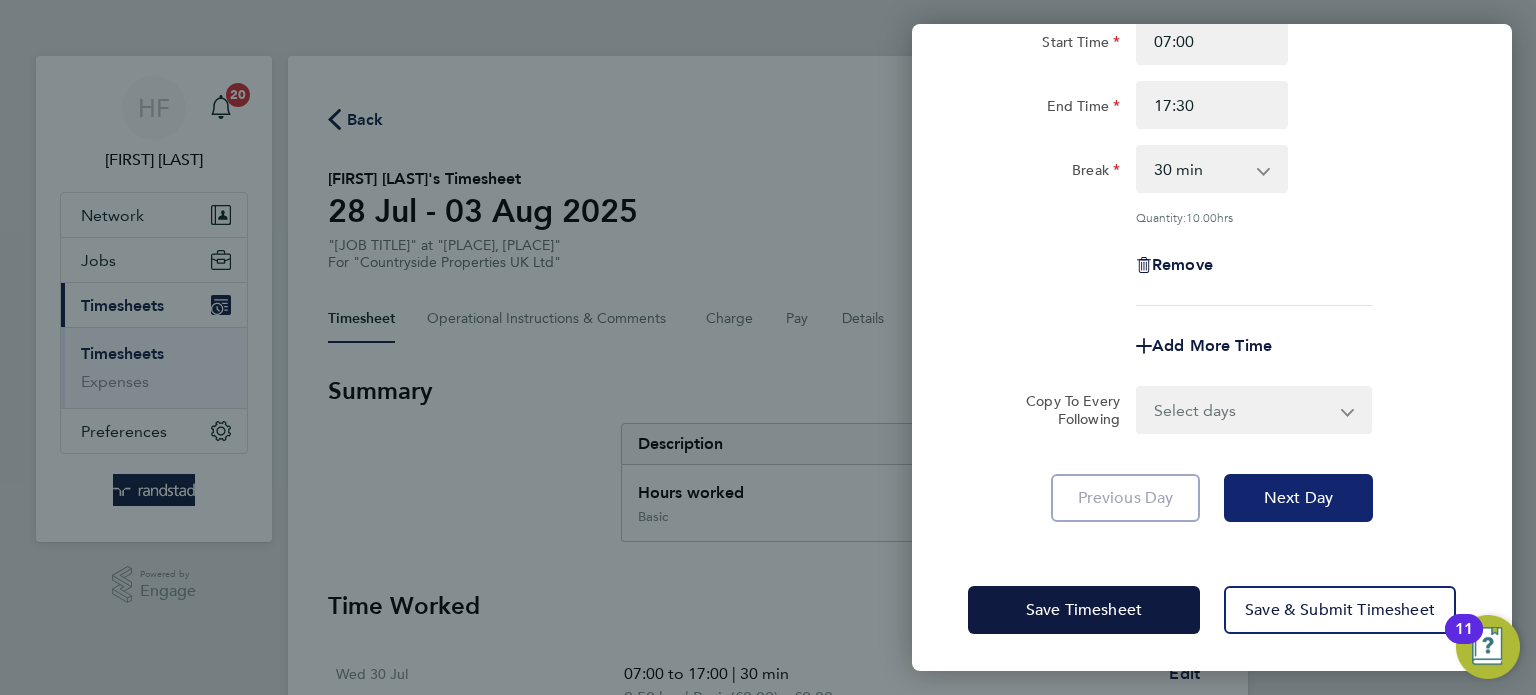 click on "Next Day" 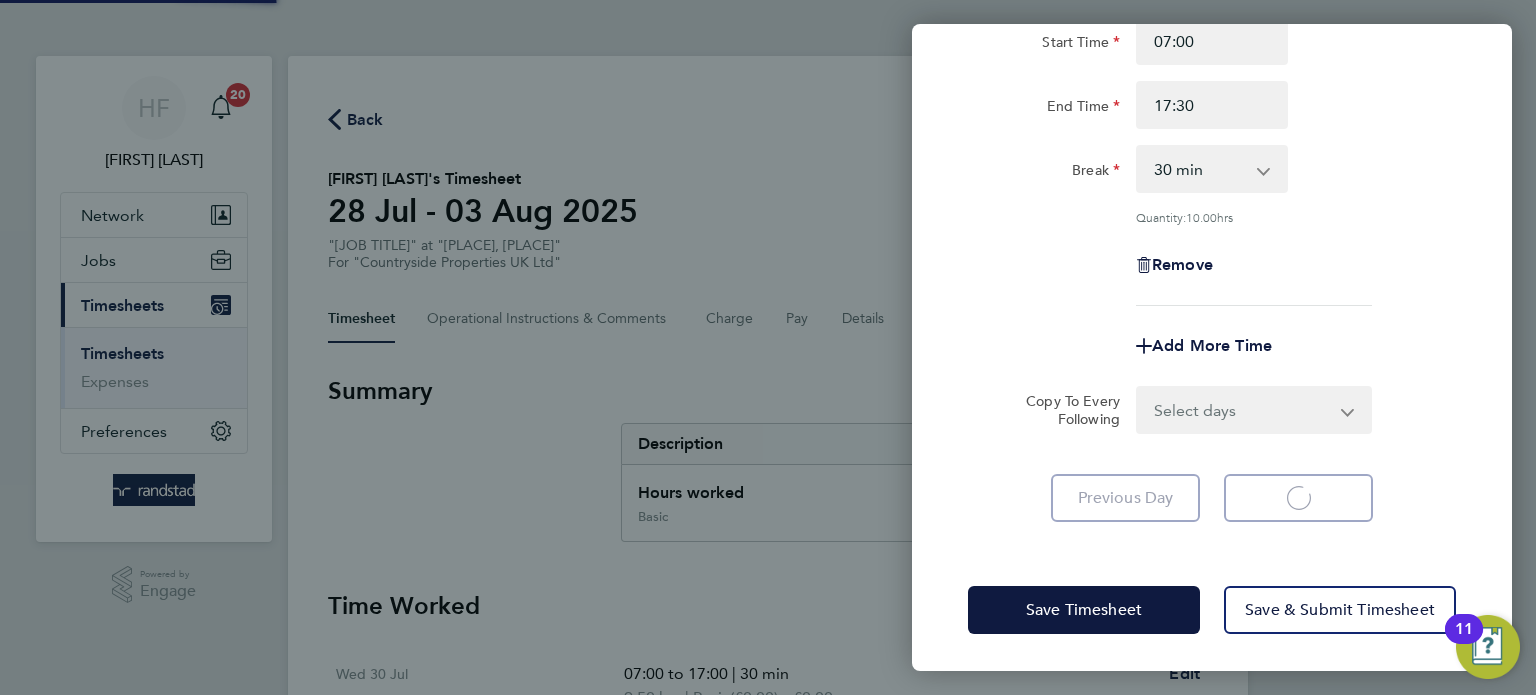 select on "30" 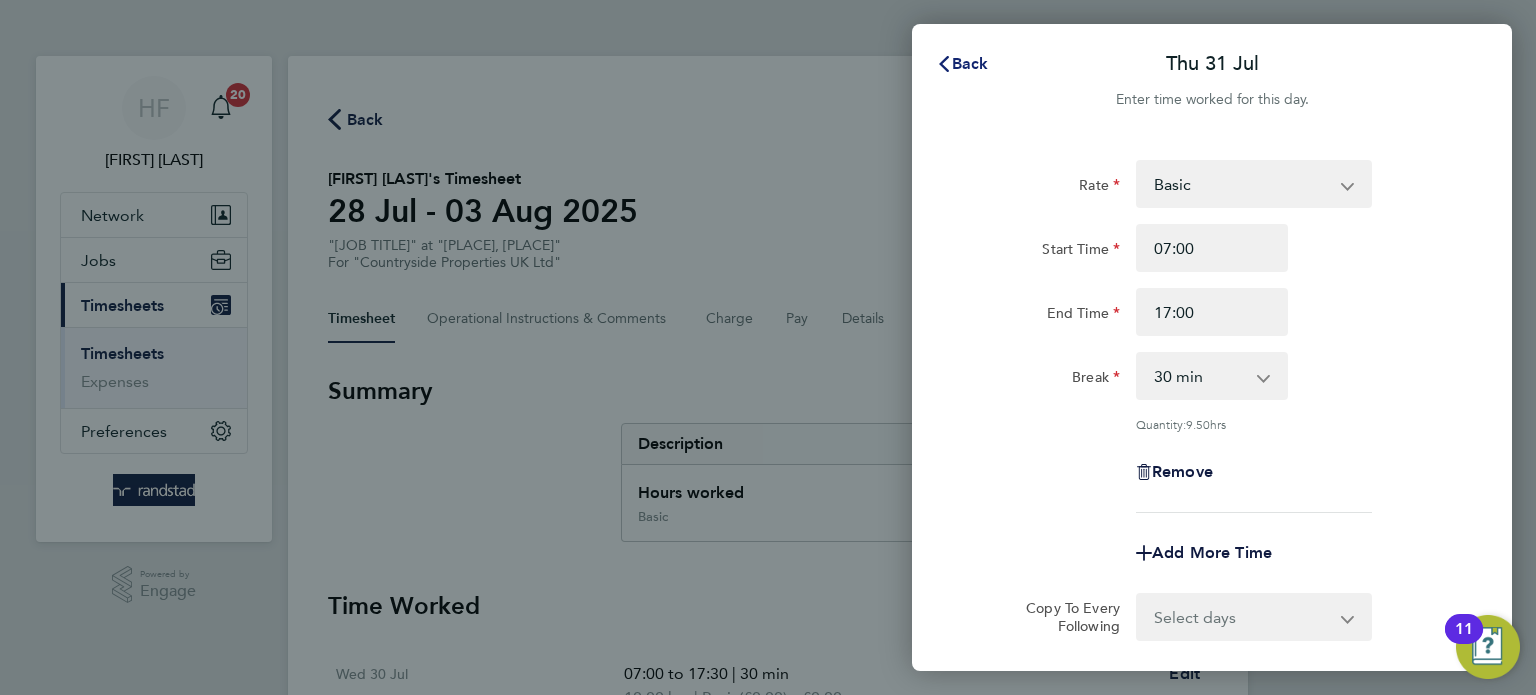 click on "Back" 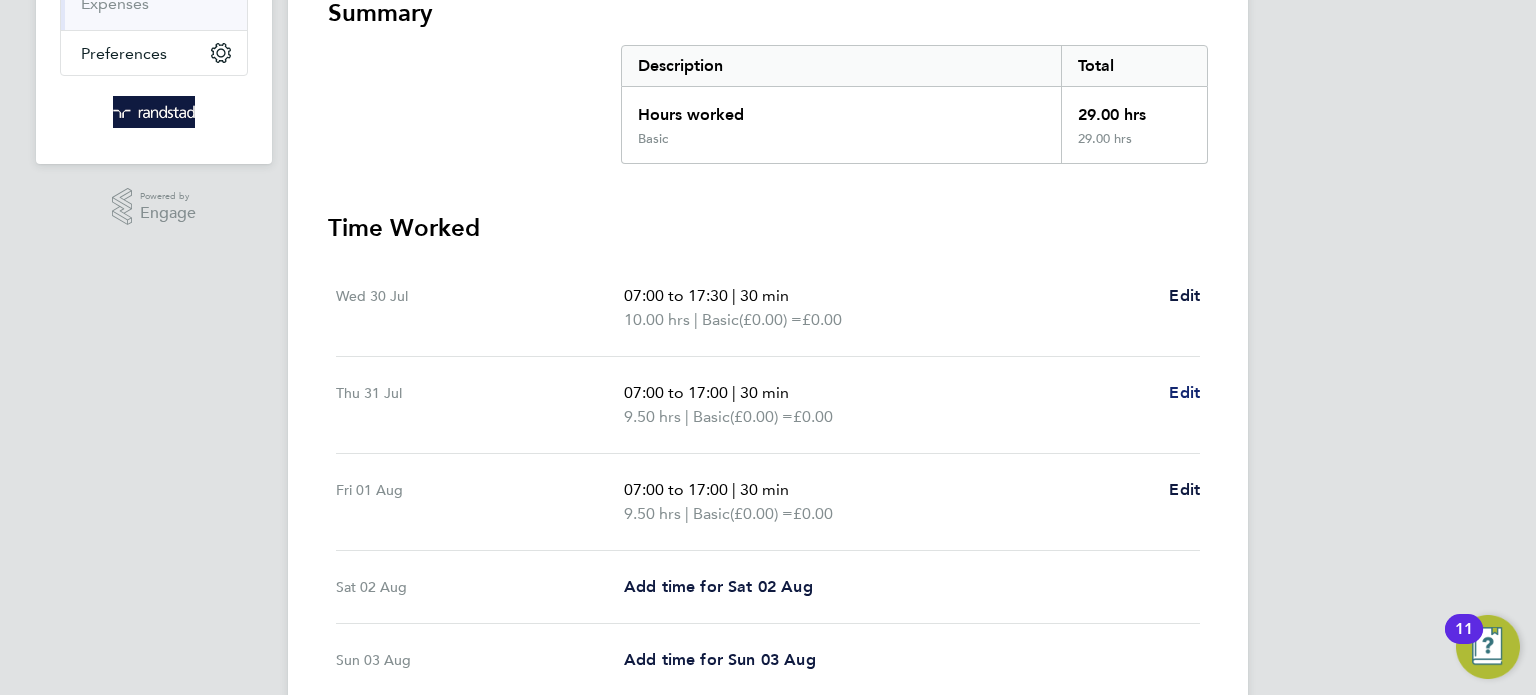 click on "Edit" at bounding box center (1184, 392) 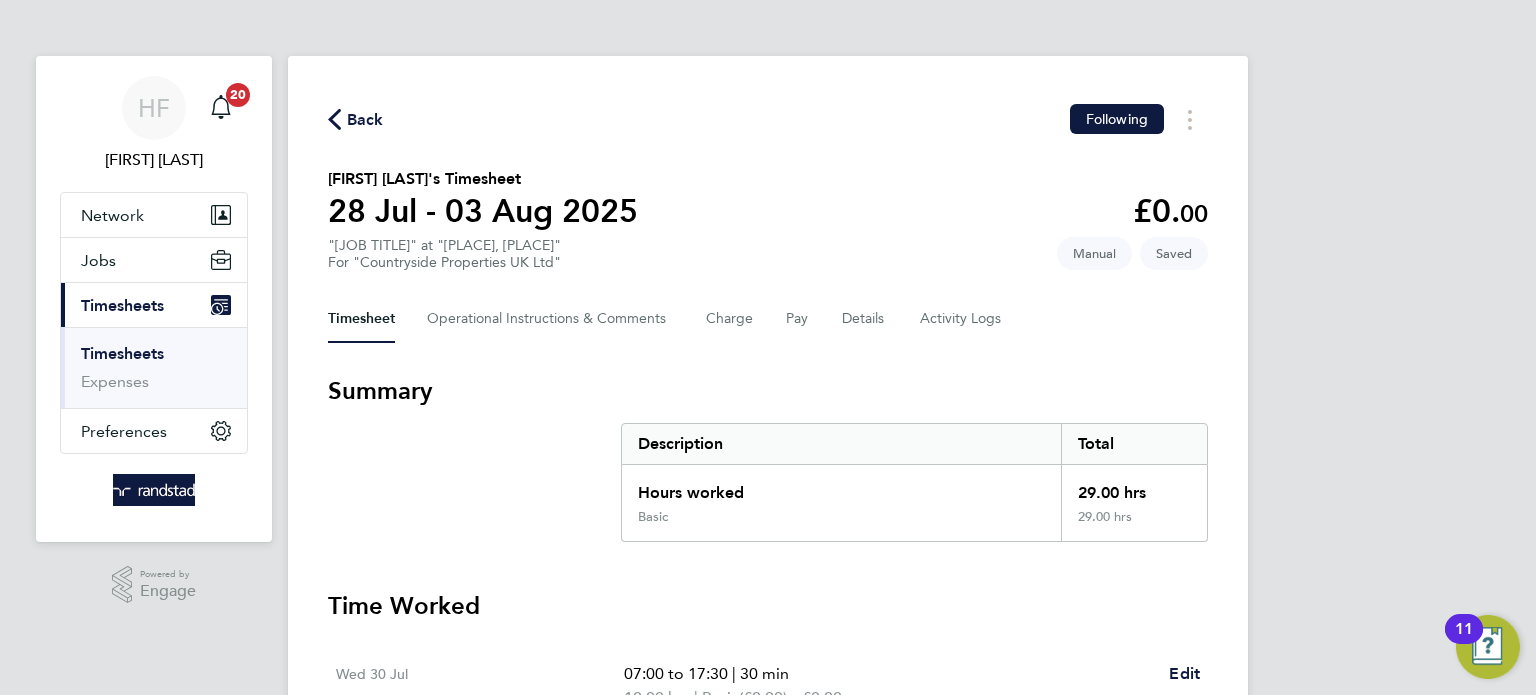 select on "30" 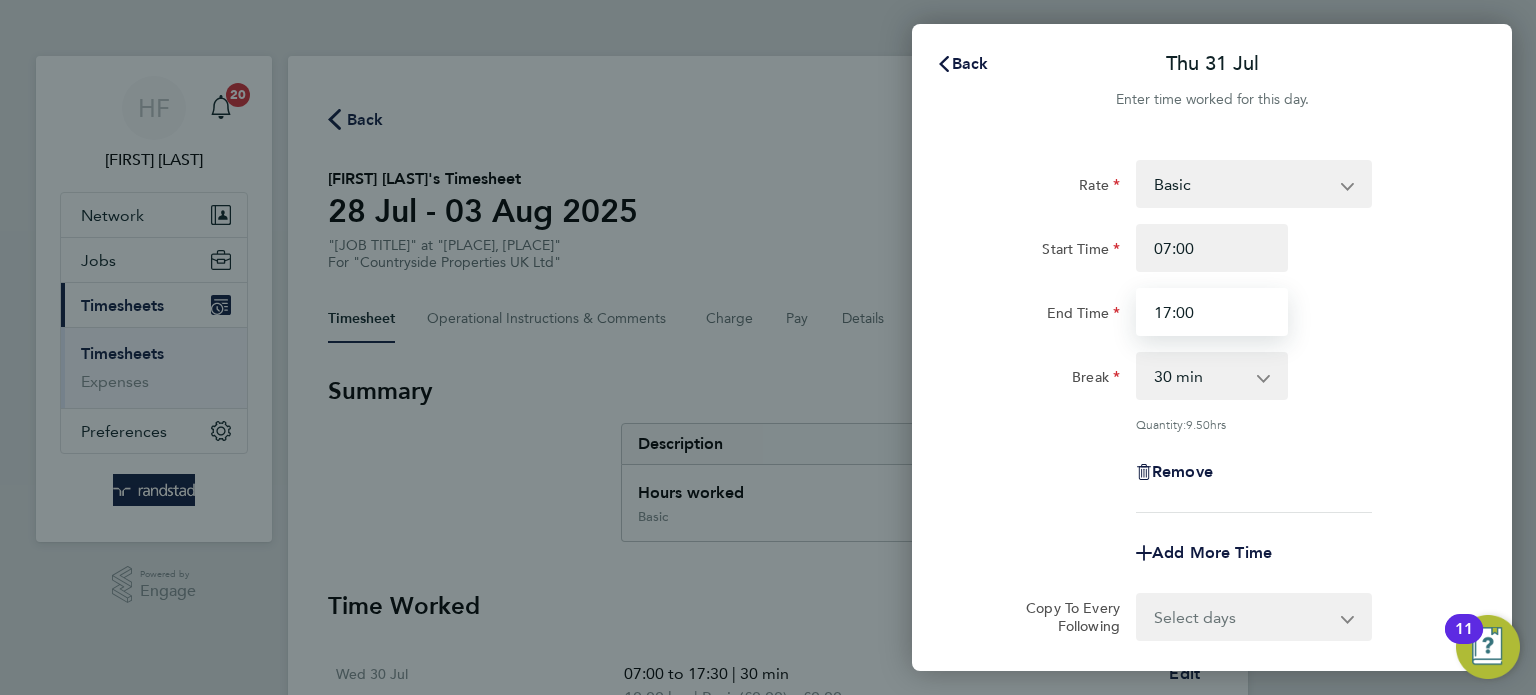 click on "17:00" at bounding box center (1212, 312) 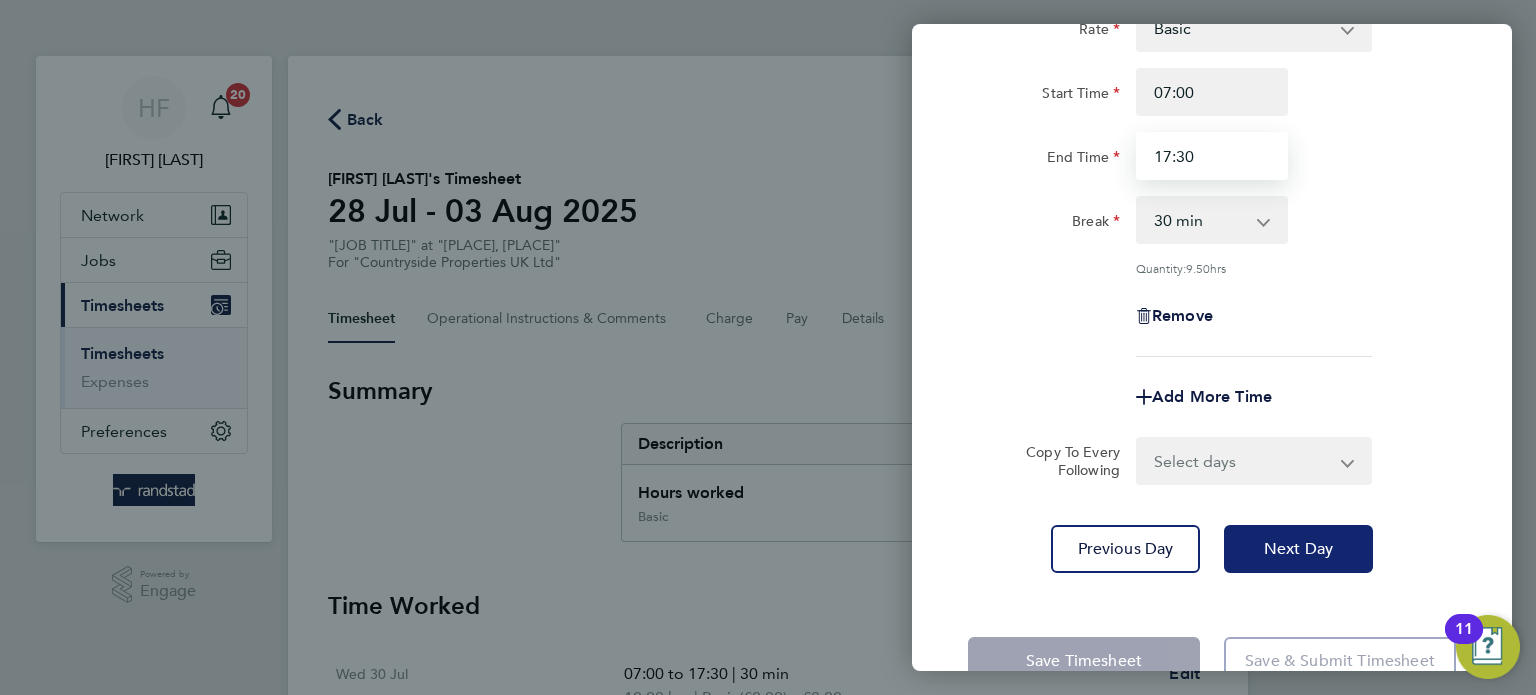 type on "17:30" 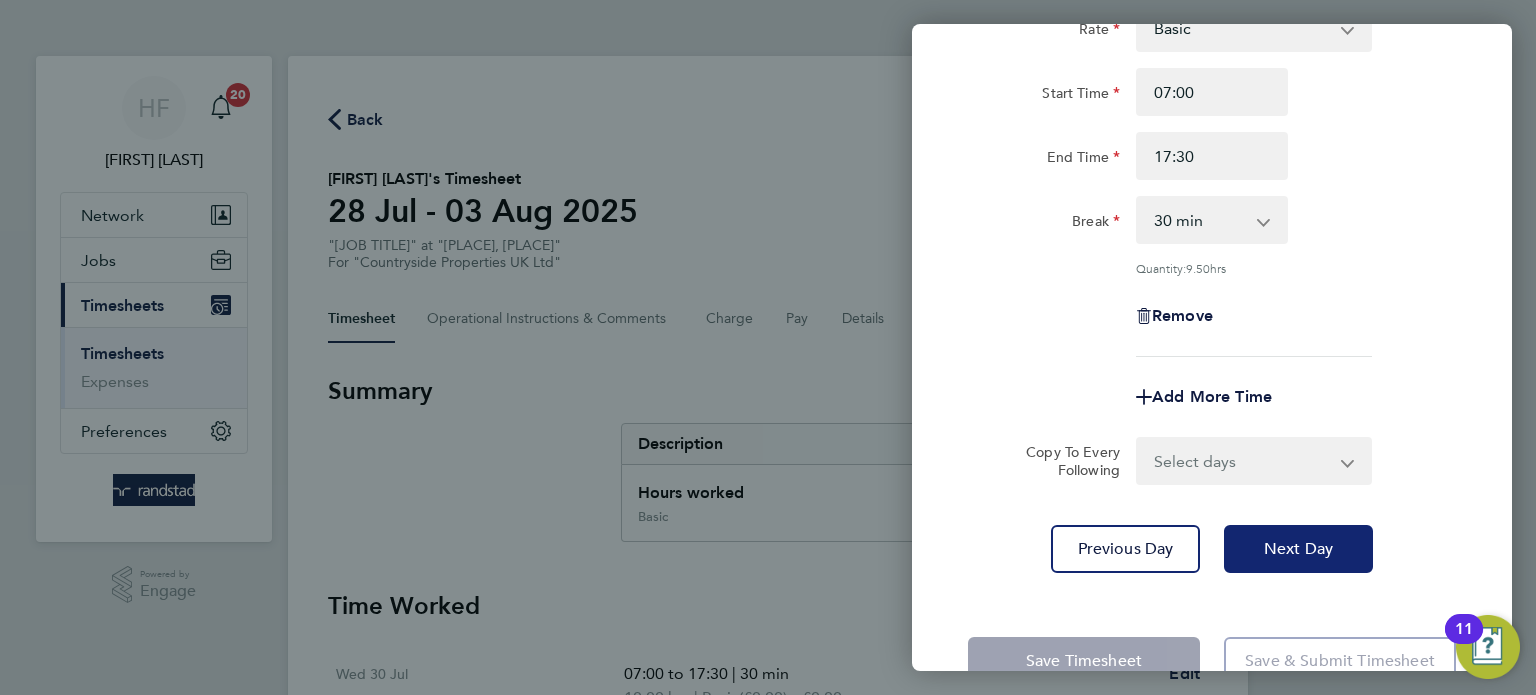 click on "Next Day" 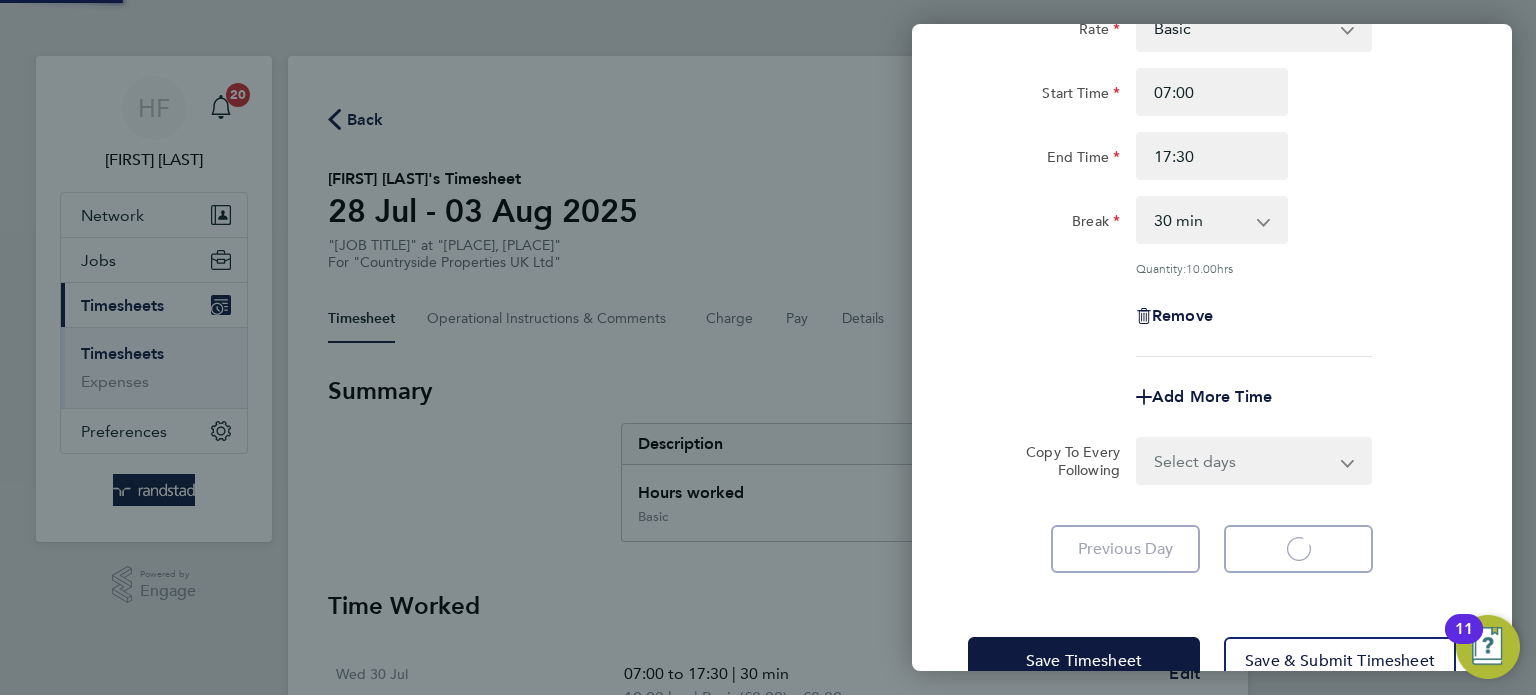 select on "30" 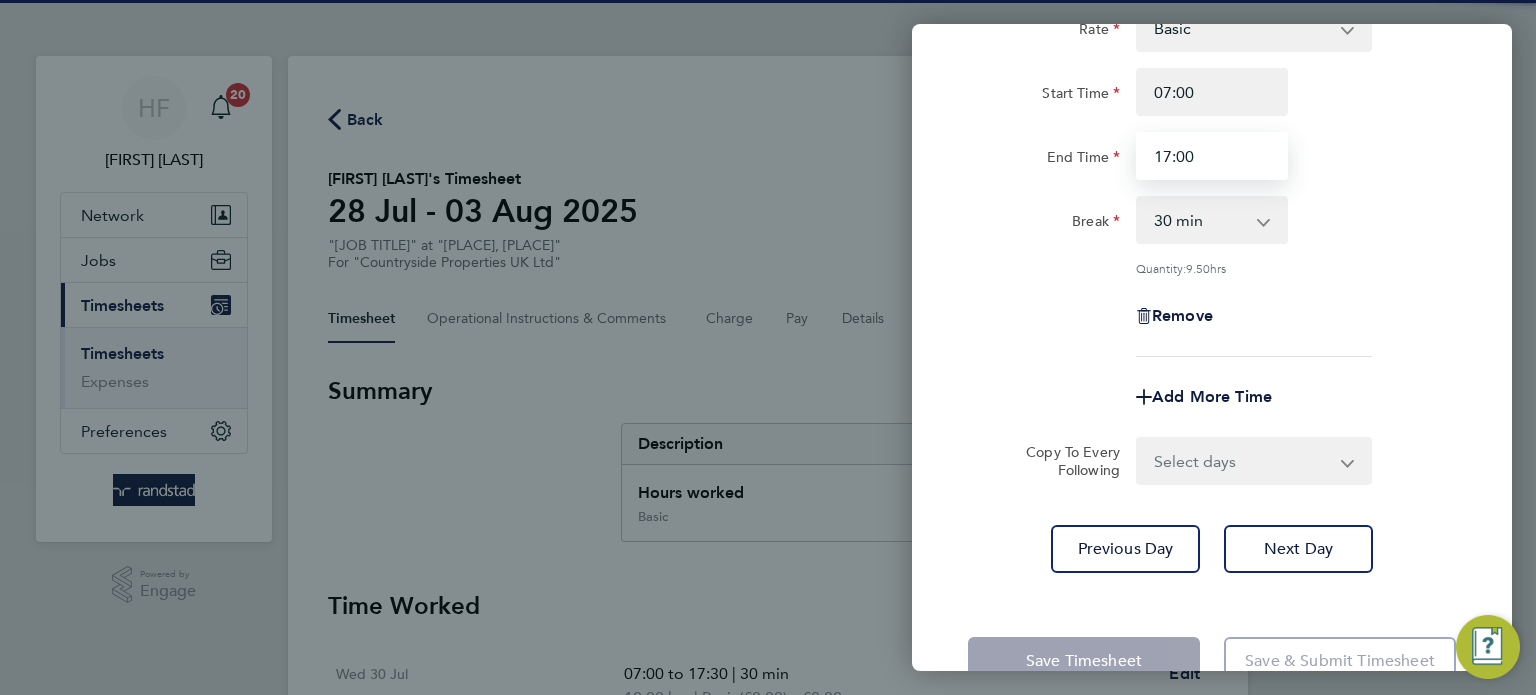 click on "17:00" at bounding box center [1212, 156] 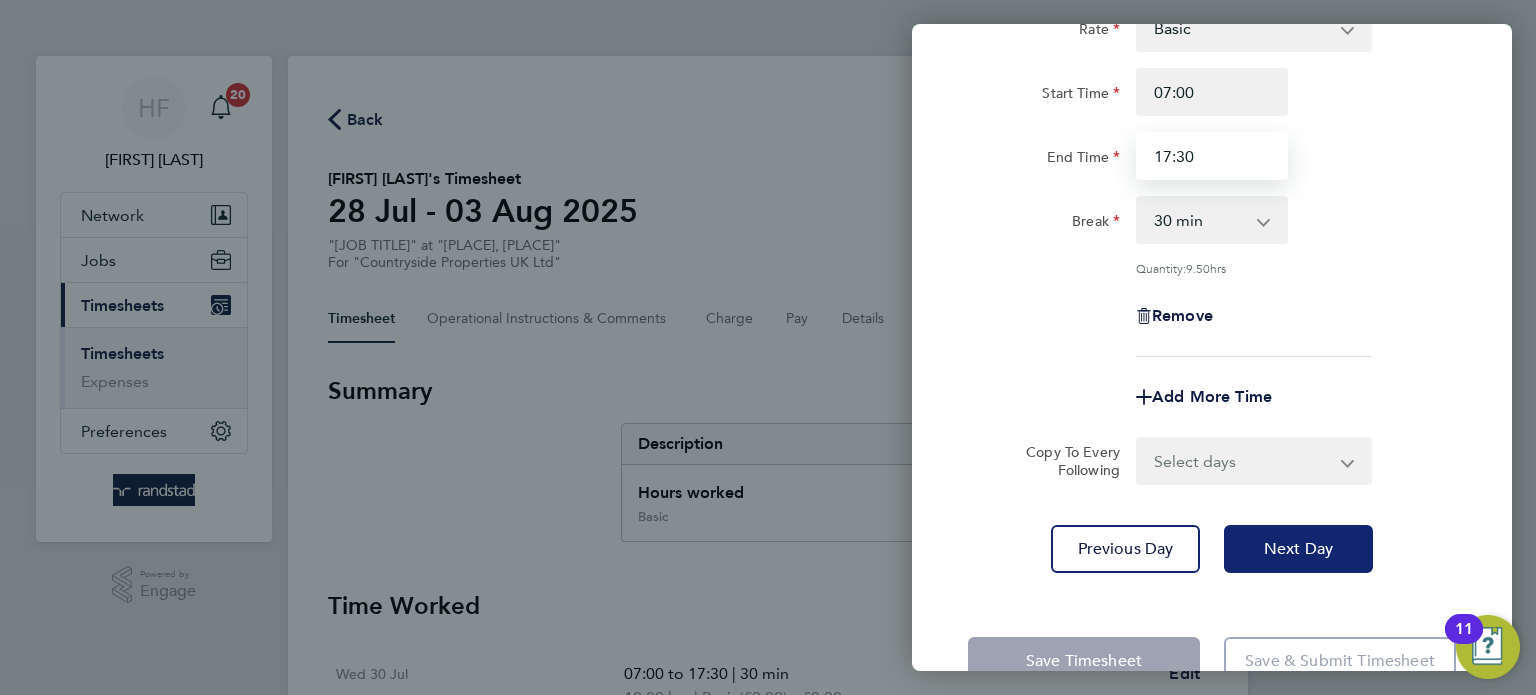 type on "17:30" 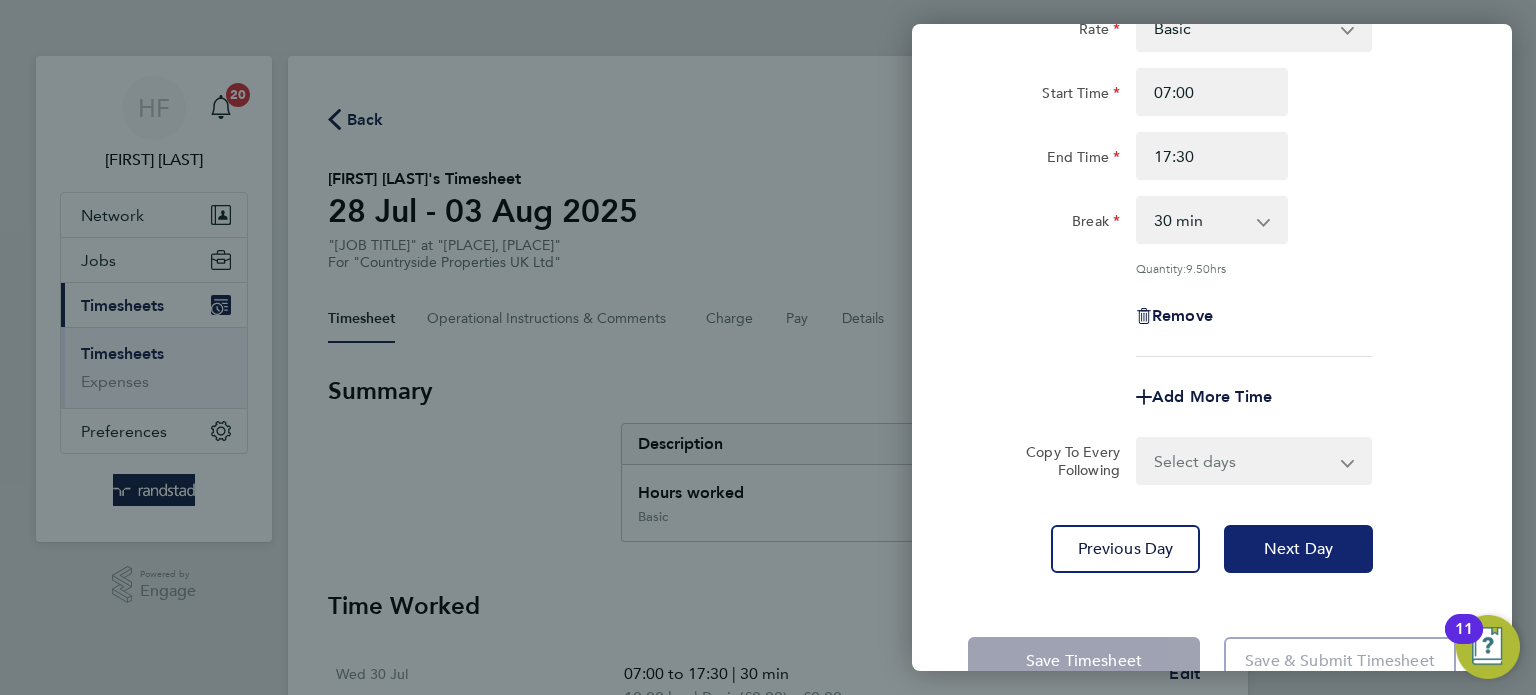 click on "Next Day" 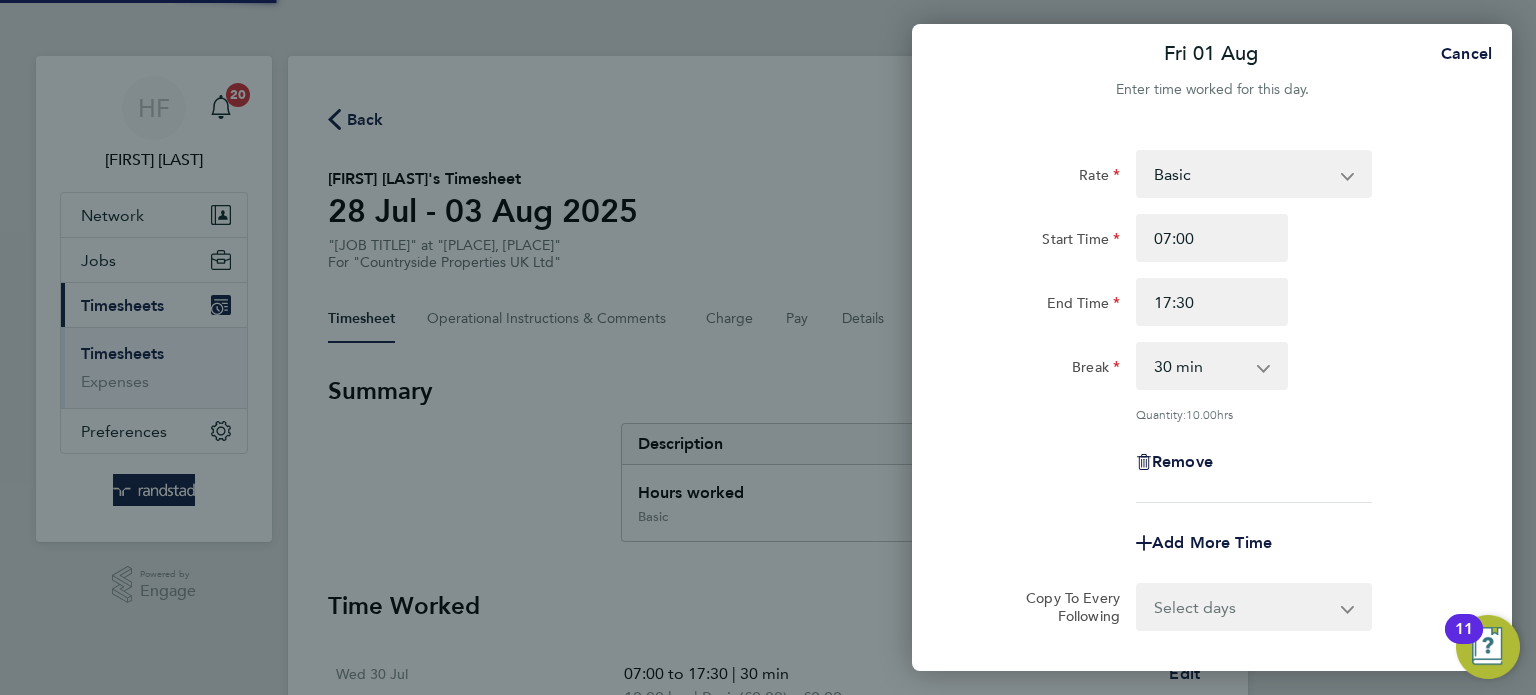 select on "30" 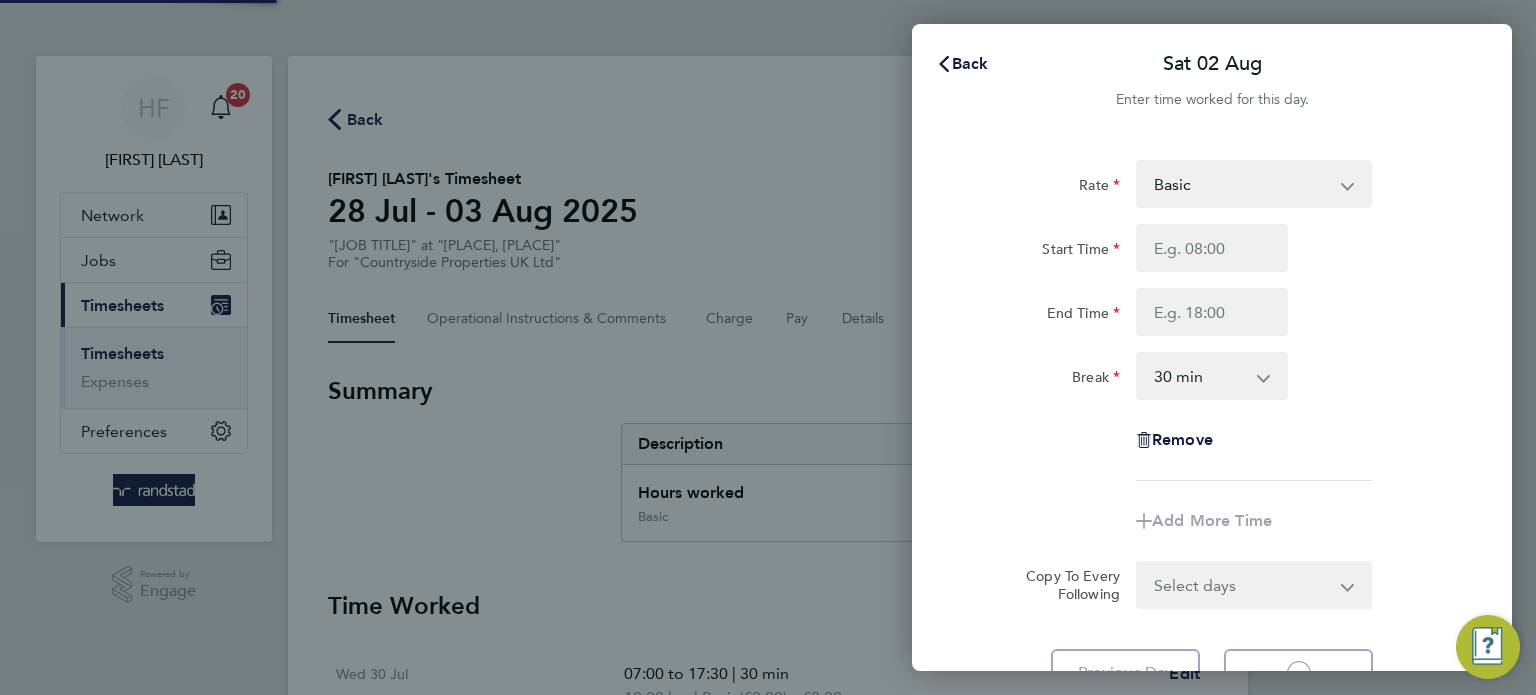 select on "30" 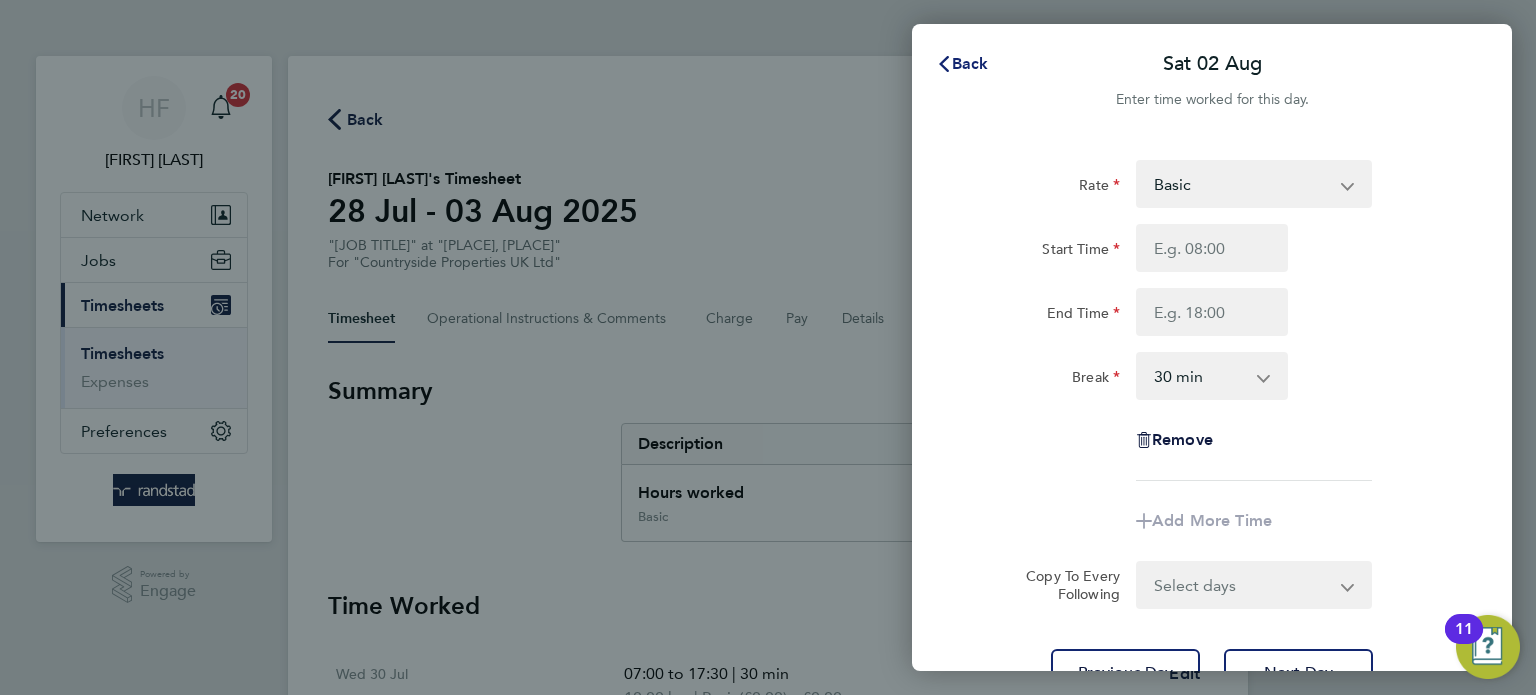 click on "Back" 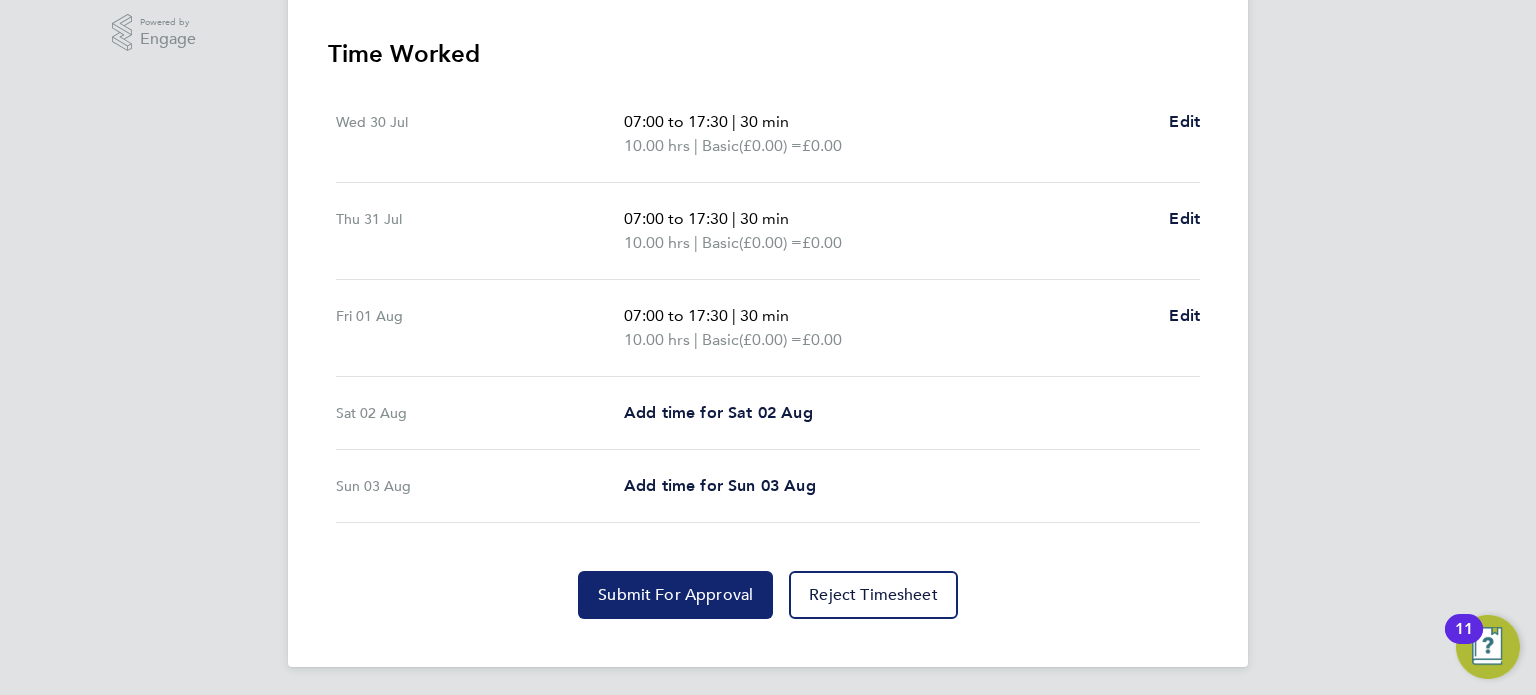 click on "Submit For Approval" 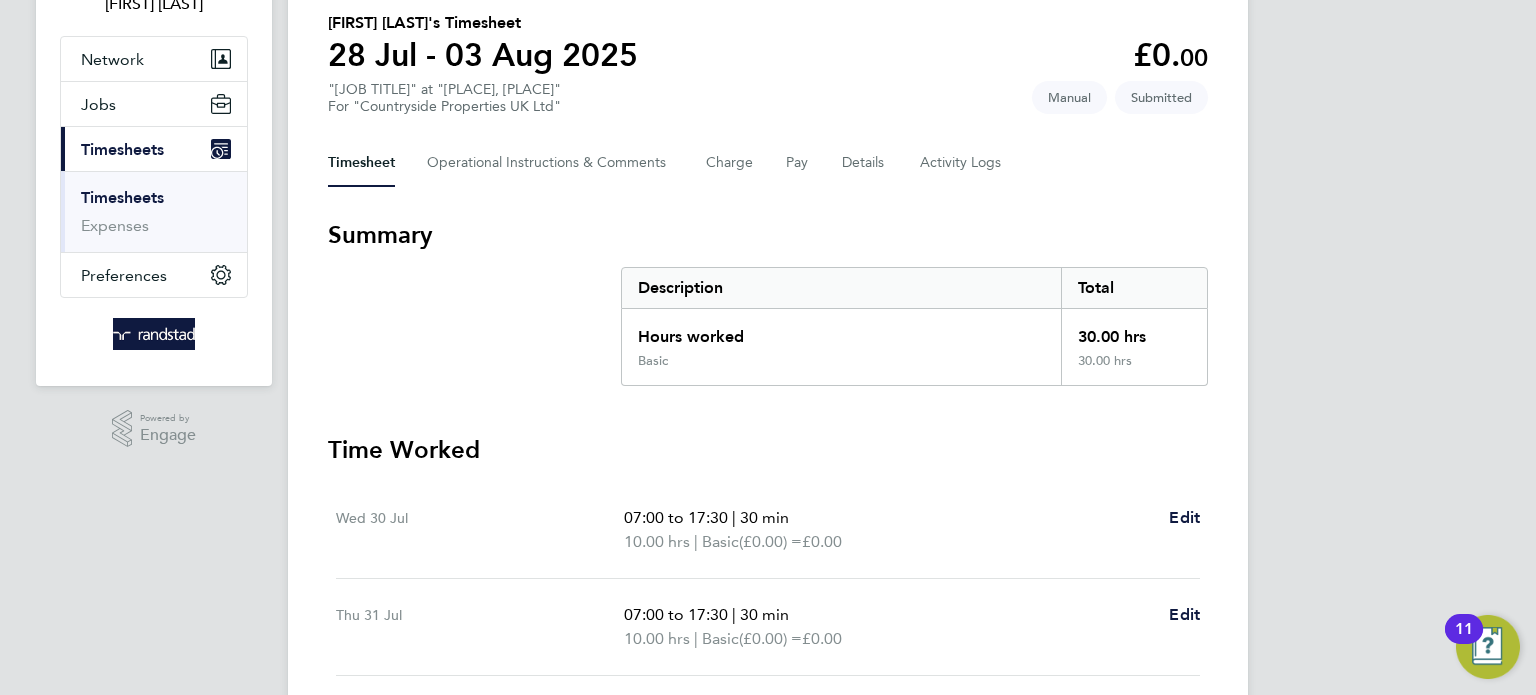scroll, scrollTop: 72, scrollLeft: 0, axis: vertical 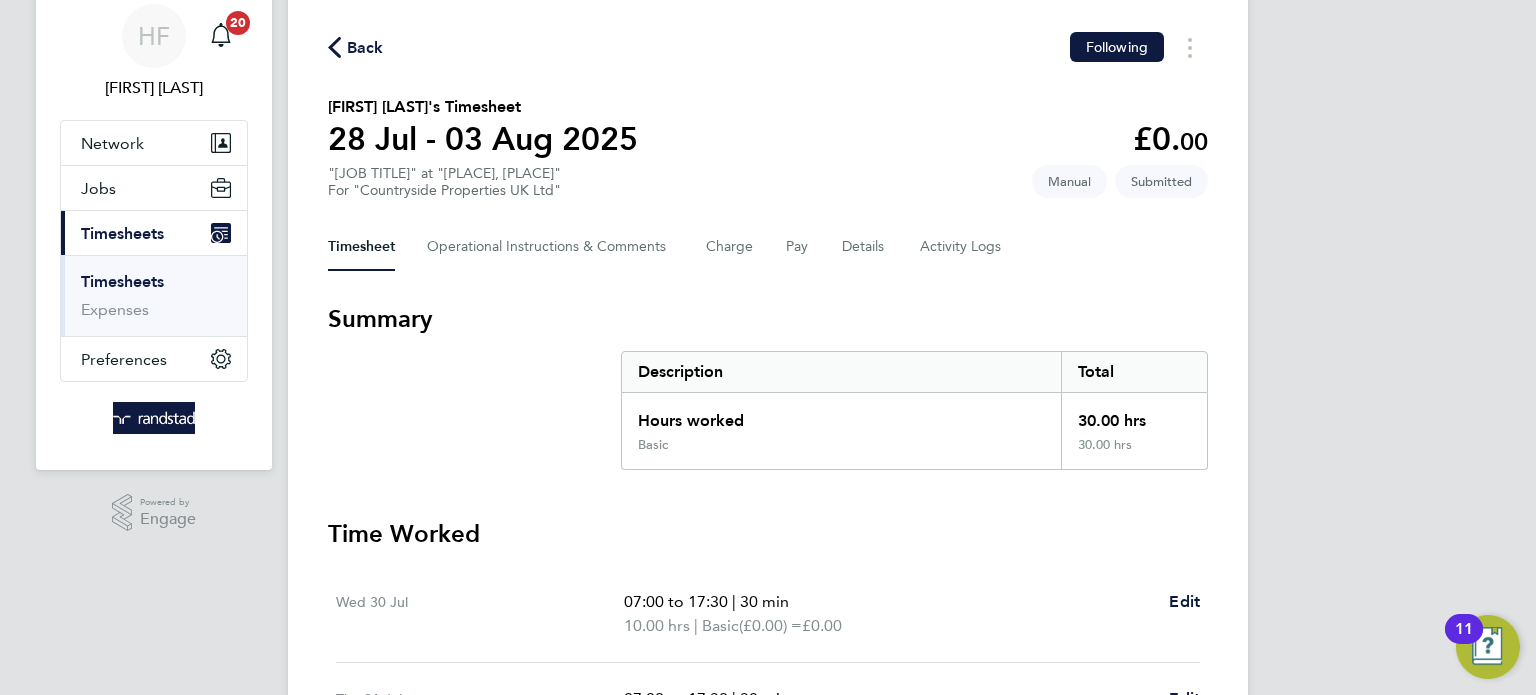 click on "Timesheets" at bounding box center [122, 281] 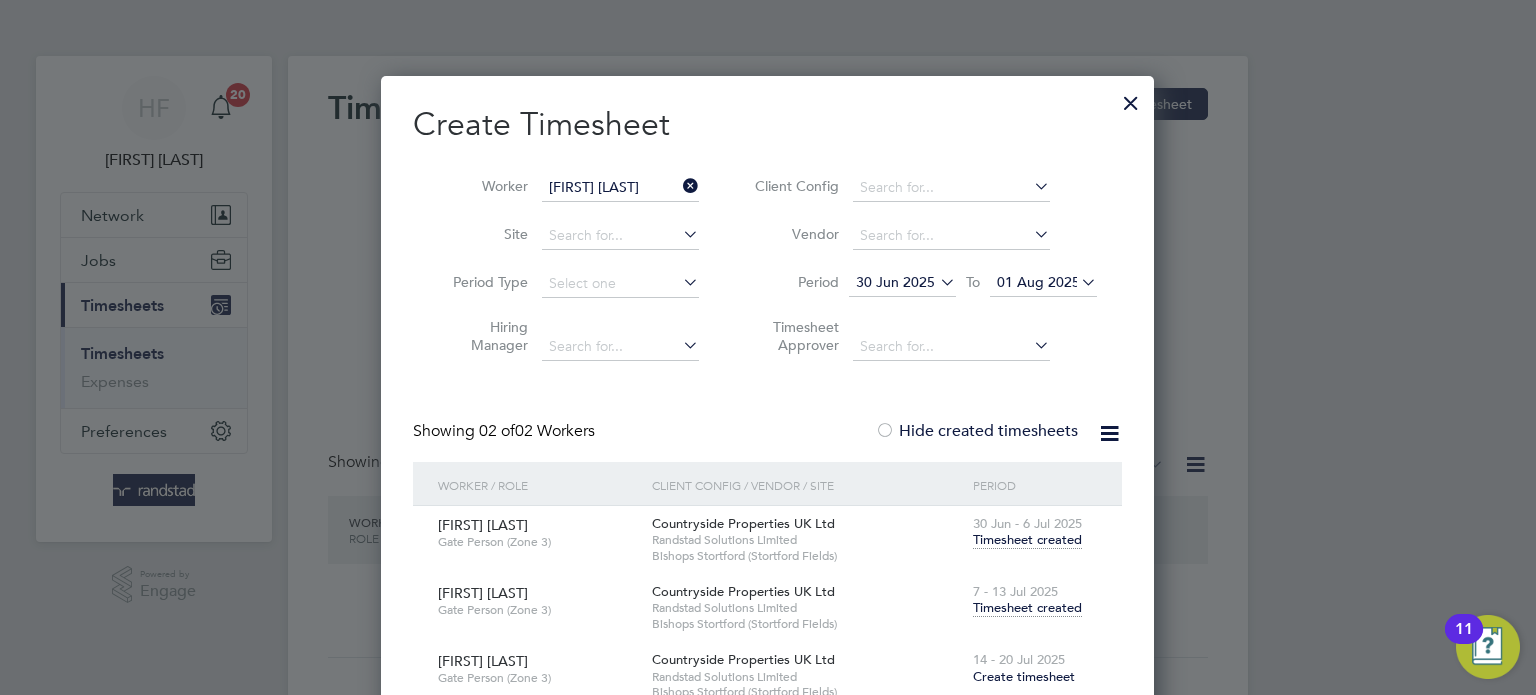 click at bounding box center [1131, 98] 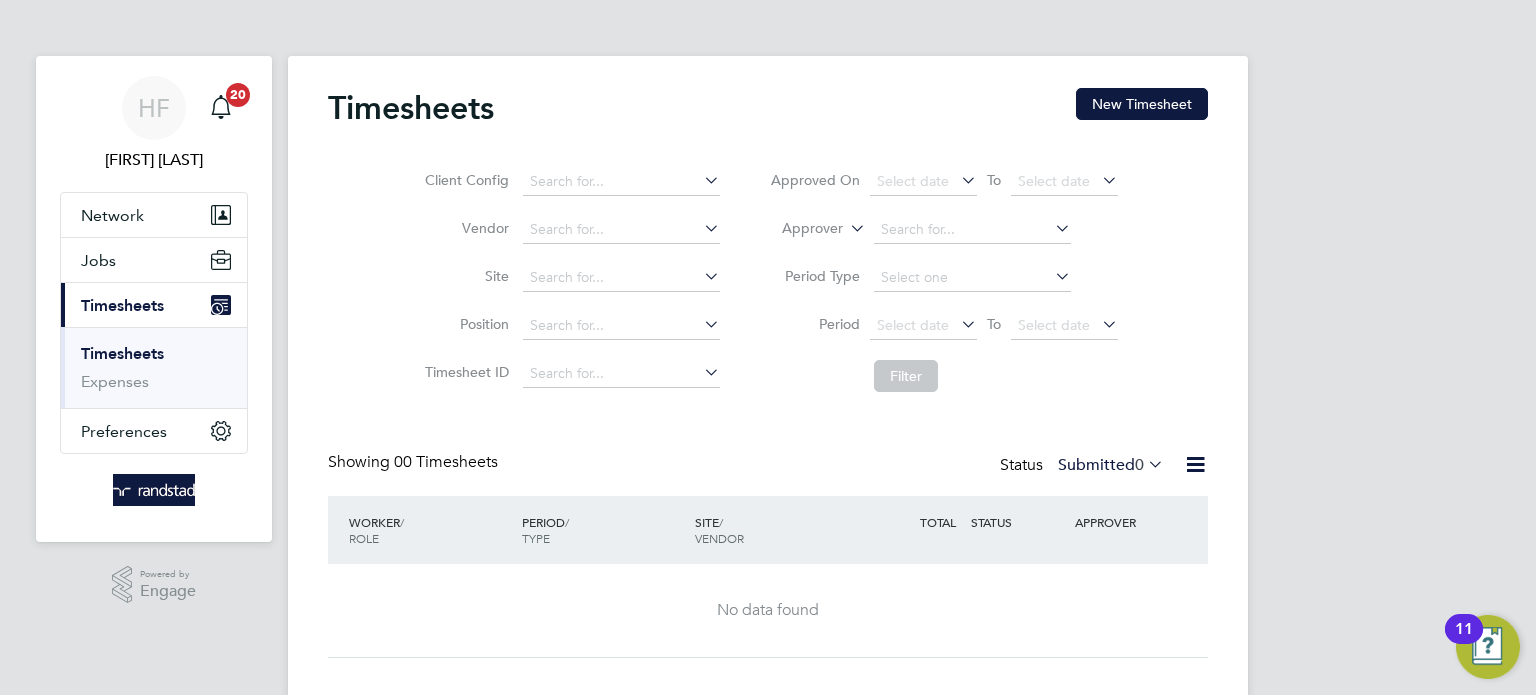 click on "Timesheets" at bounding box center (122, 353) 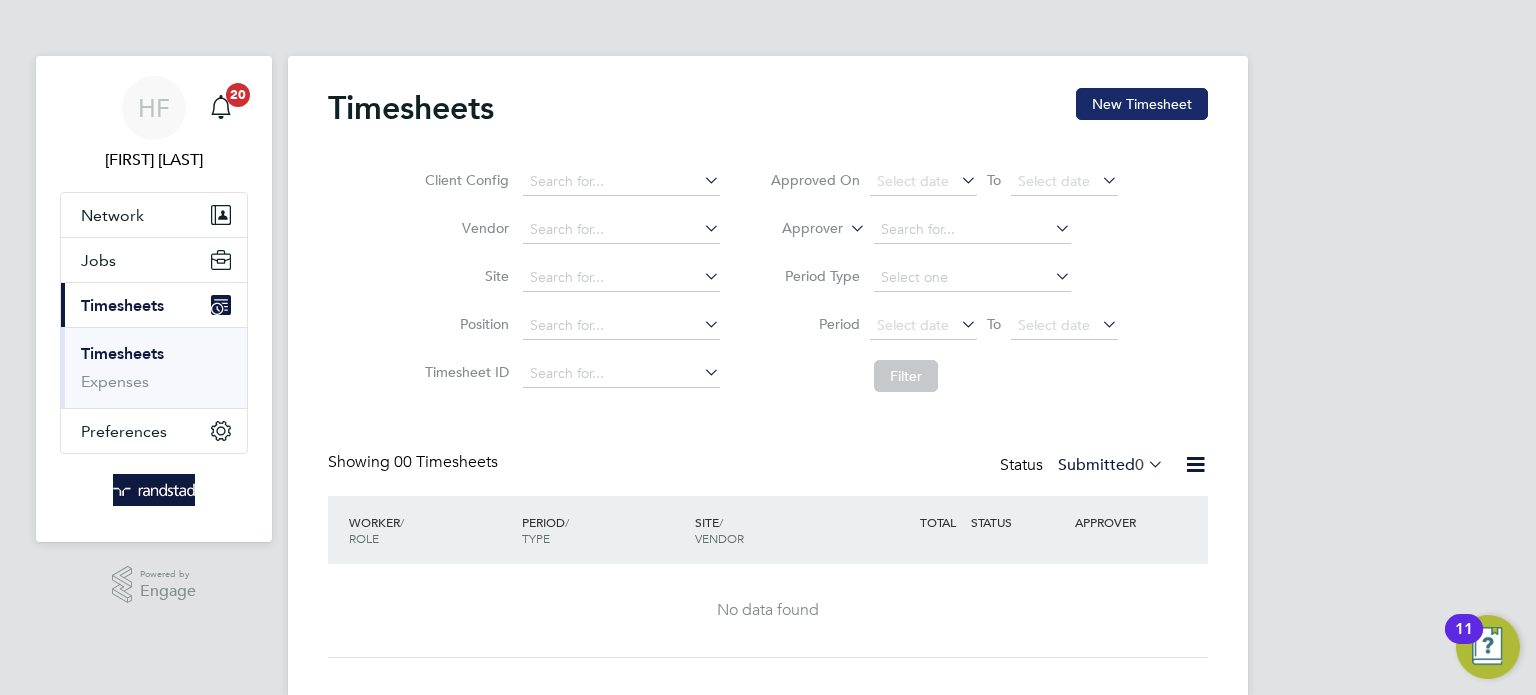 click on "New Timesheet" 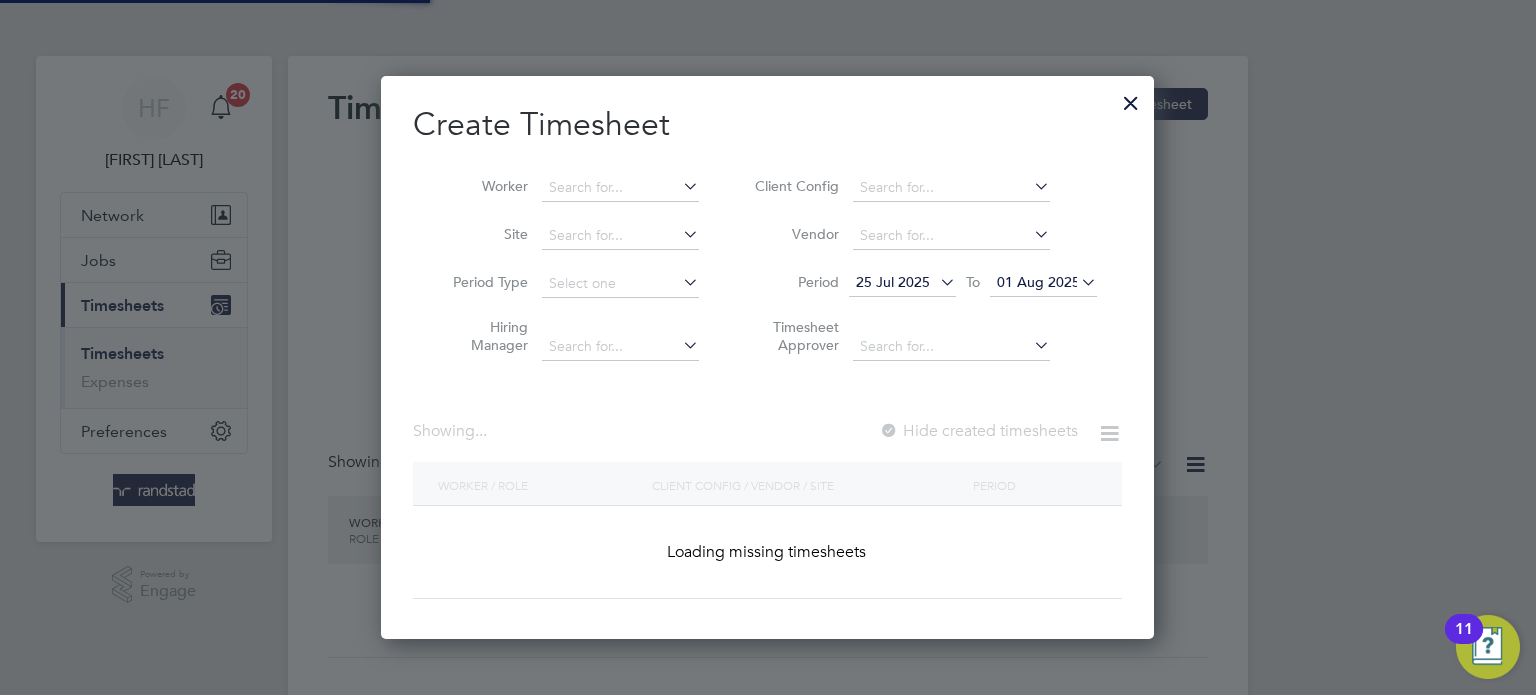 scroll, scrollTop: 10, scrollLeft: 10, axis: both 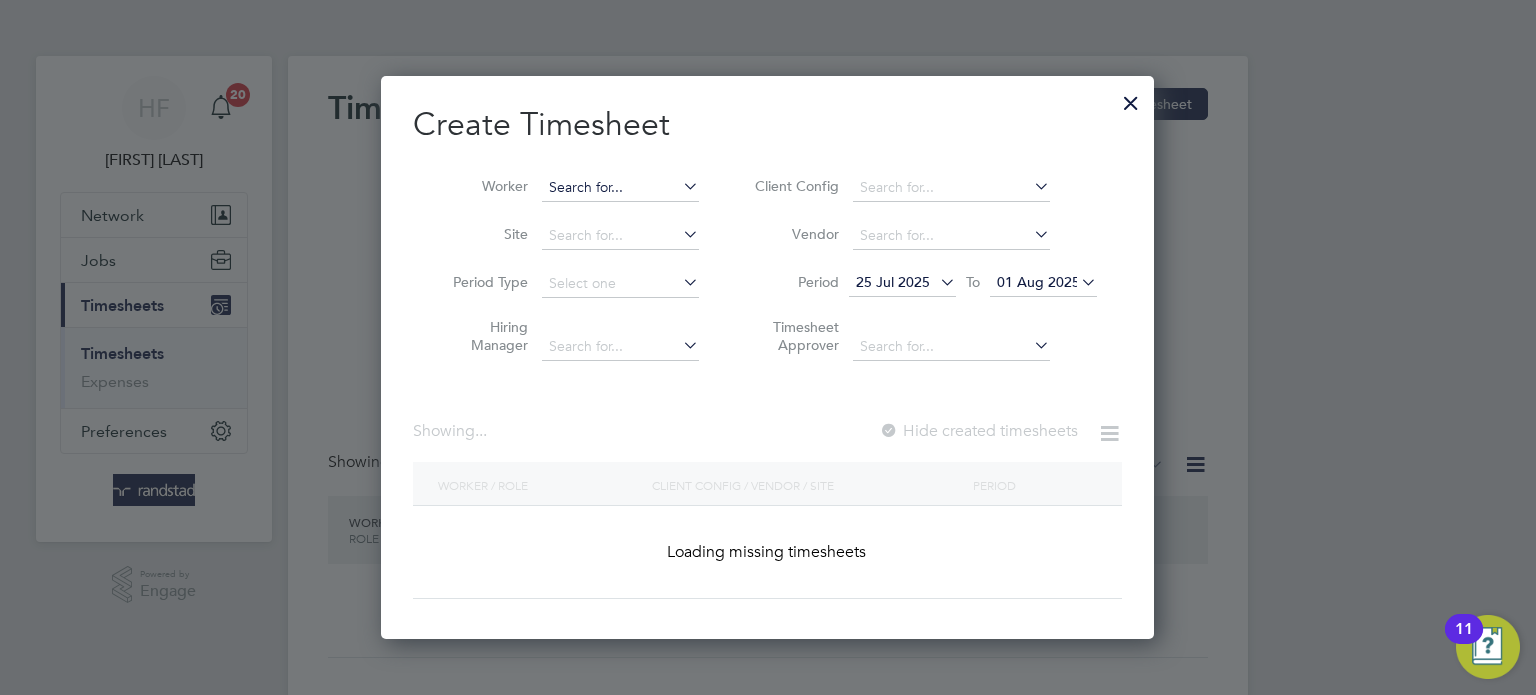 click at bounding box center (620, 188) 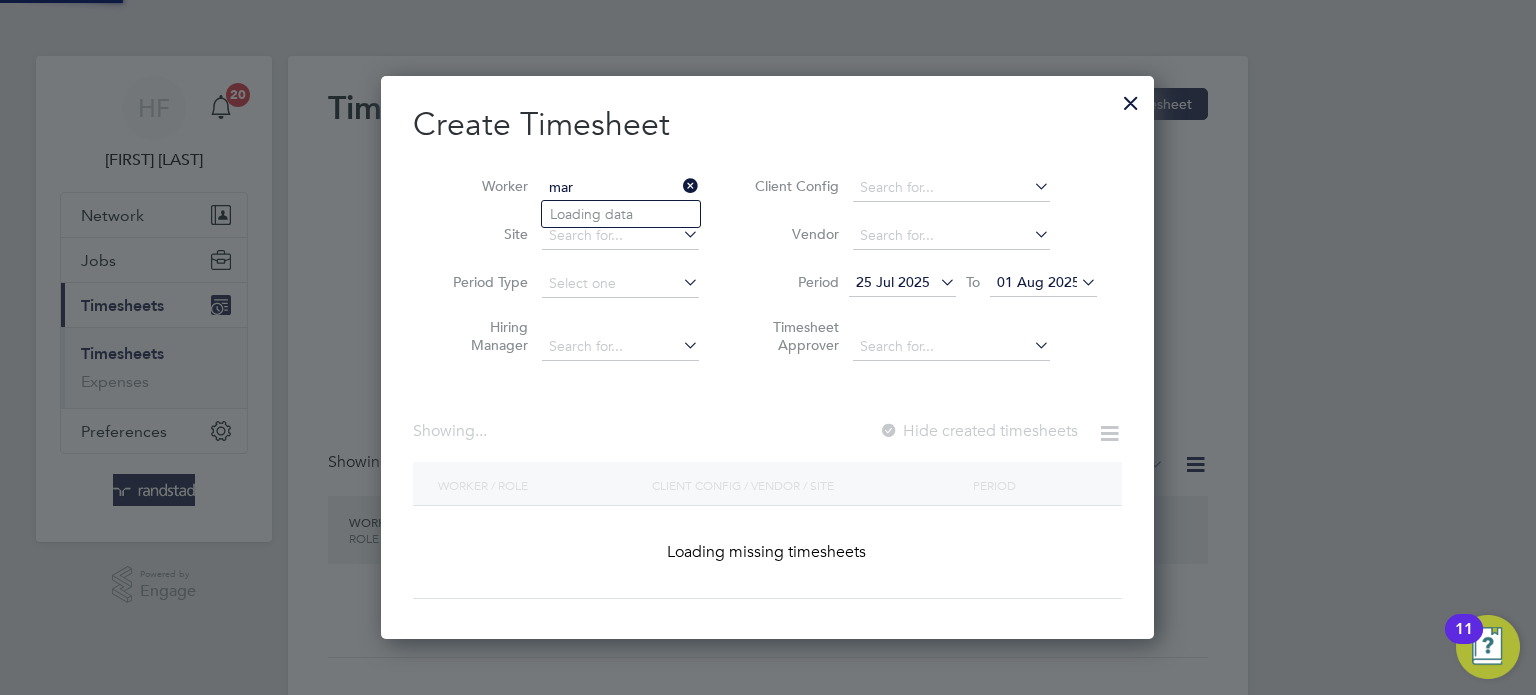 scroll, scrollTop: 10, scrollLeft: 10, axis: both 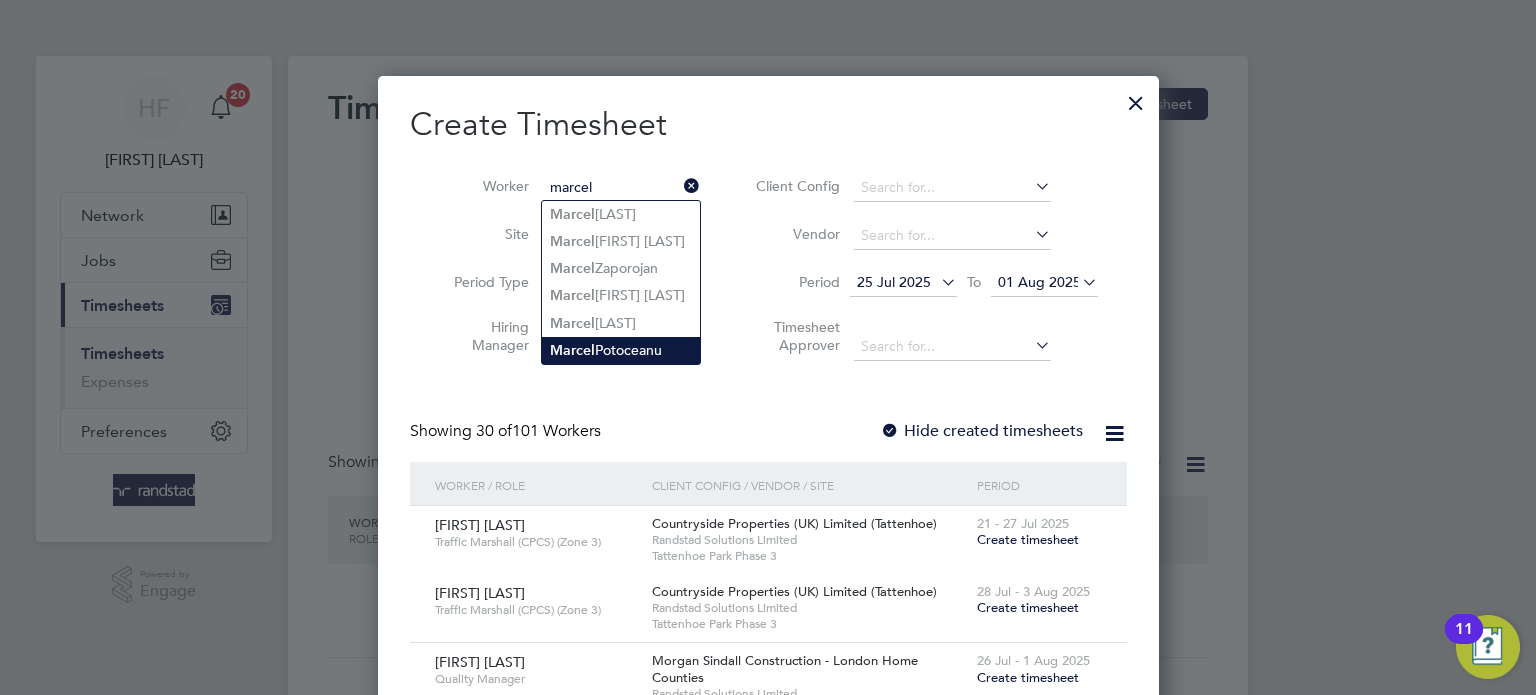 click on "[FIRST]  [LAST]" 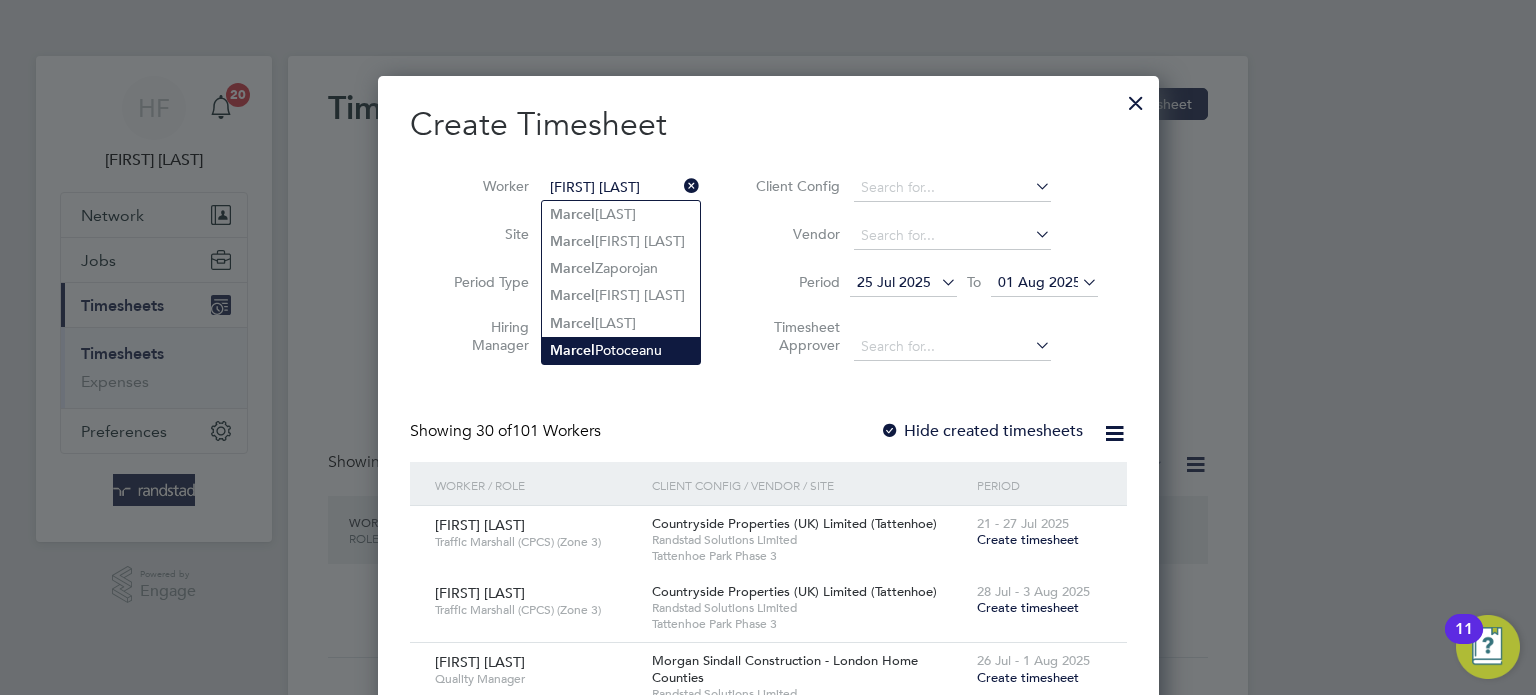 scroll, scrollTop: 10, scrollLeft: 10, axis: both 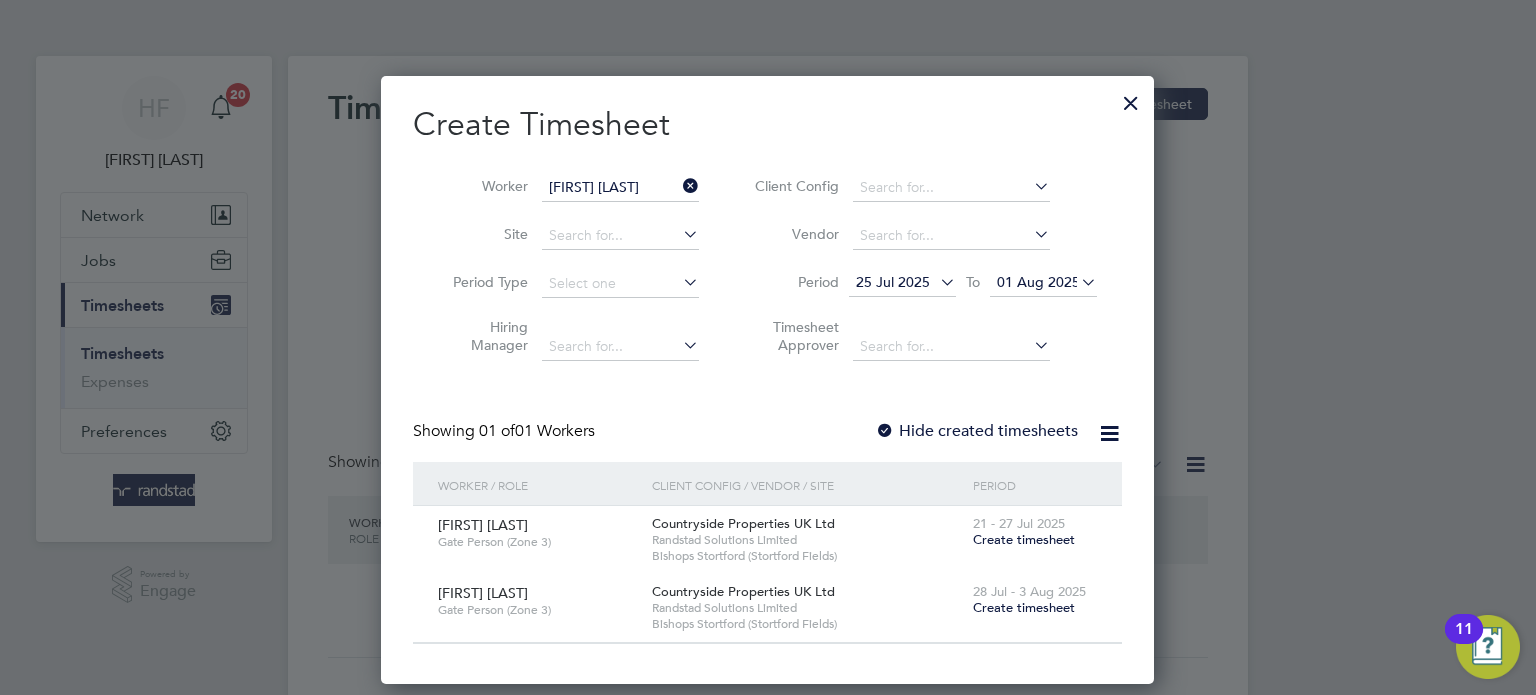 click on "Hide created timesheets" at bounding box center (976, 431) 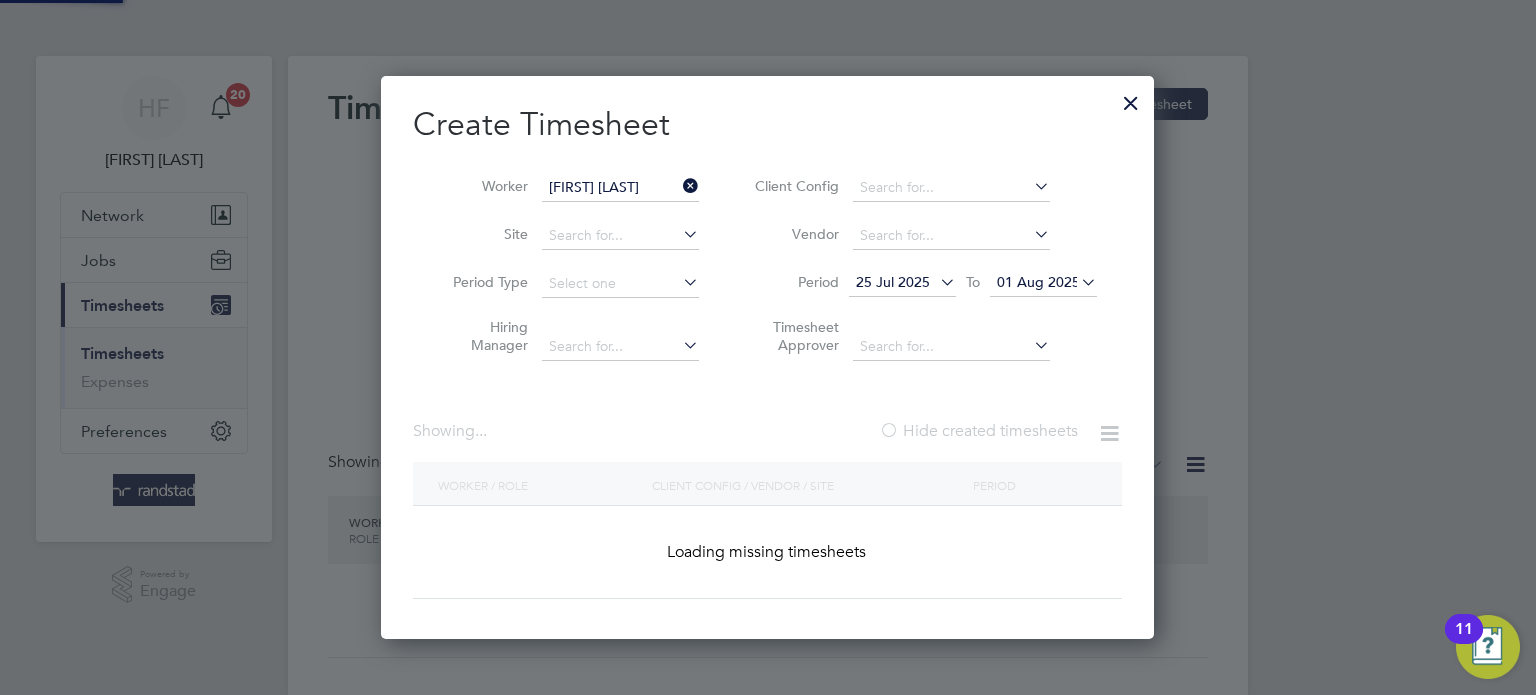 scroll, scrollTop: 9, scrollLeft: 10, axis: both 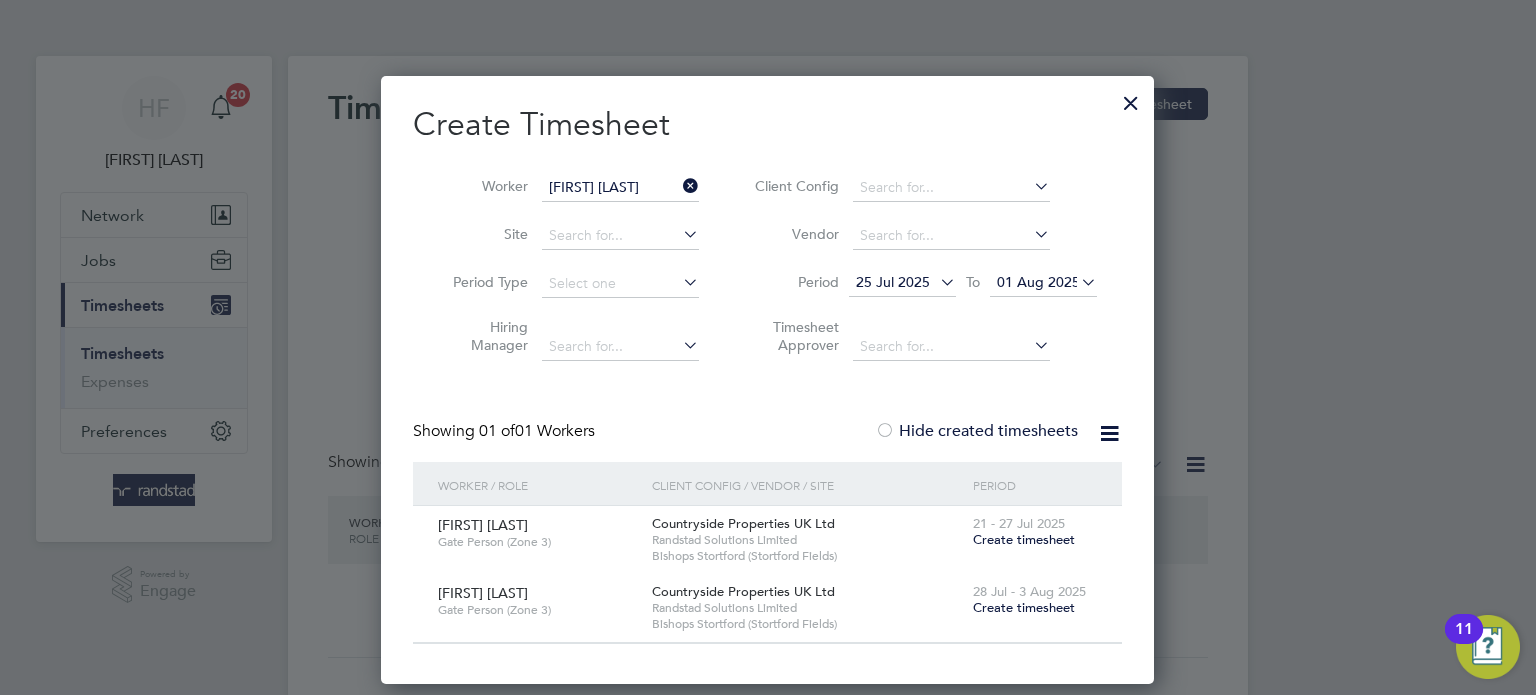 click on "Hide created timesheets" at bounding box center (976, 431) 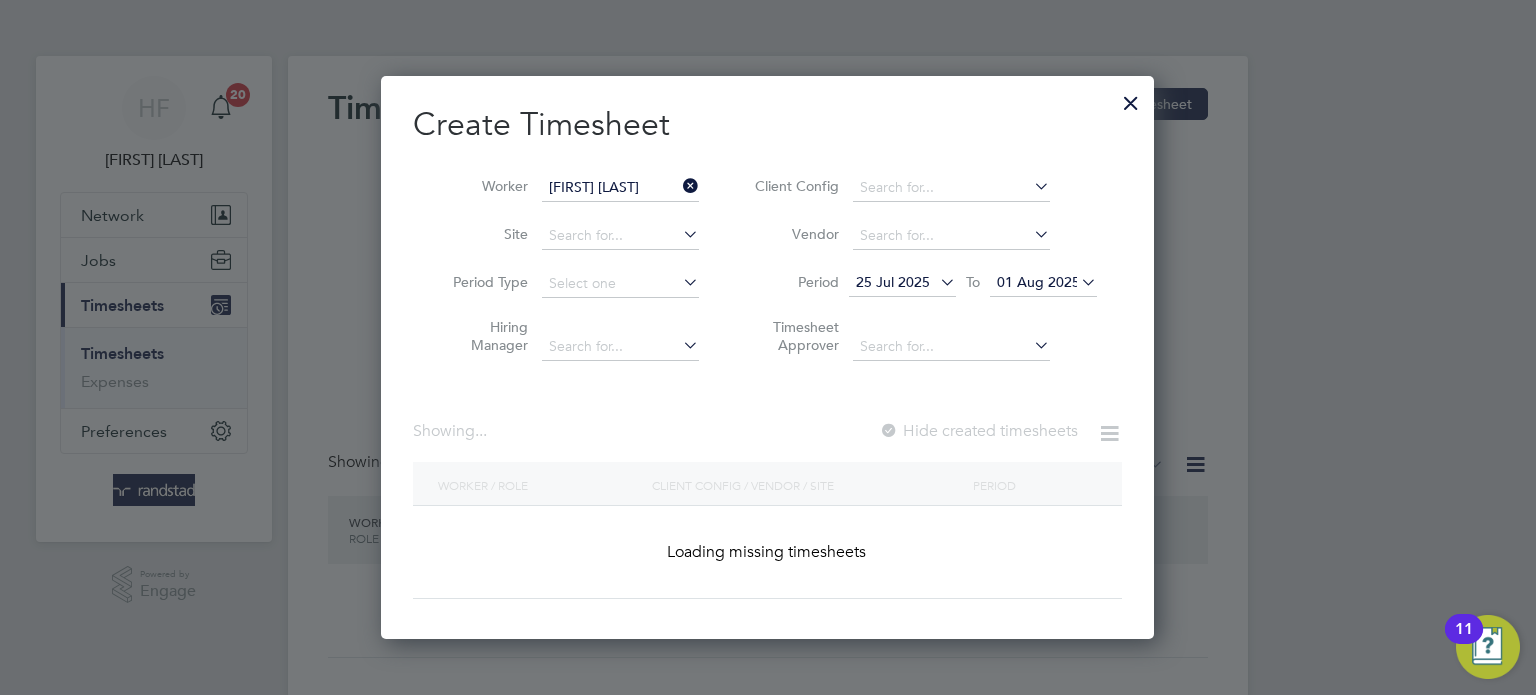 scroll, scrollTop: 10, scrollLeft: 10, axis: both 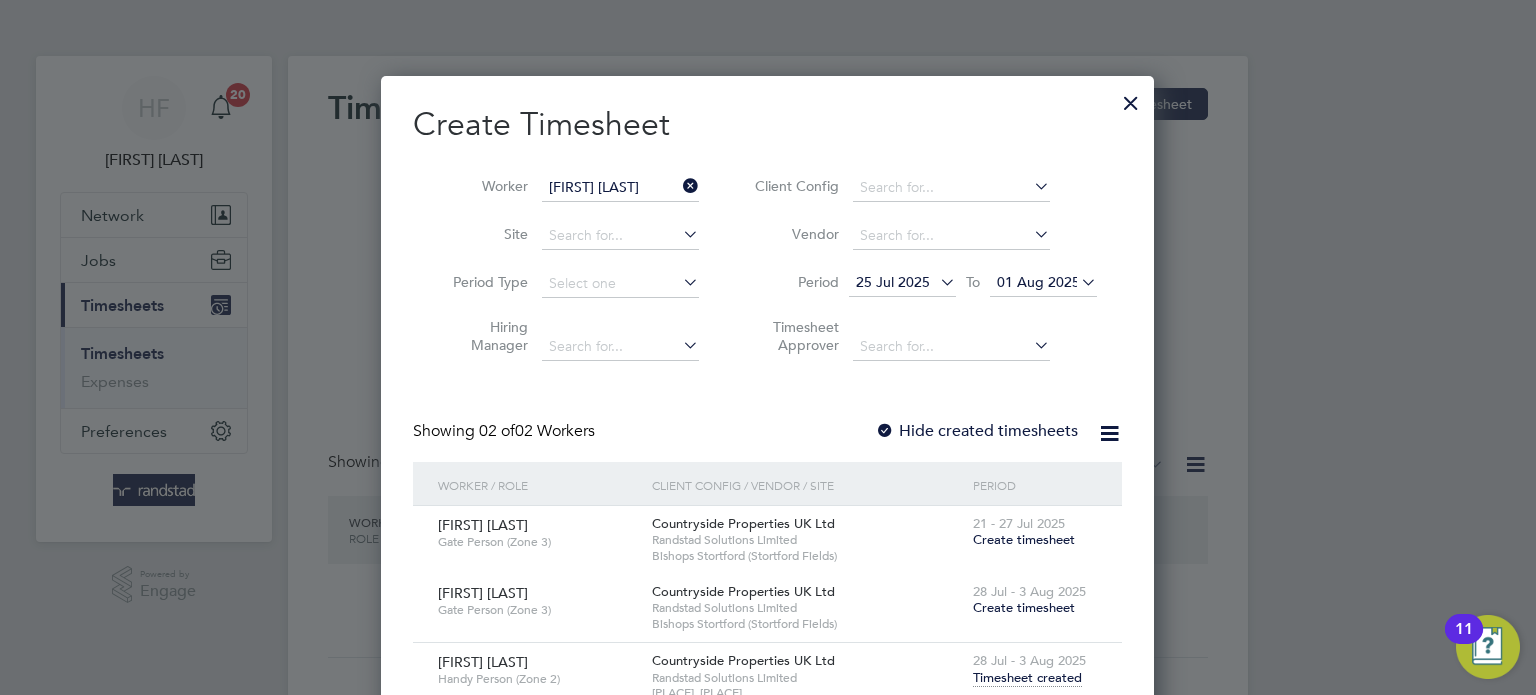 click on "Timesheet created" at bounding box center [1027, 678] 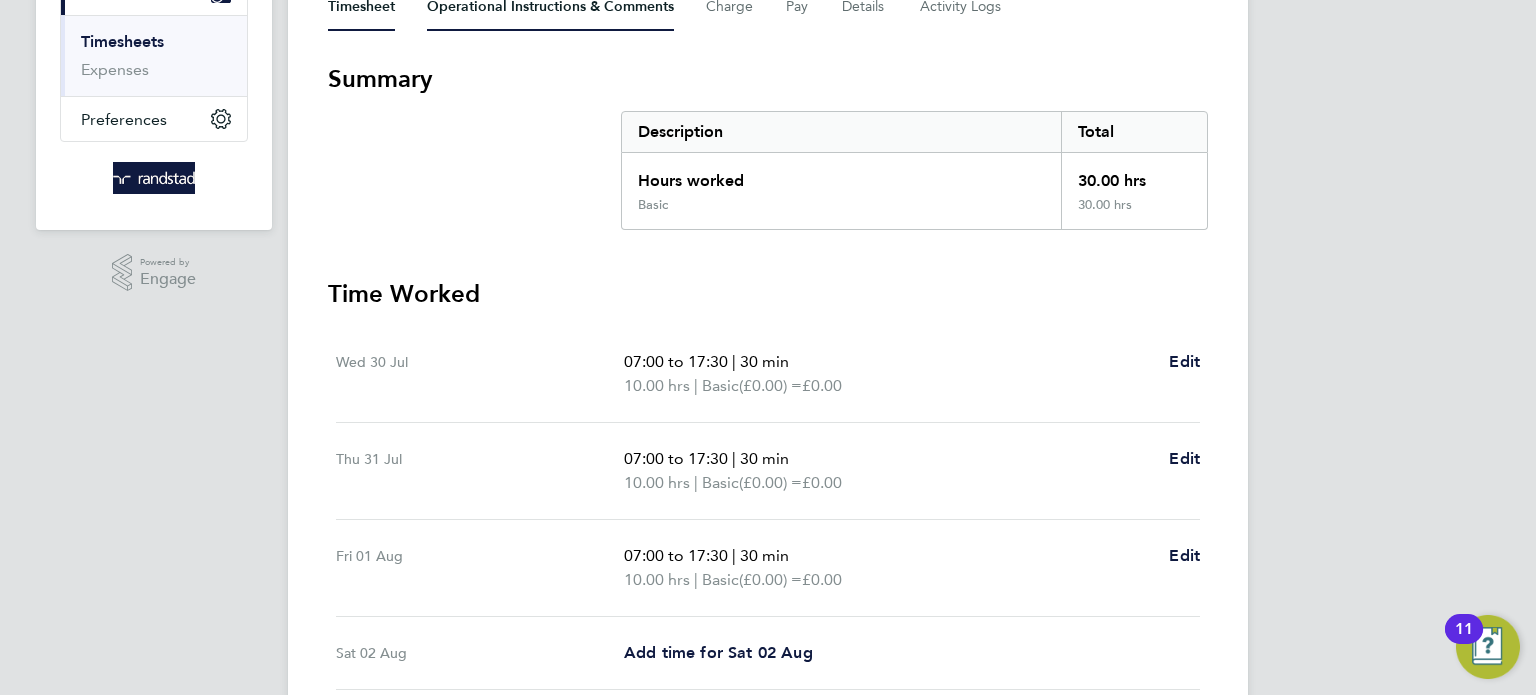 scroll, scrollTop: 0, scrollLeft: 0, axis: both 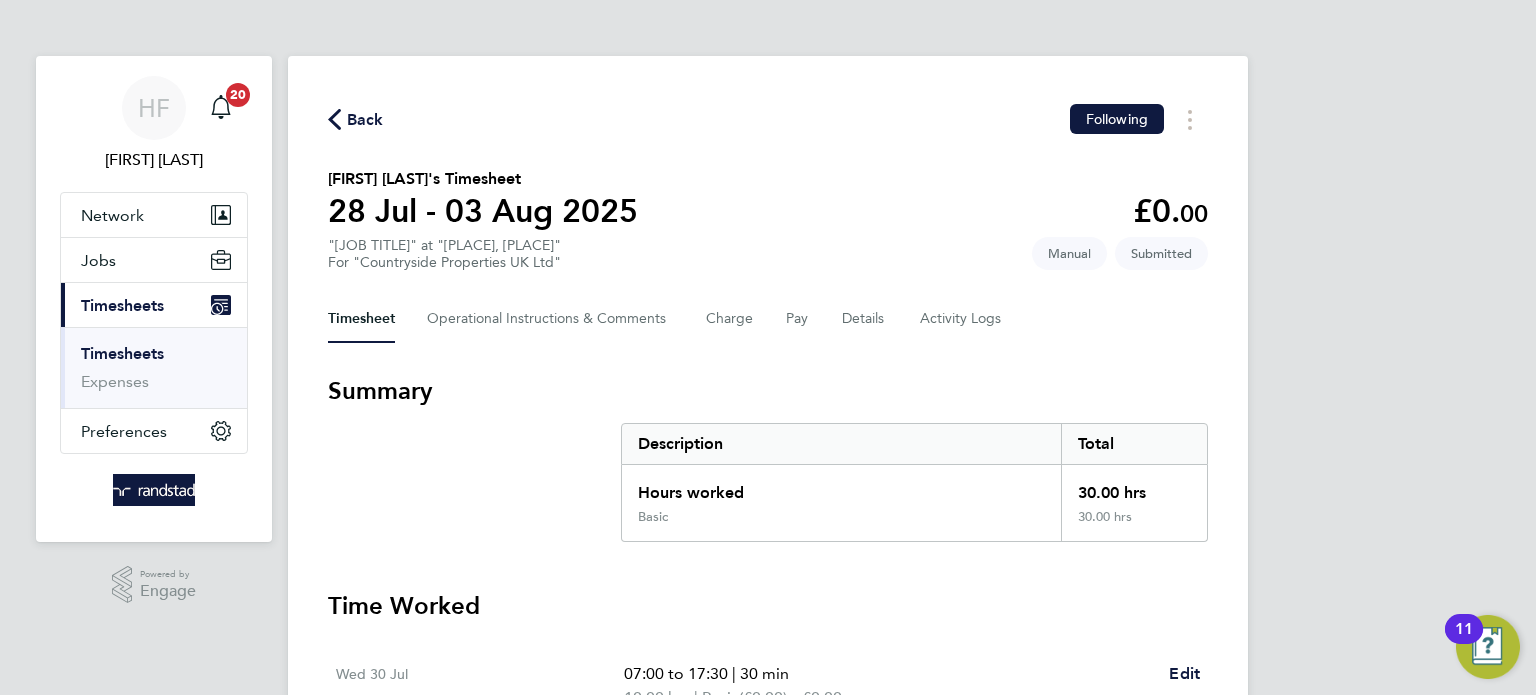 click on "Timesheets" at bounding box center (122, 353) 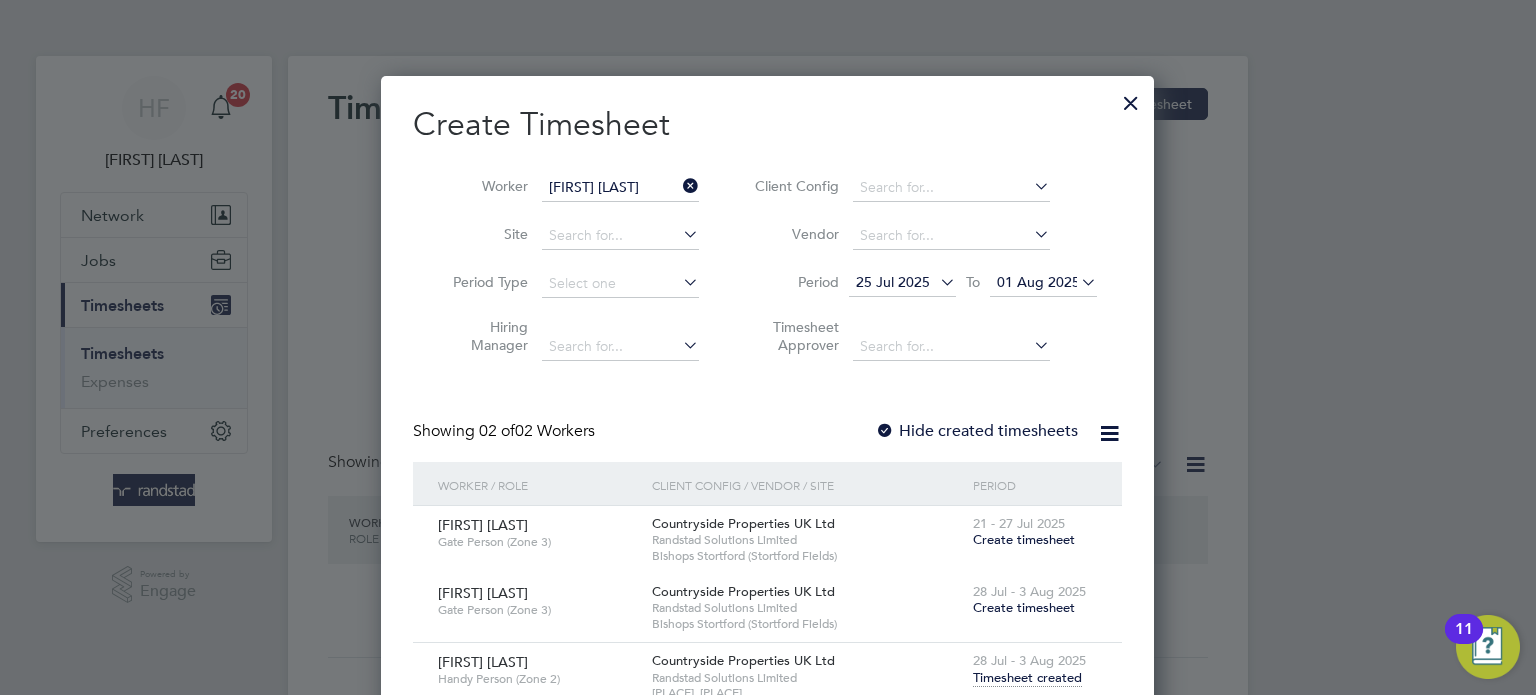 click at bounding box center [1131, 98] 